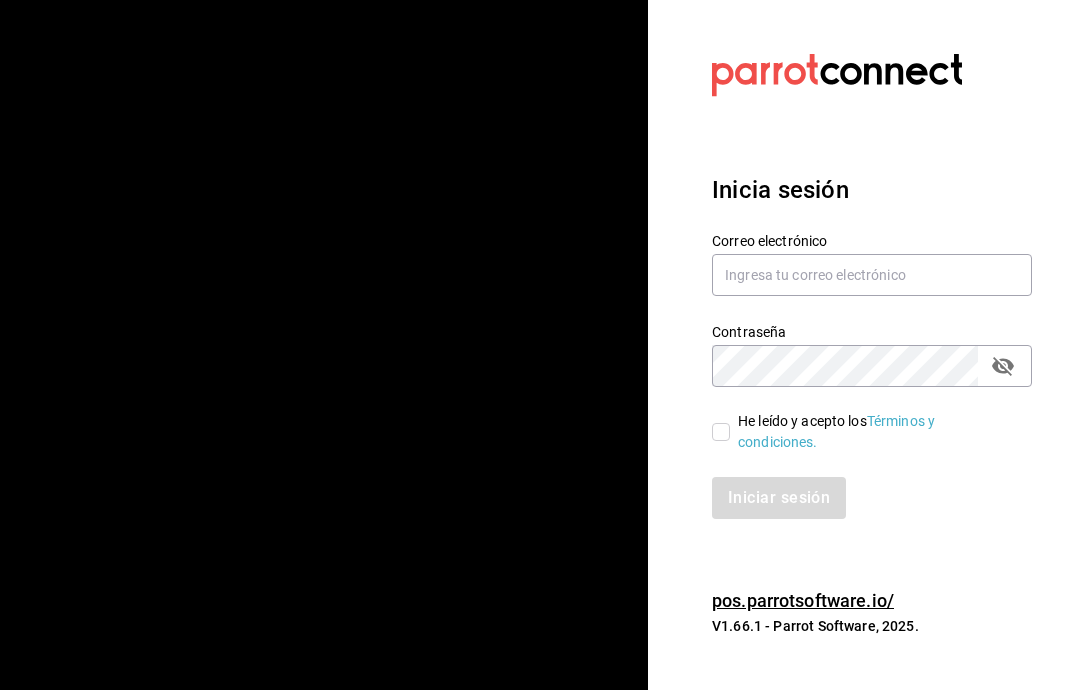 scroll, scrollTop: 0, scrollLeft: 0, axis: both 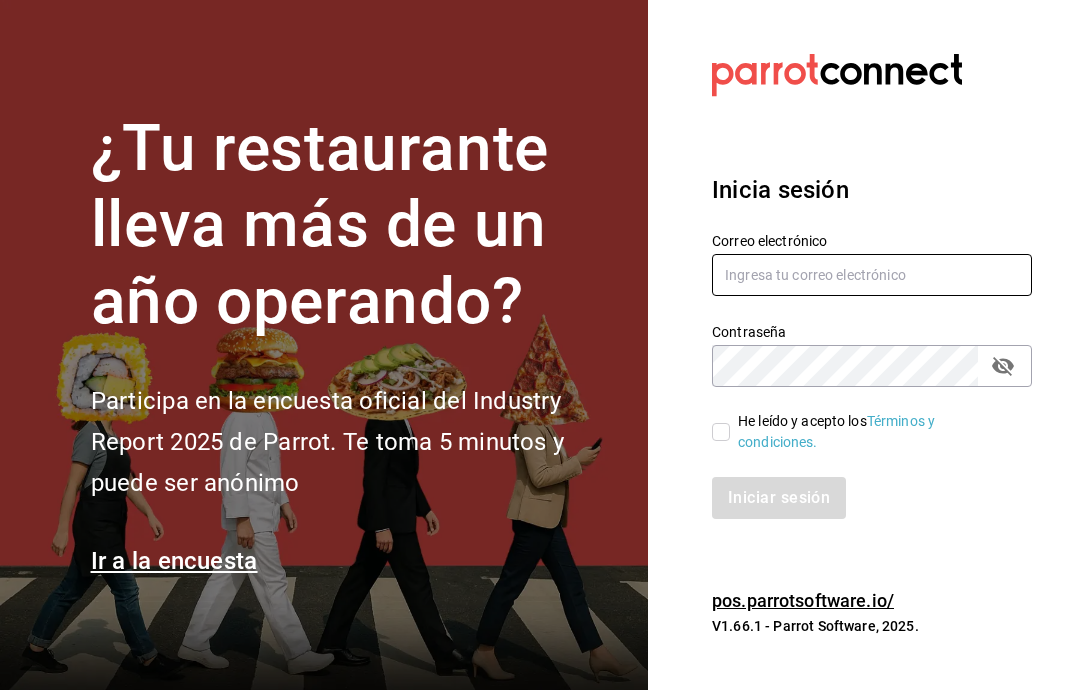 click at bounding box center (872, 275) 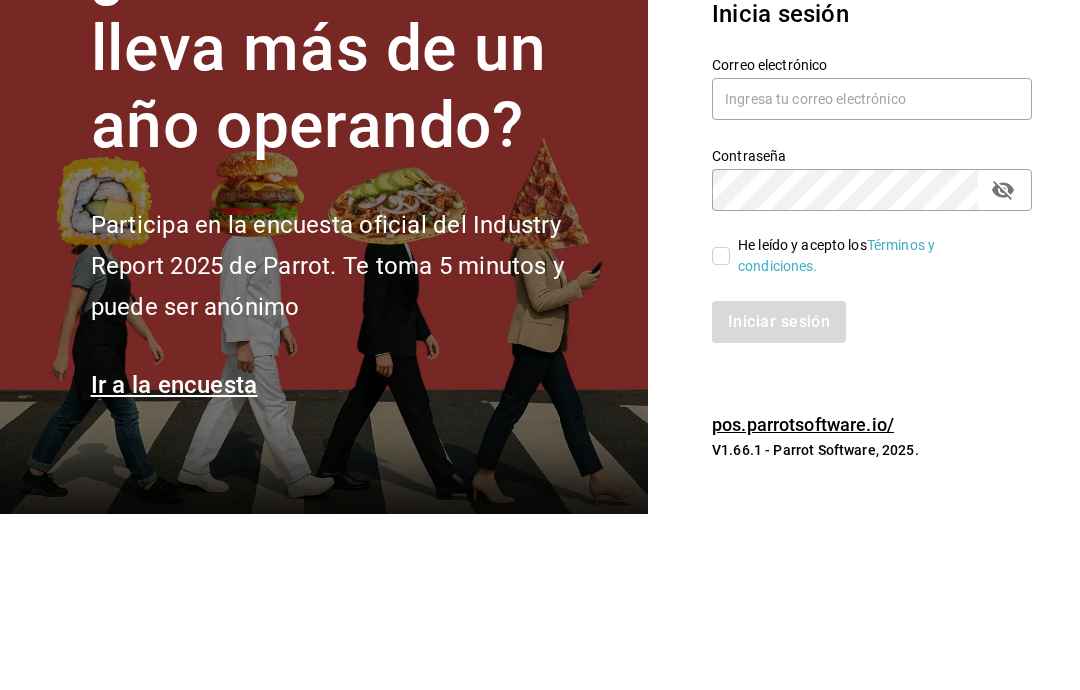 scroll, scrollTop: 80, scrollLeft: 0, axis: vertical 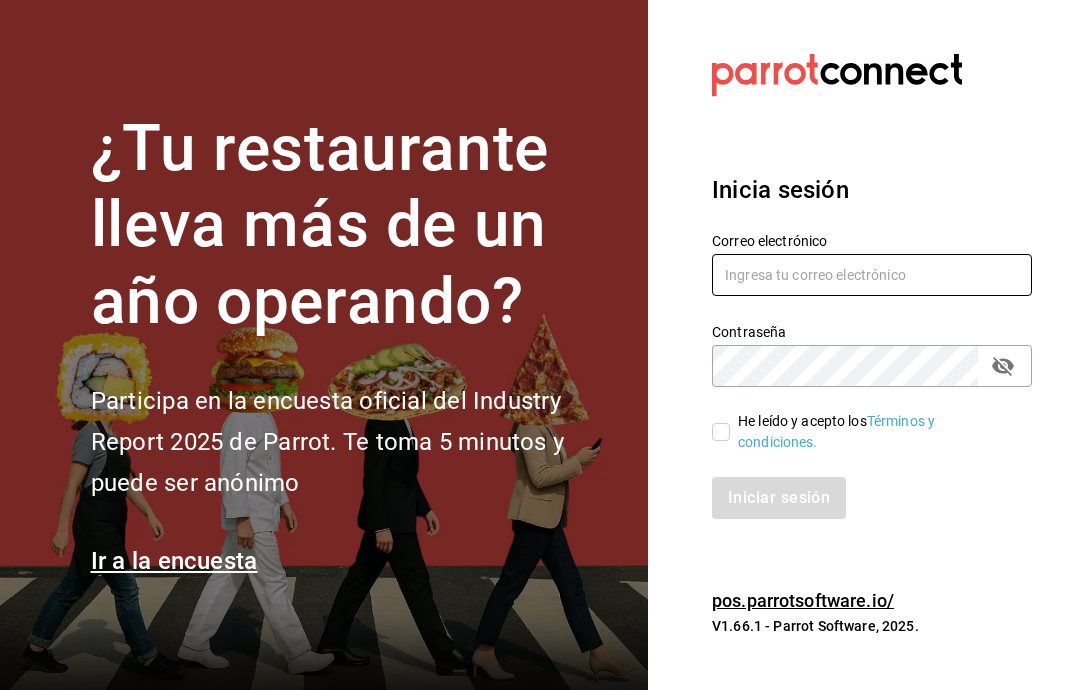 type on "[EMAIL]" 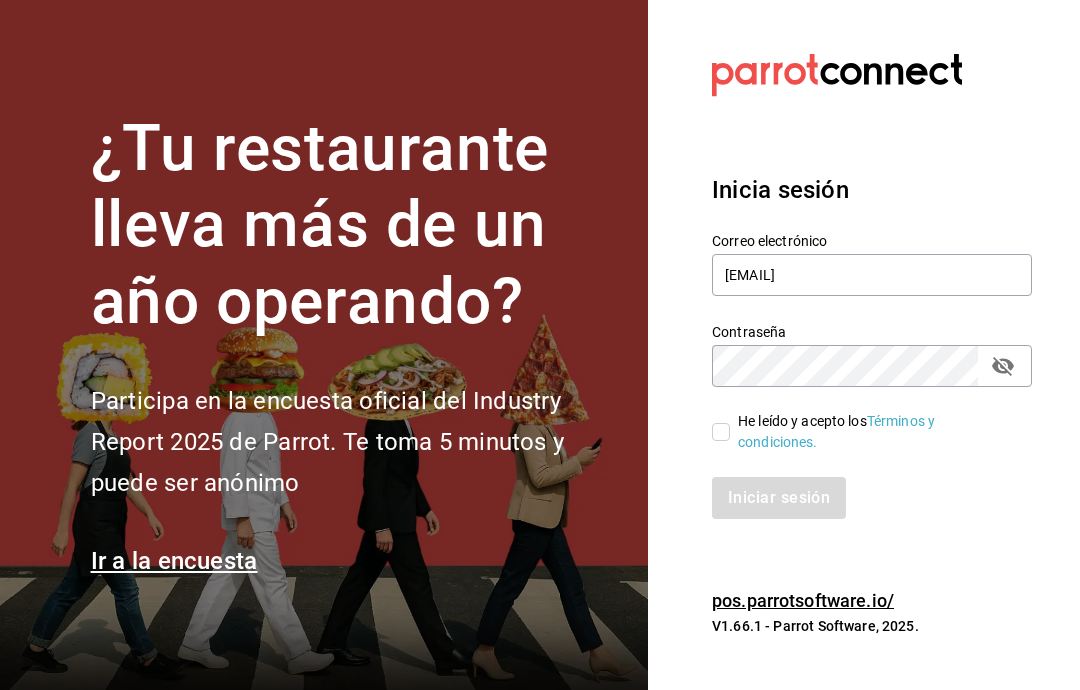click on "He leído y acepto los  Términos y condiciones." at bounding box center [721, 432] 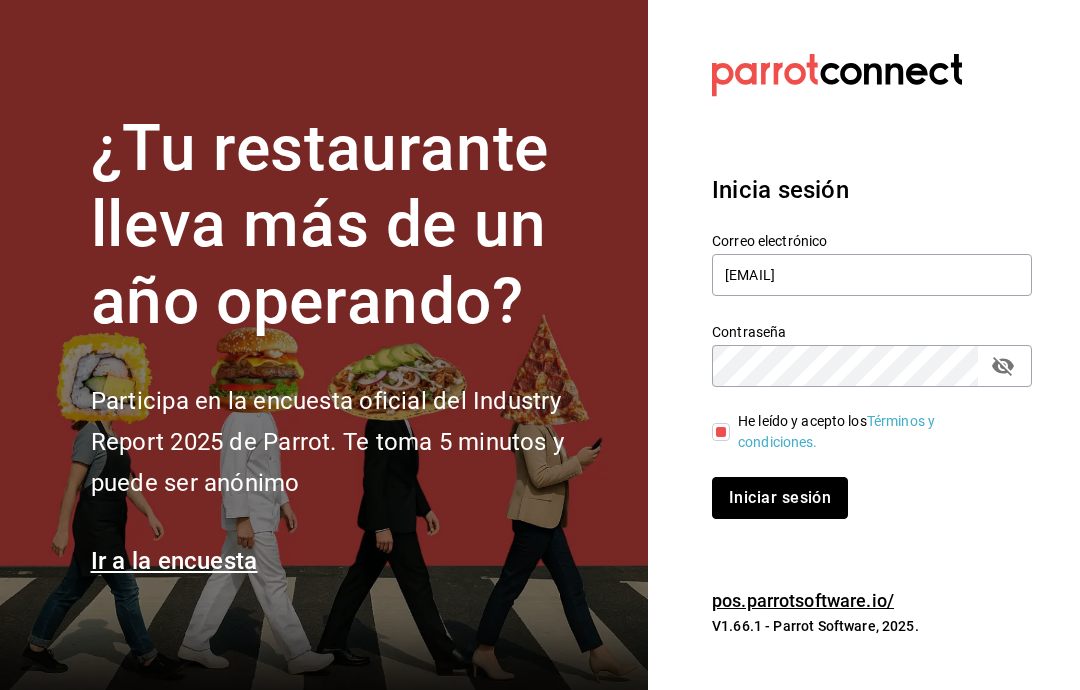 click on "Iniciar sesión" at bounding box center (780, 498) 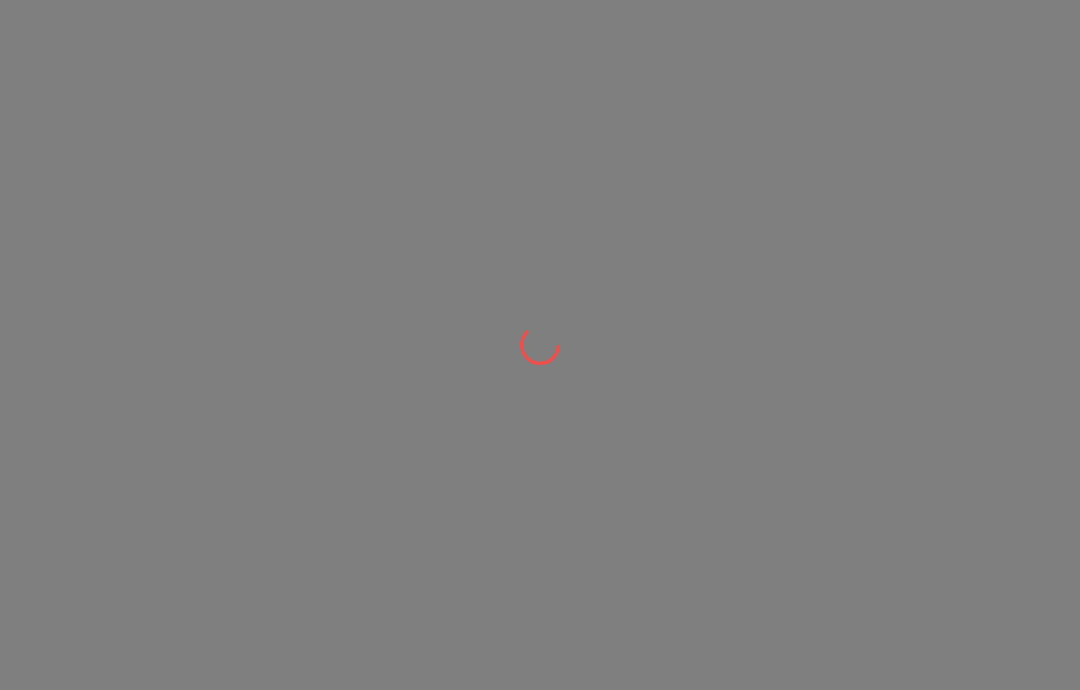 scroll, scrollTop: 0, scrollLeft: 0, axis: both 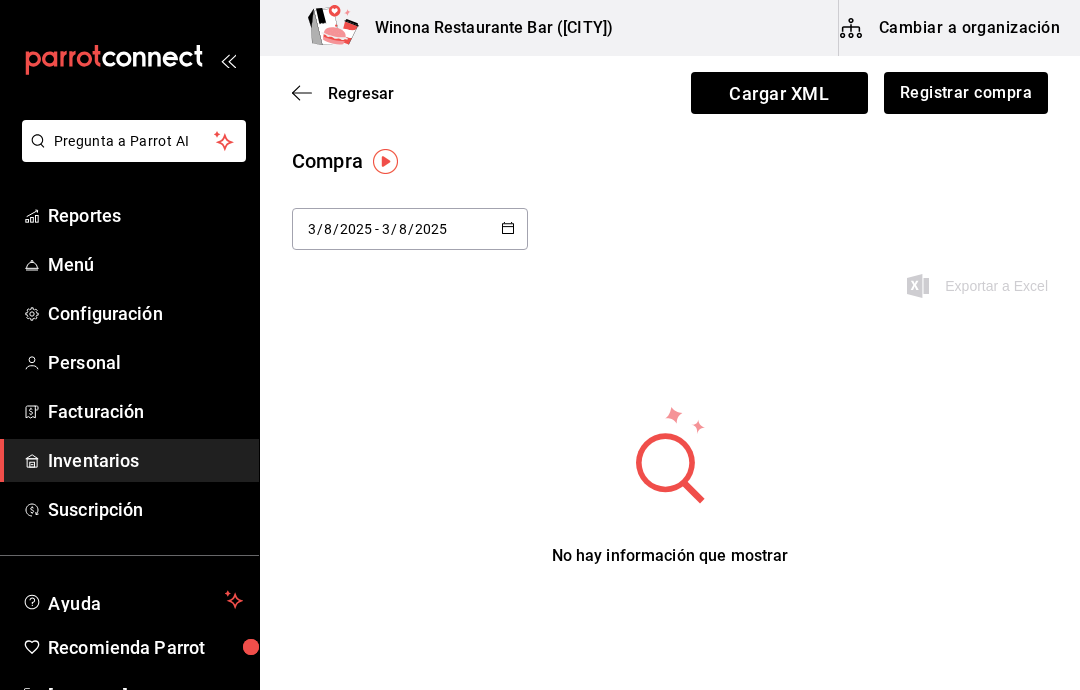 click on "Personal" at bounding box center [129, 362] 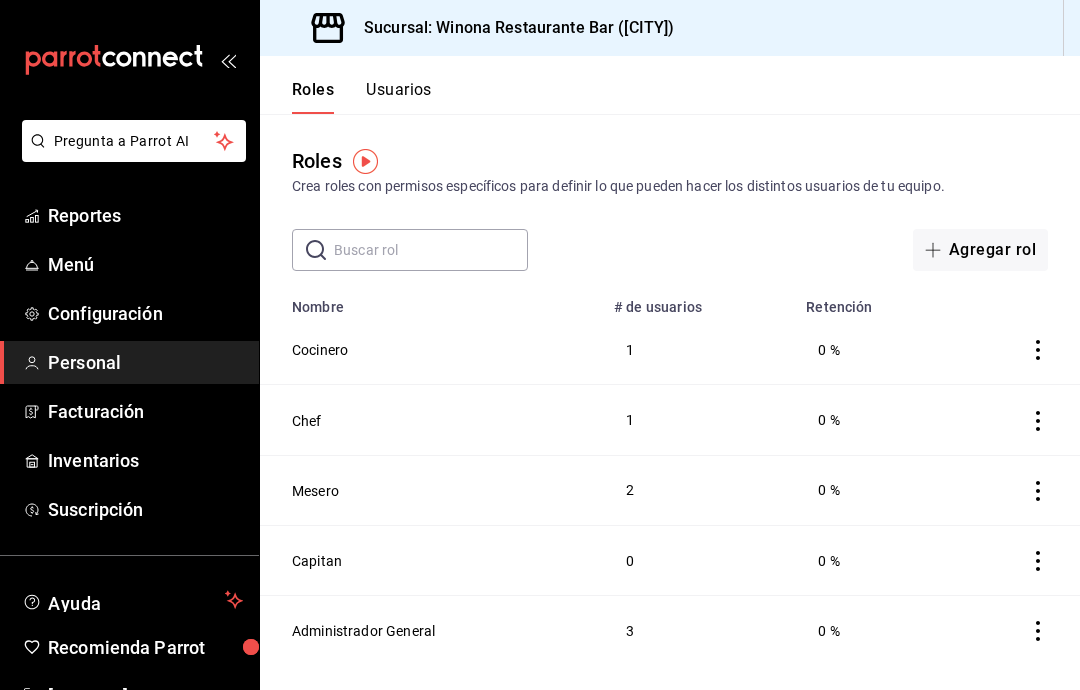 click on "Roles Crea roles con permisos específicos para definir lo que pueden hacer los distintos usuarios de tu equipo." at bounding box center [670, 171] 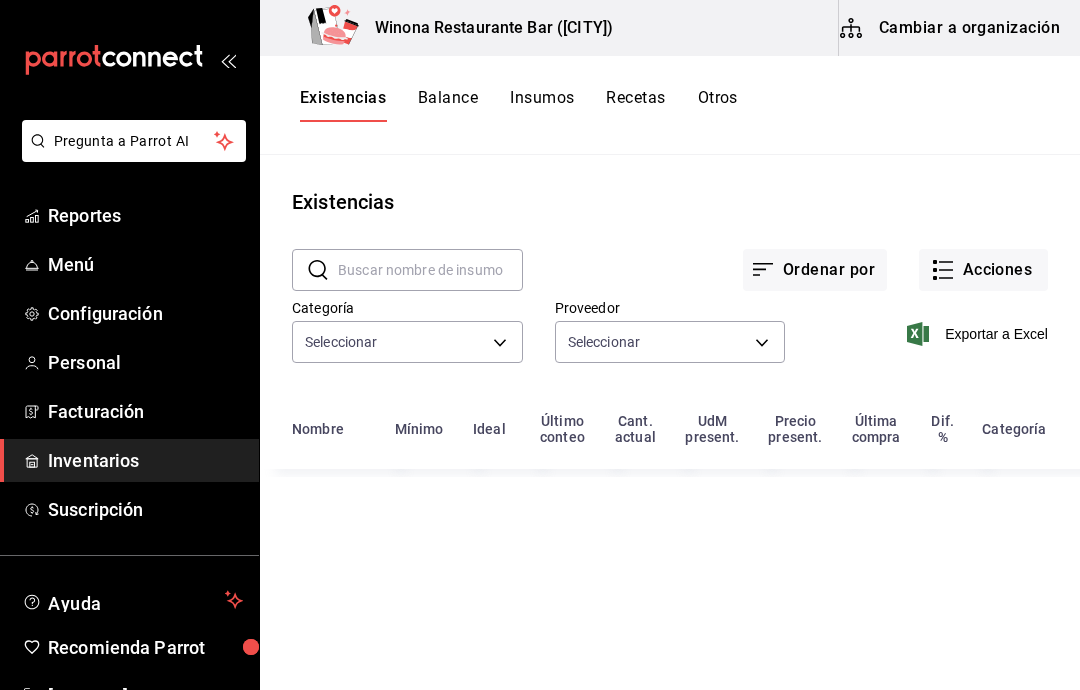 type on "28f566fe-af2c-447c-bc80-996e0bbe8d6b,895f2baf-e642-4ddd-80ae-56249f650f0c,22488c72-41b6-4eff-87bd-3eb5096e78ea,6377bece-8de0-4fa3-9493-24ad5a8df03b,7cc53927-ceba-40b3-a1b7-30f3393a4b9d,397f0d05-d63c-45ea-844d-5abc5e8f146c,7fd8d4fe-e577-483c-9794-ecf24a6826f6,58e8ee2c-7d2d-4023-b714-7a452c548685,996b3458-d18e-4df8-bd29-fa81ee05519e,84848790-0157-42ef-97b4-2d3b8bf2a3fb" 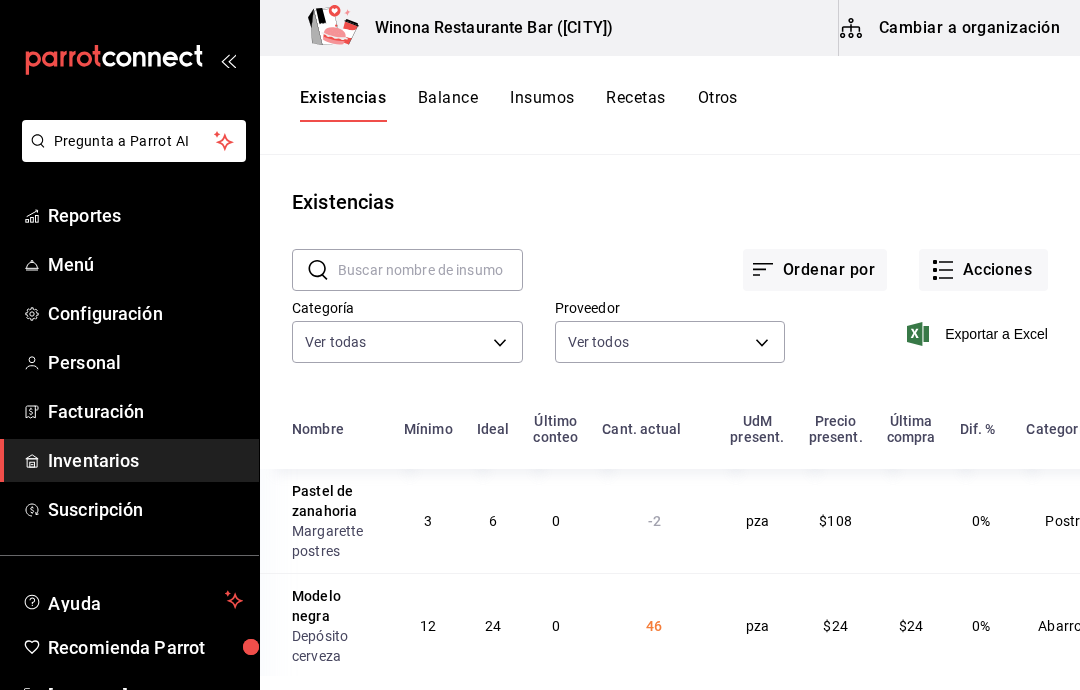 click on "Acciones" at bounding box center [983, 270] 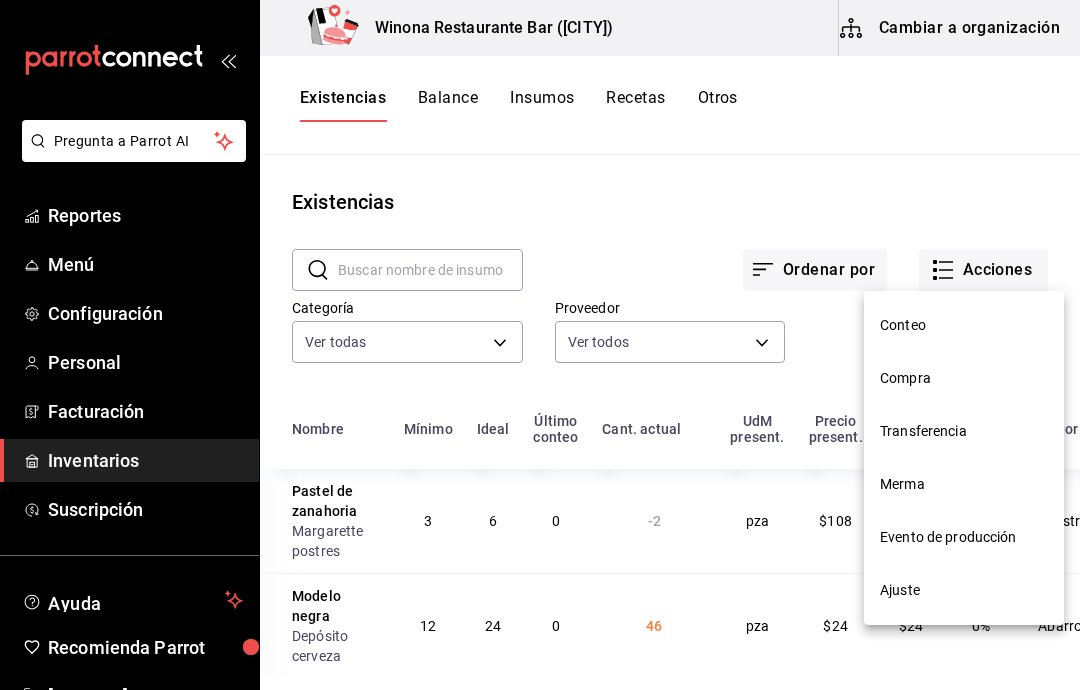 click on "Ajuste" at bounding box center [964, 590] 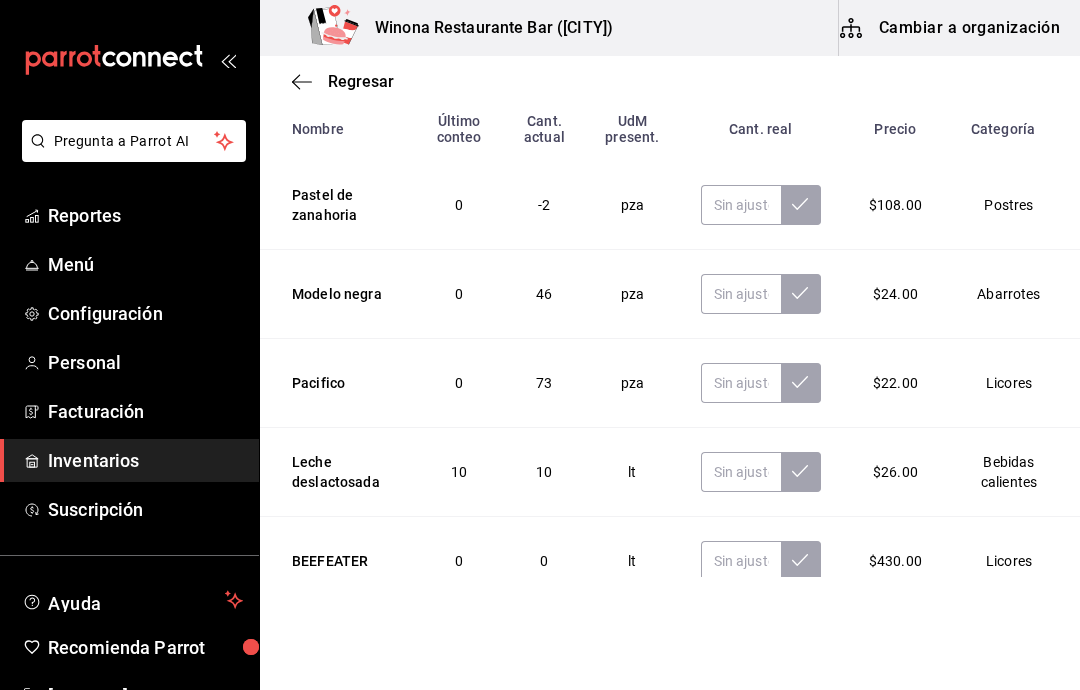 scroll, scrollTop: 248, scrollLeft: 0, axis: vertical 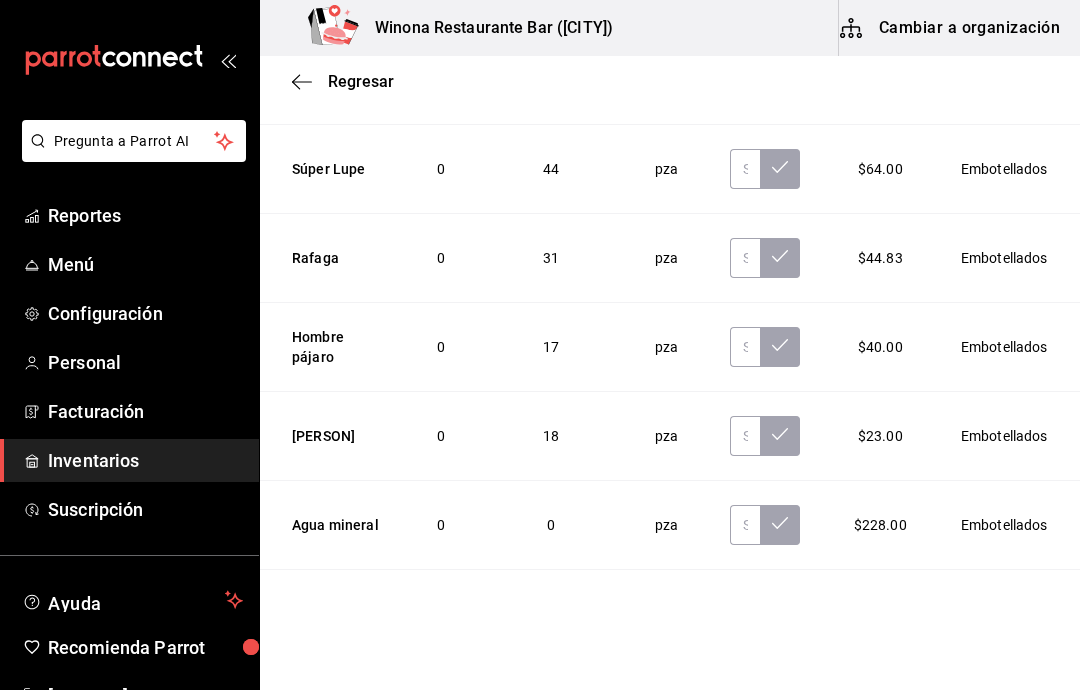 click on "18" at bounding box center (551, 436) 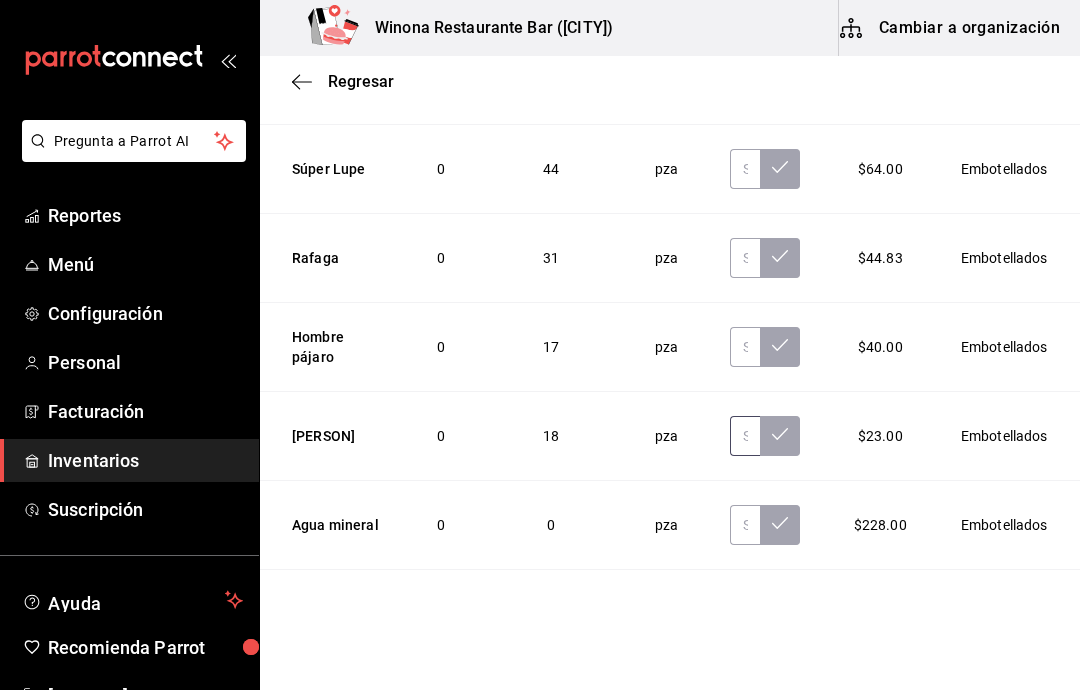 click at bounding box center [745, 436] 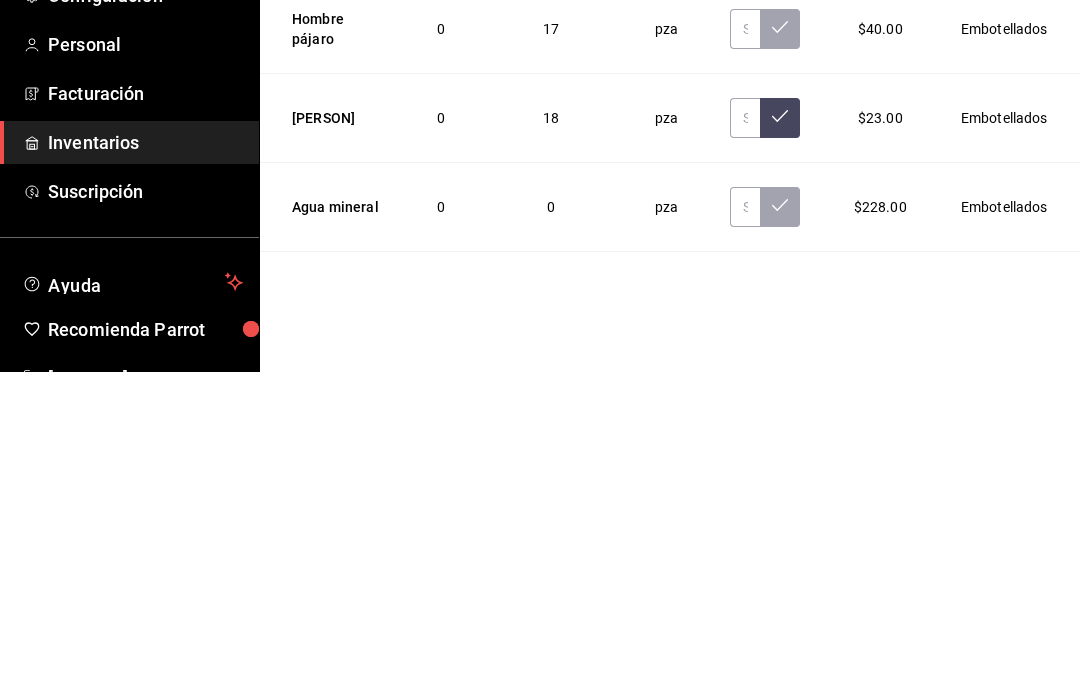 click at bounding box center [780, 436] 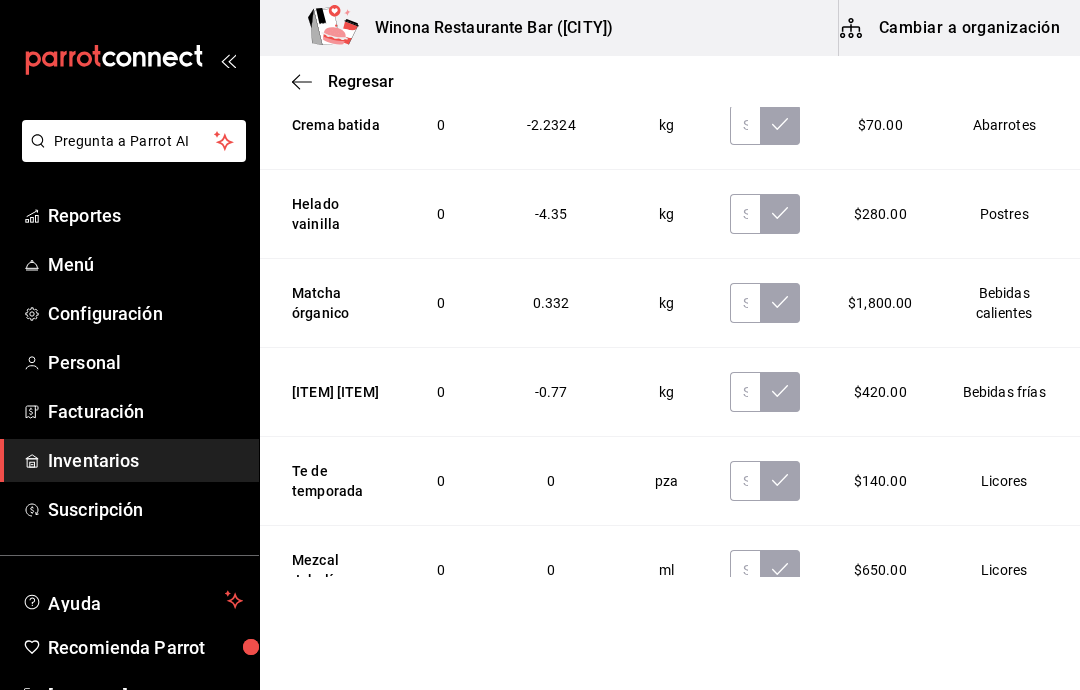 scroll, scrollTop: 876, scrollLeft: 0, axis: vertical 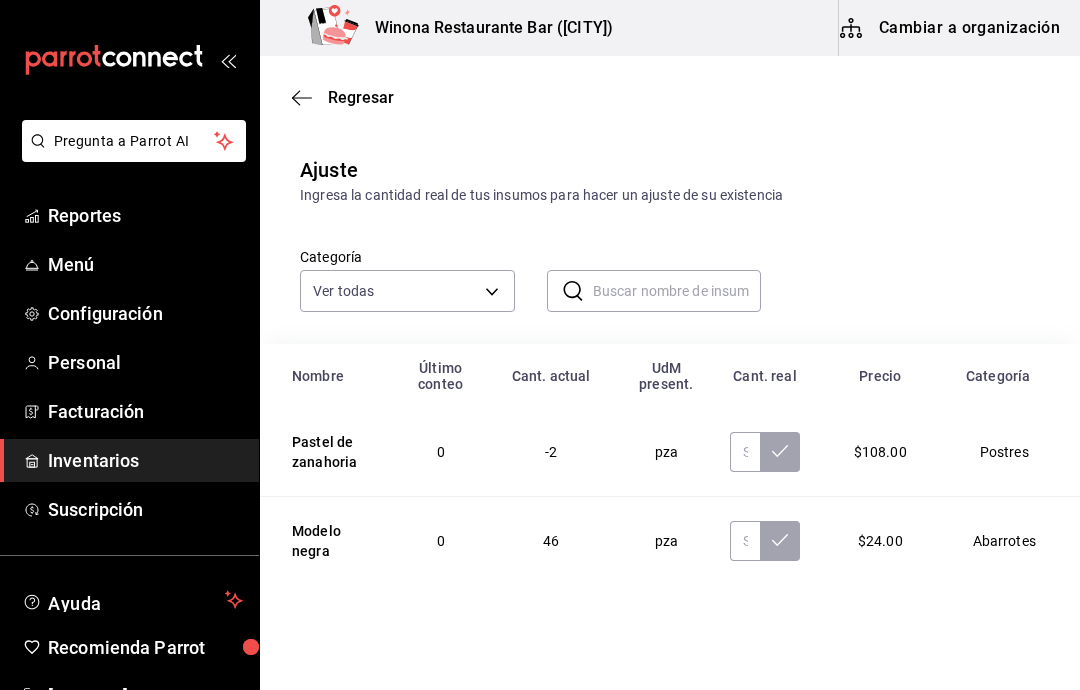 click at bounding box center [677, 291] 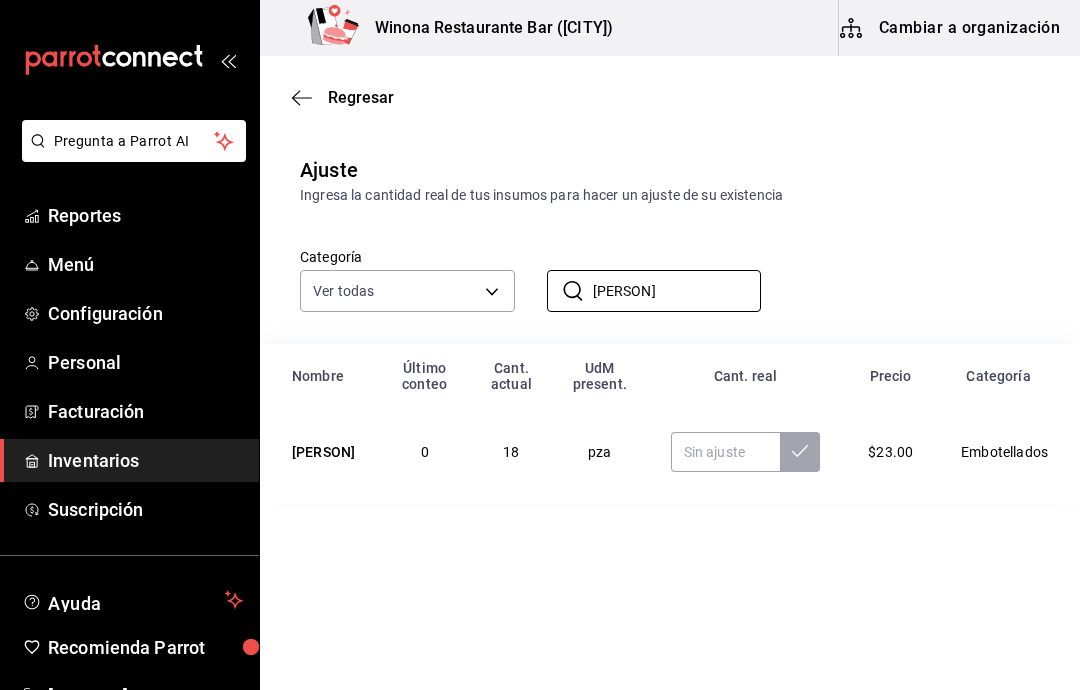 type on "[PERSON]" 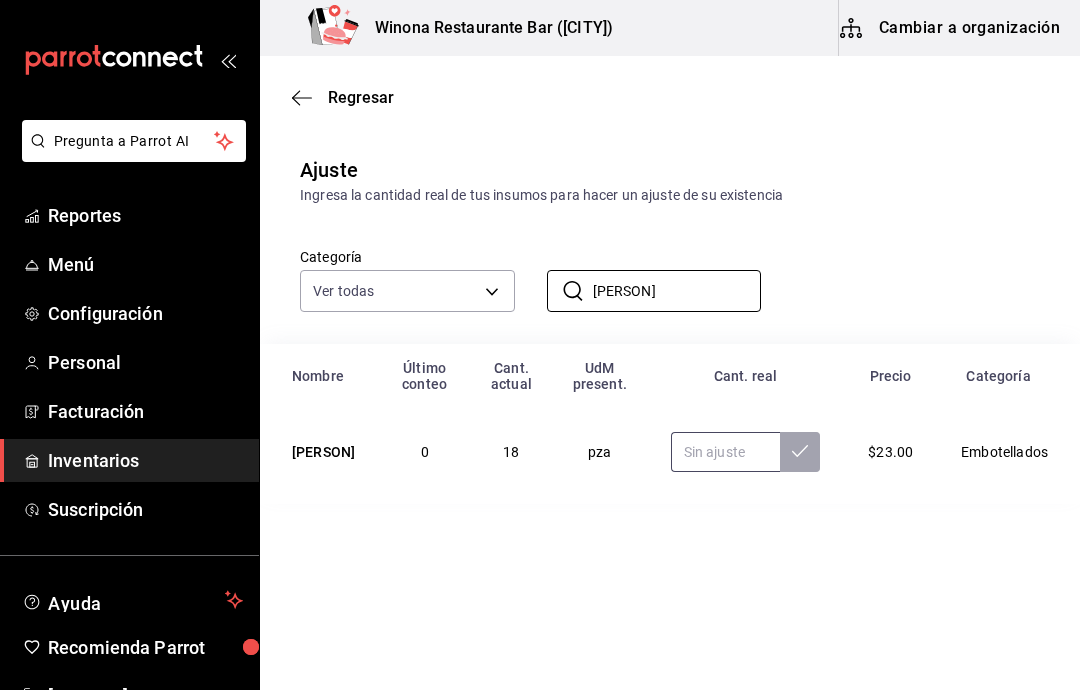 click at bounding box center [726, 452] 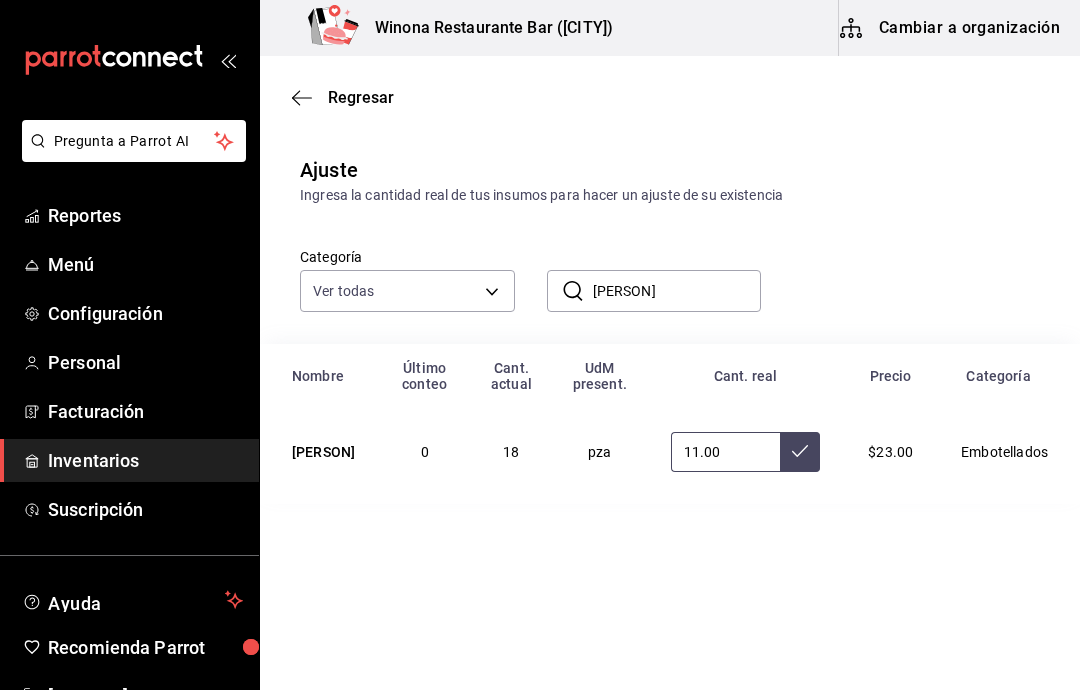 type on "11.00" 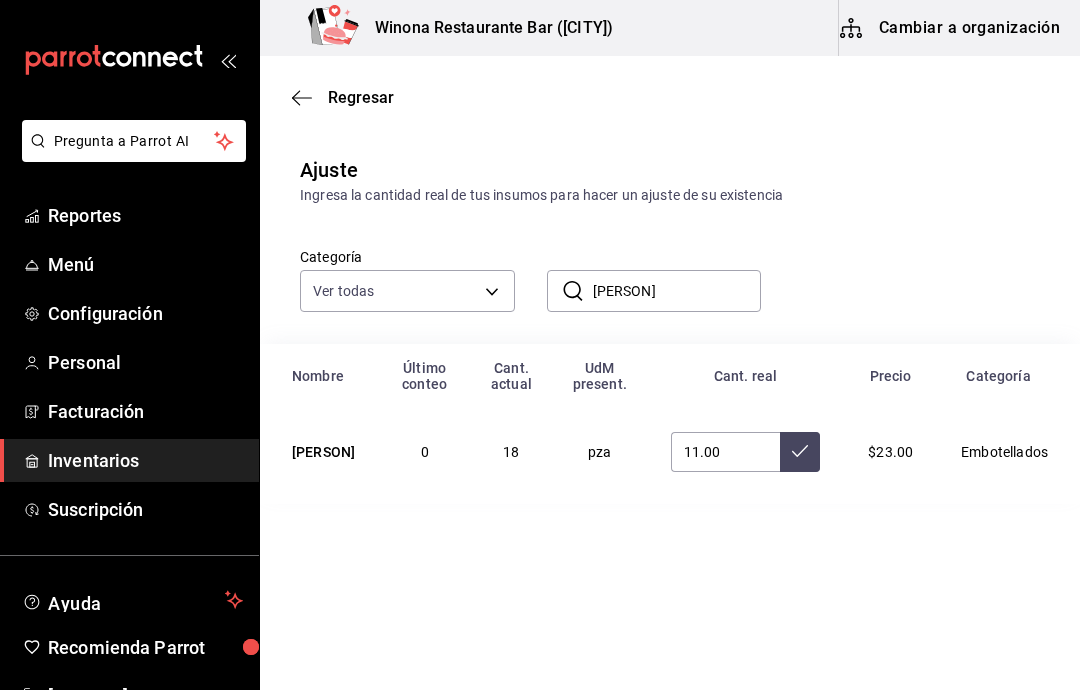 click 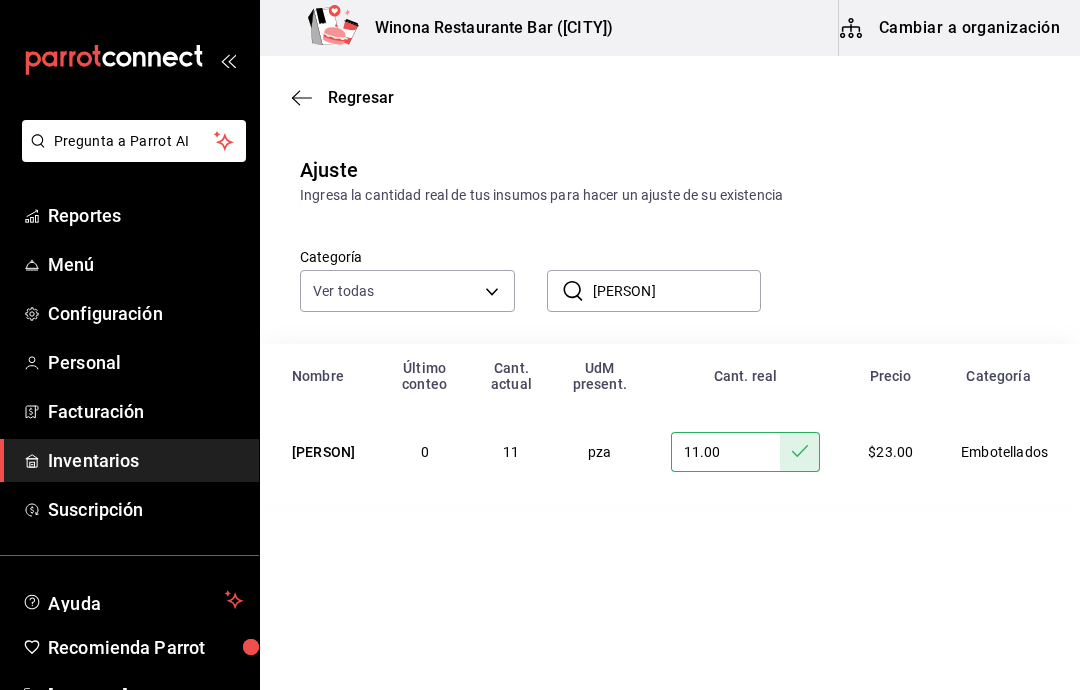 click on "[PERSON]" at bounding box center [677, 291] 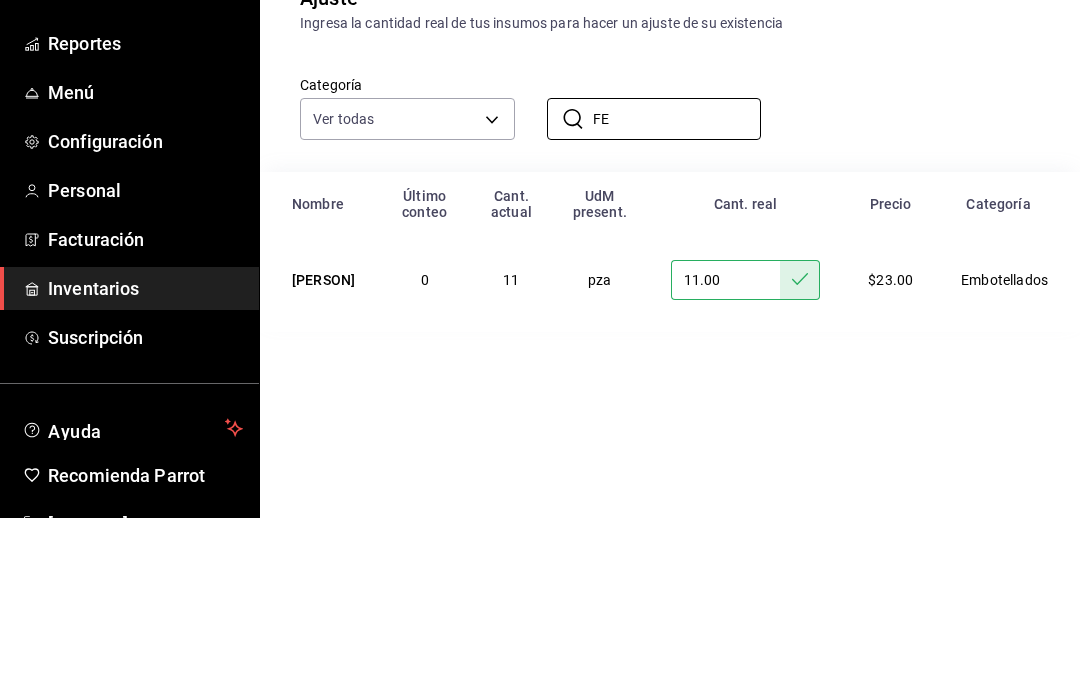 type on "F" 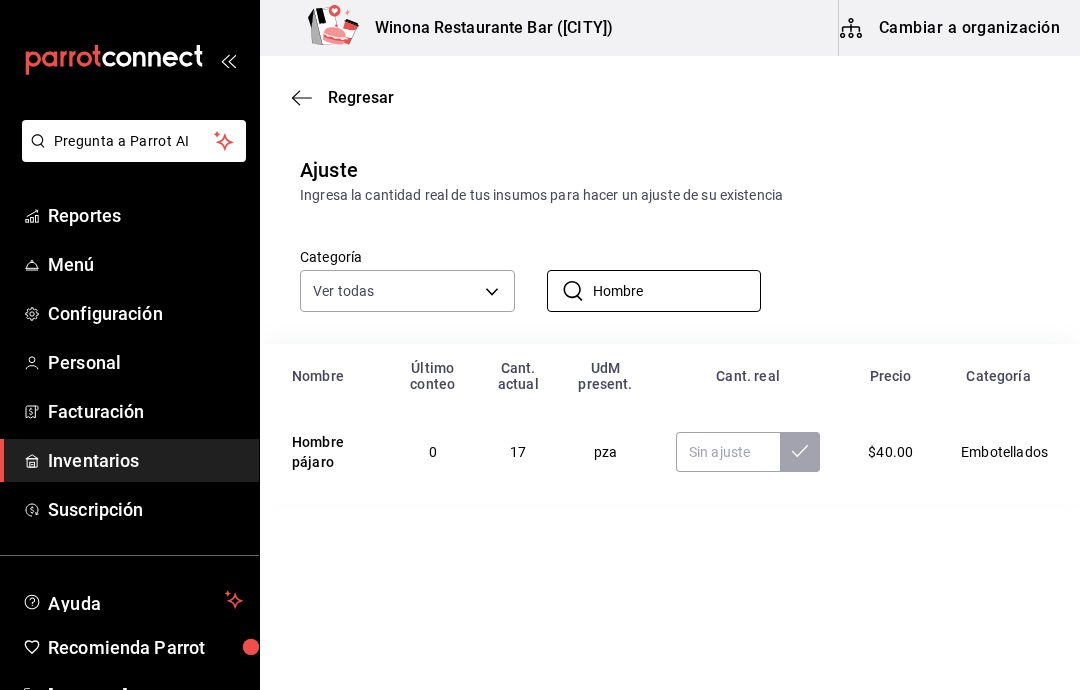 type on "Hombre" 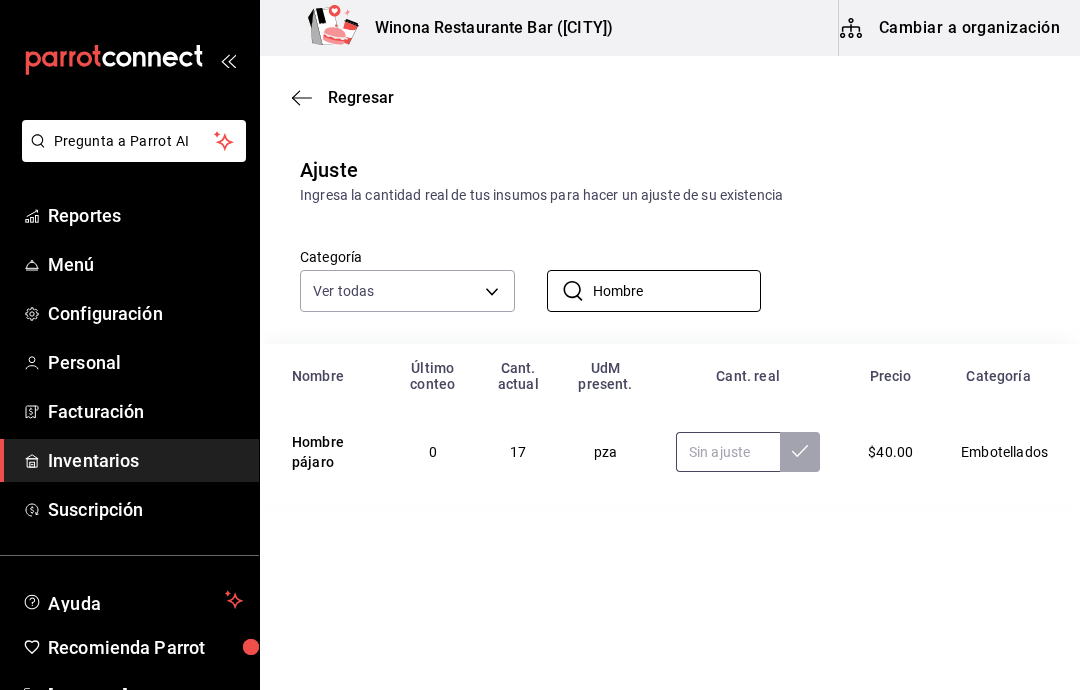 click at bounding box center [728, 452] 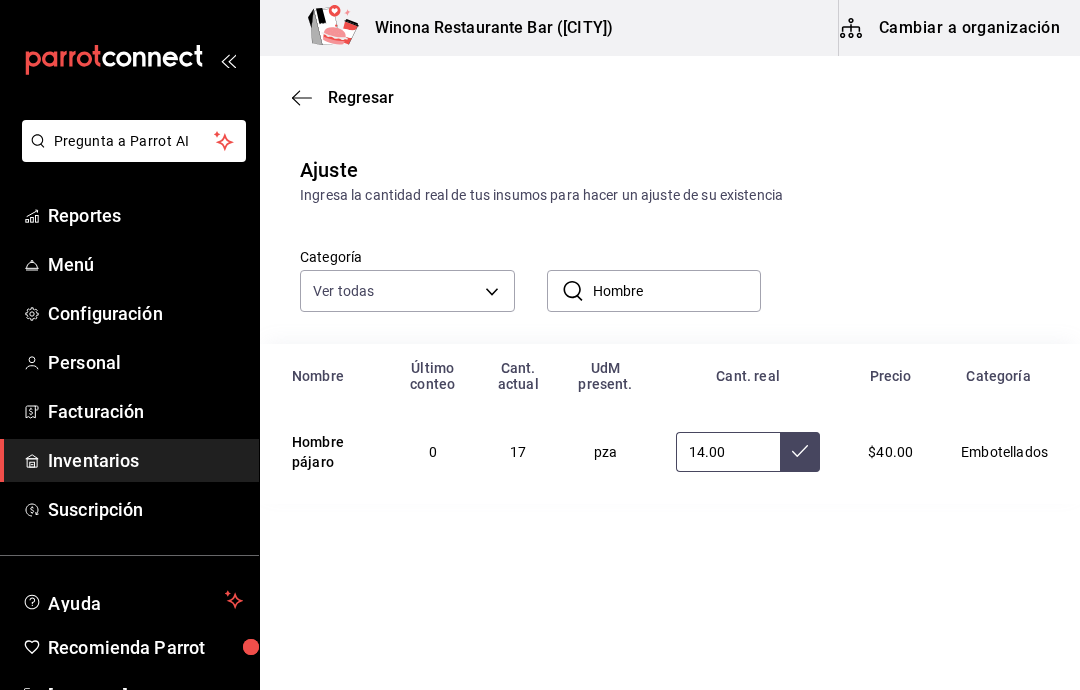 type on "14.00" 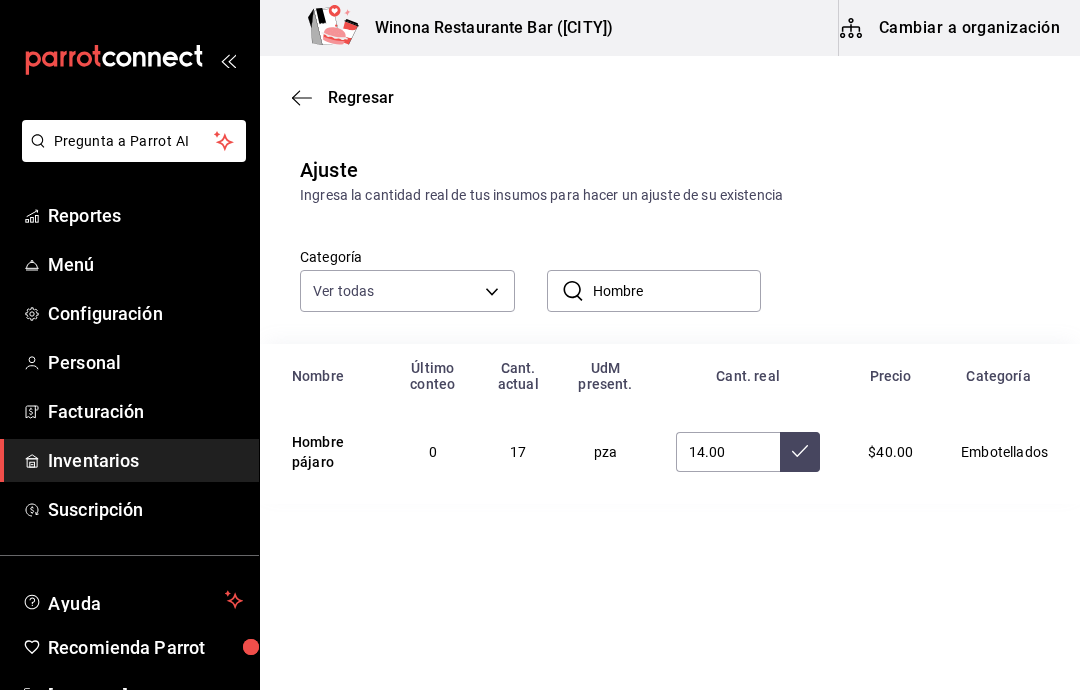 click 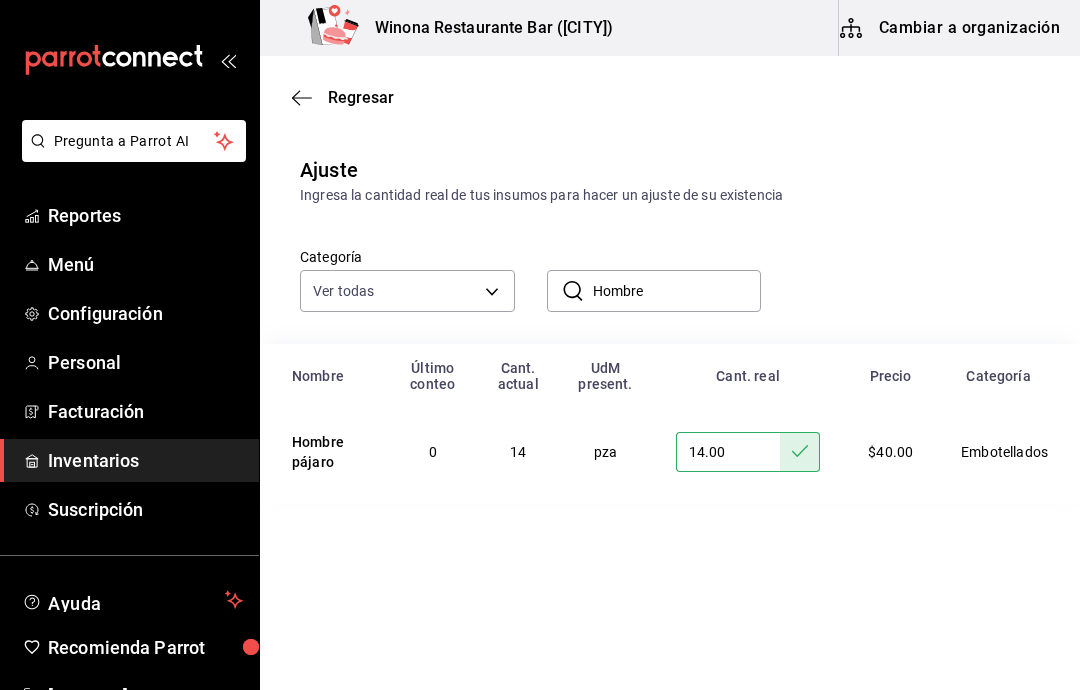 click on "Hombre" at bounding box center (677, 291) 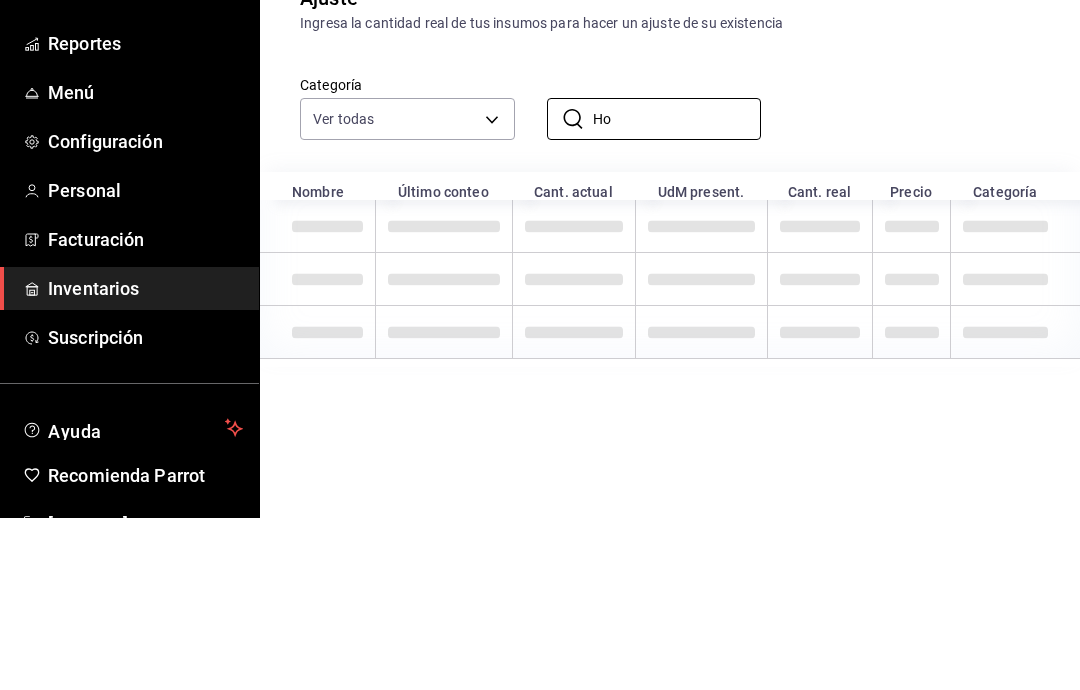 type on "H" 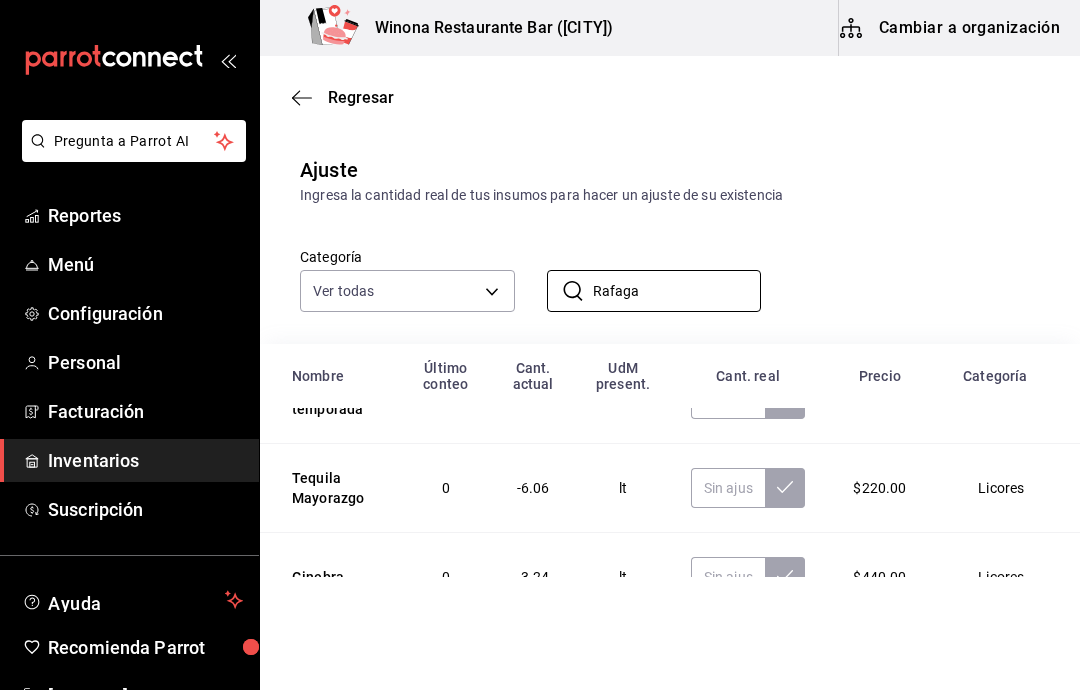 click on "Rafaga" at bounding box center (677, 291) 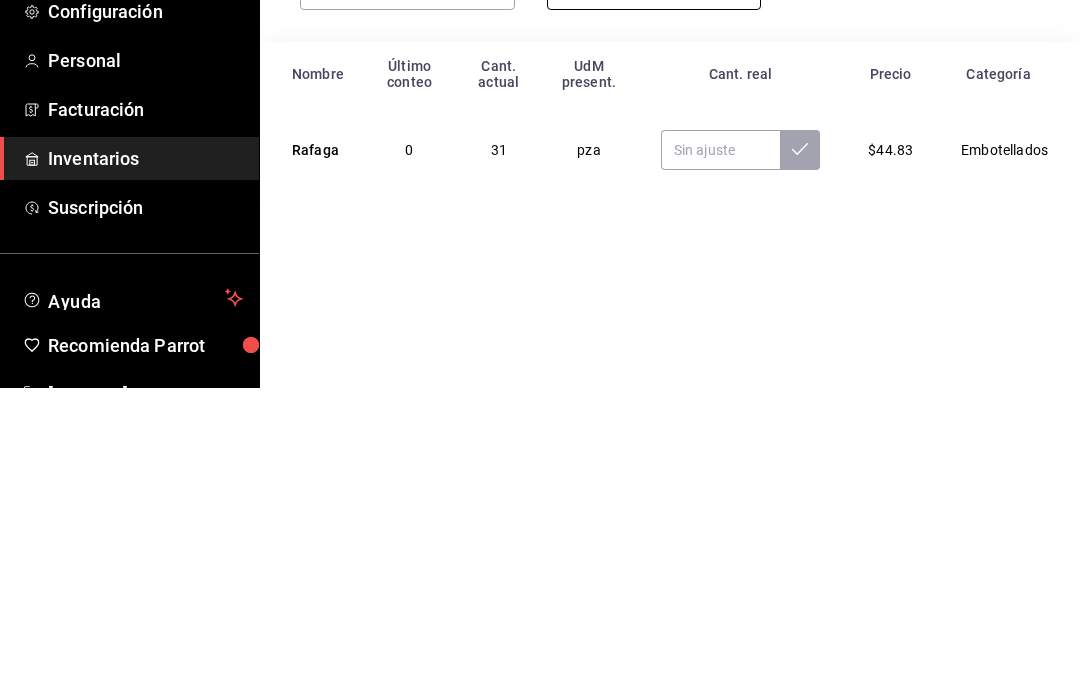 type on "Rafaga" 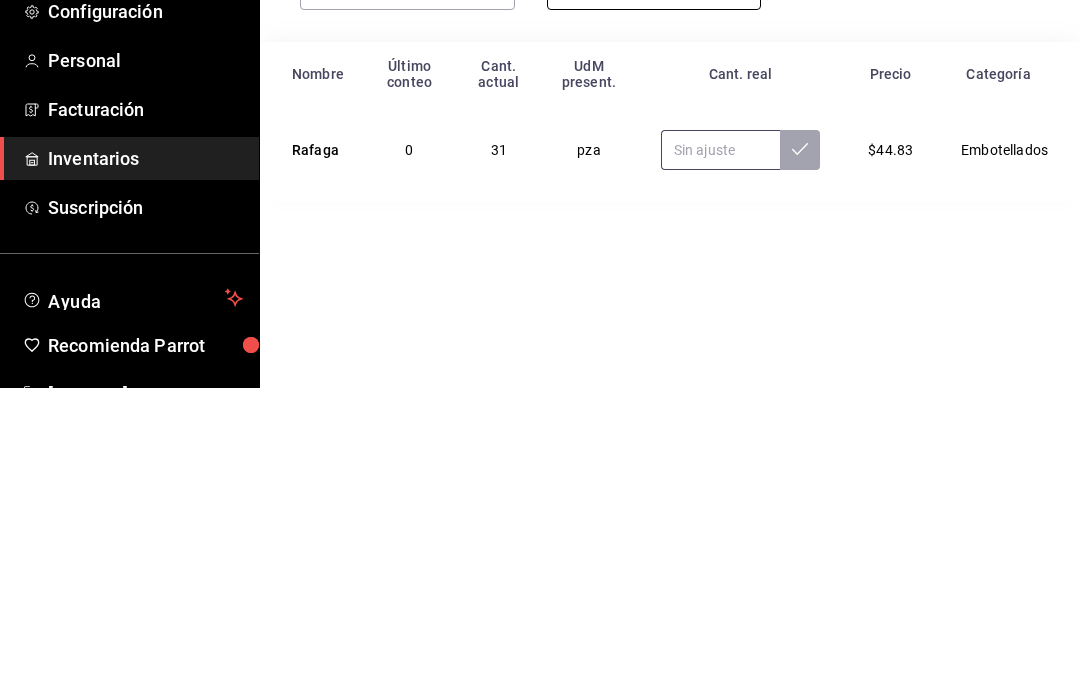 click at bounding box center [720, 452] 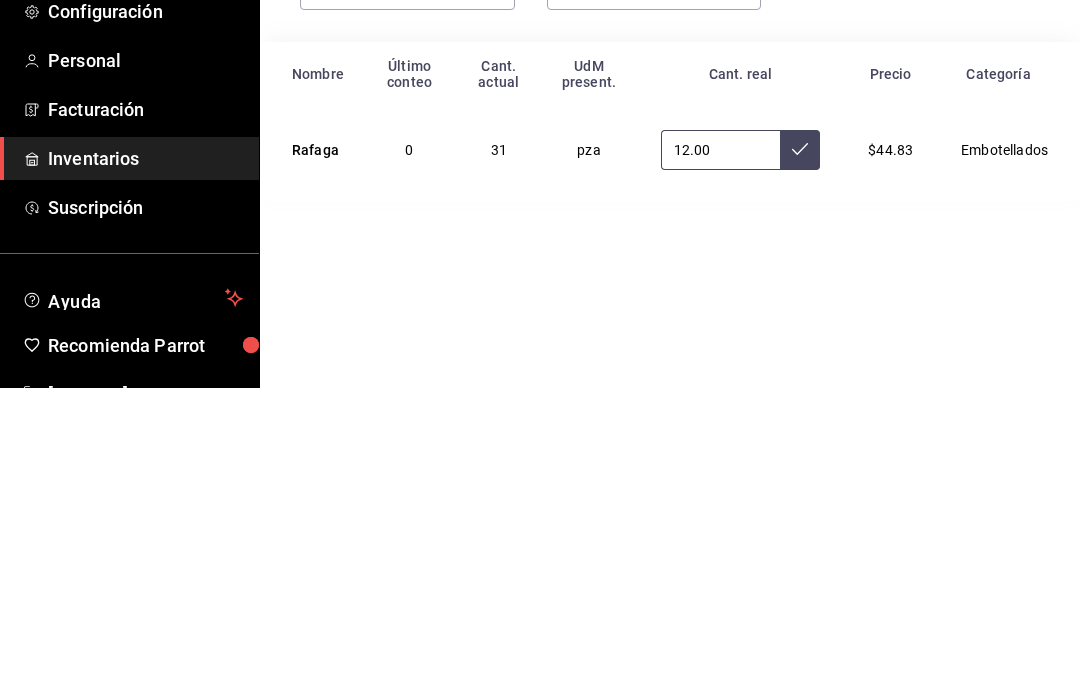 type on "12.00" 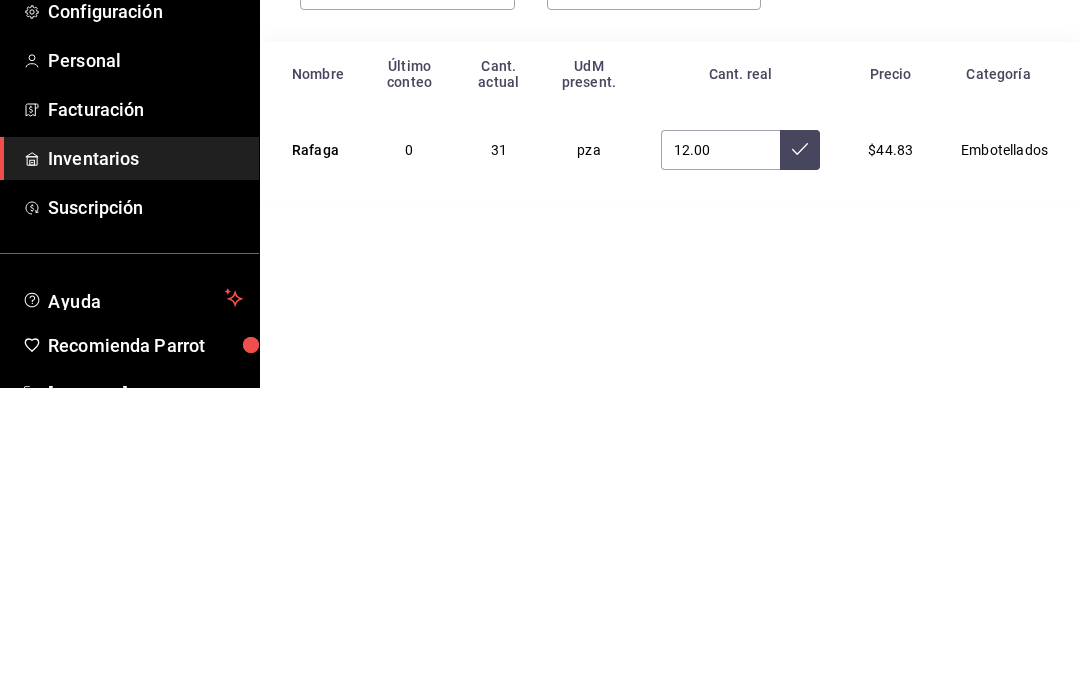 click 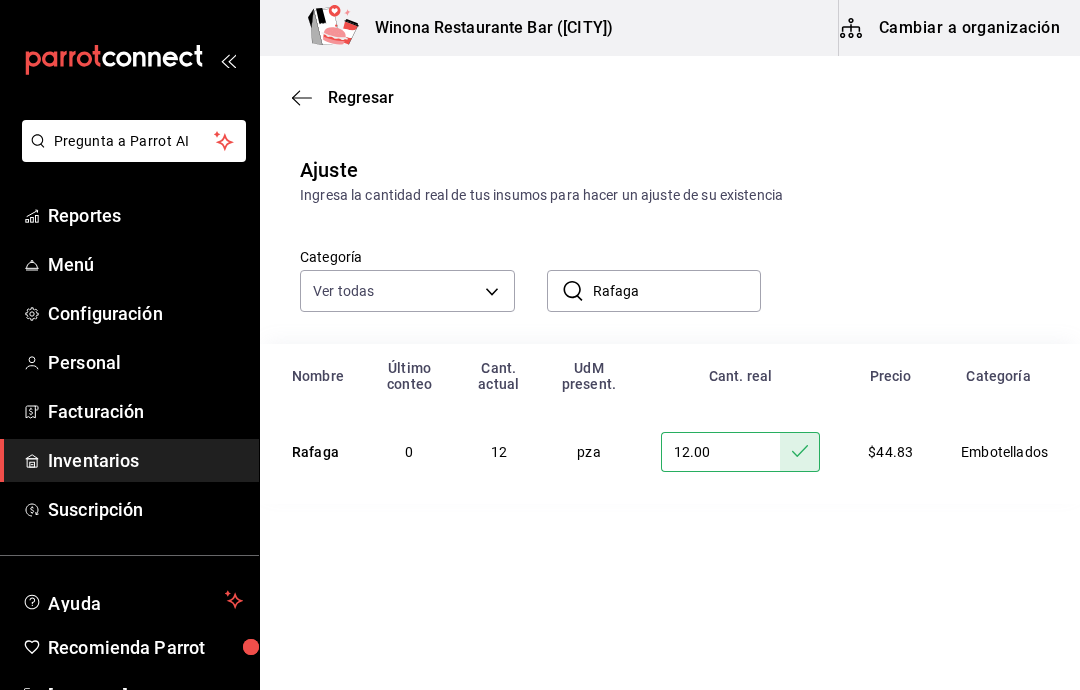 click on "Rafaga" at bounding box center [677, 291] 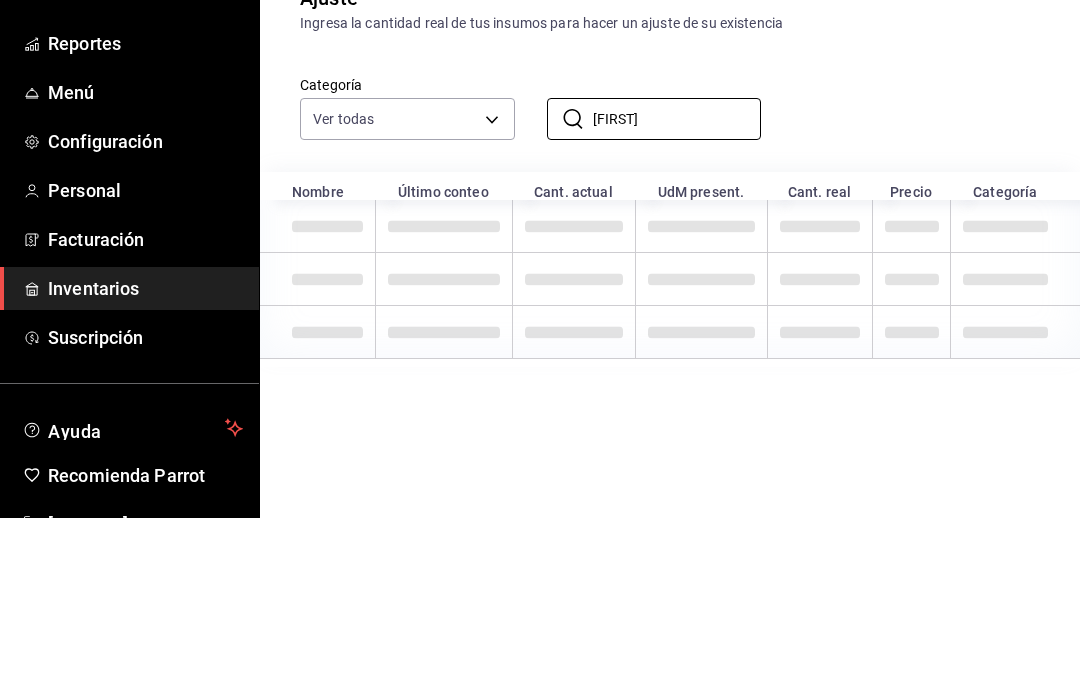 type on "R" 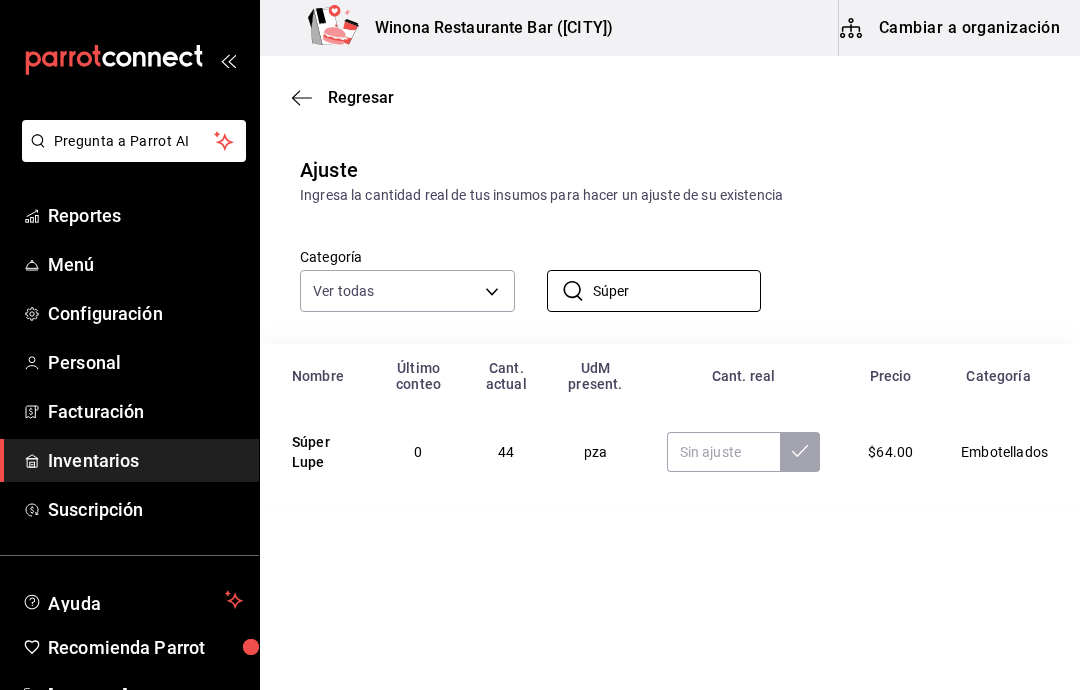 type on "Súper" 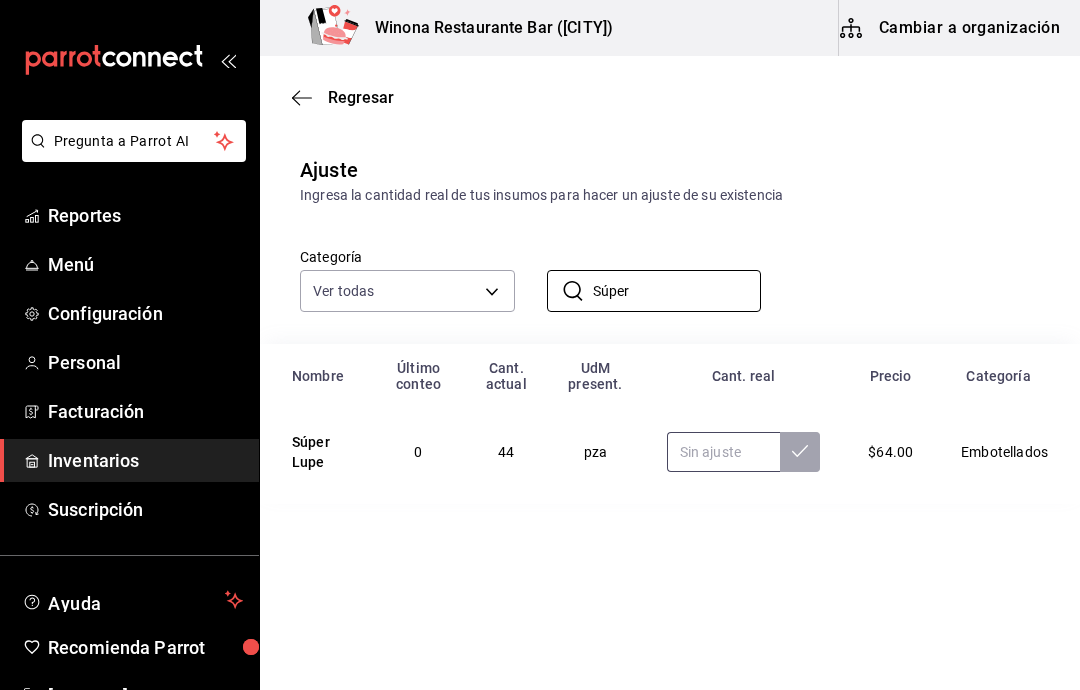 click at bounding box center [724, 452] 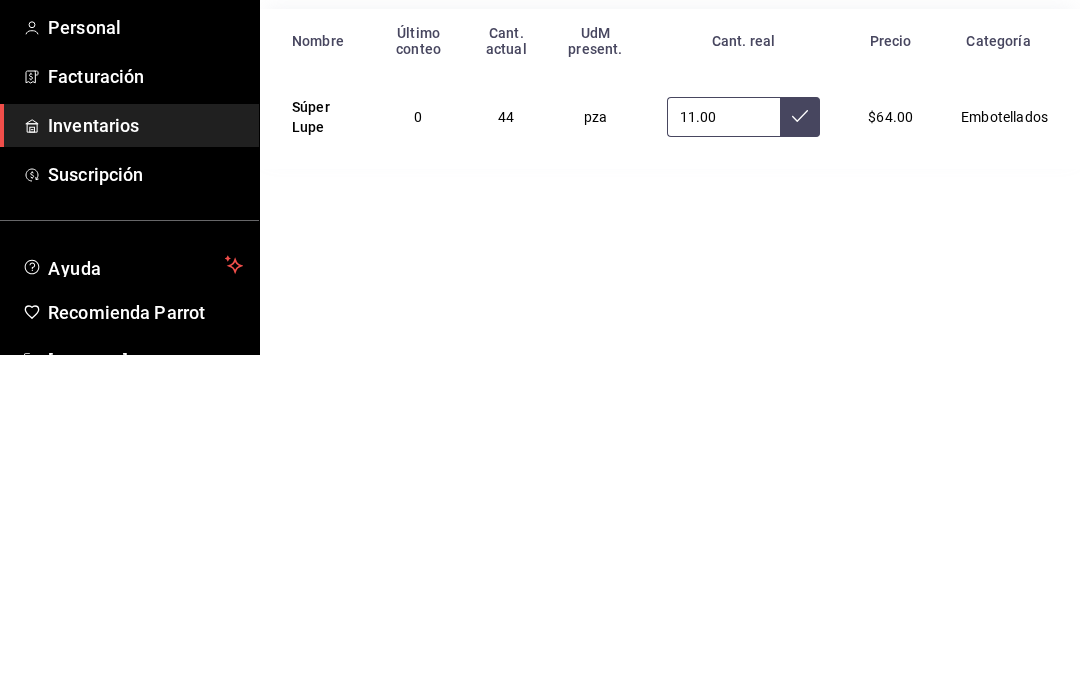 type on "11.00" 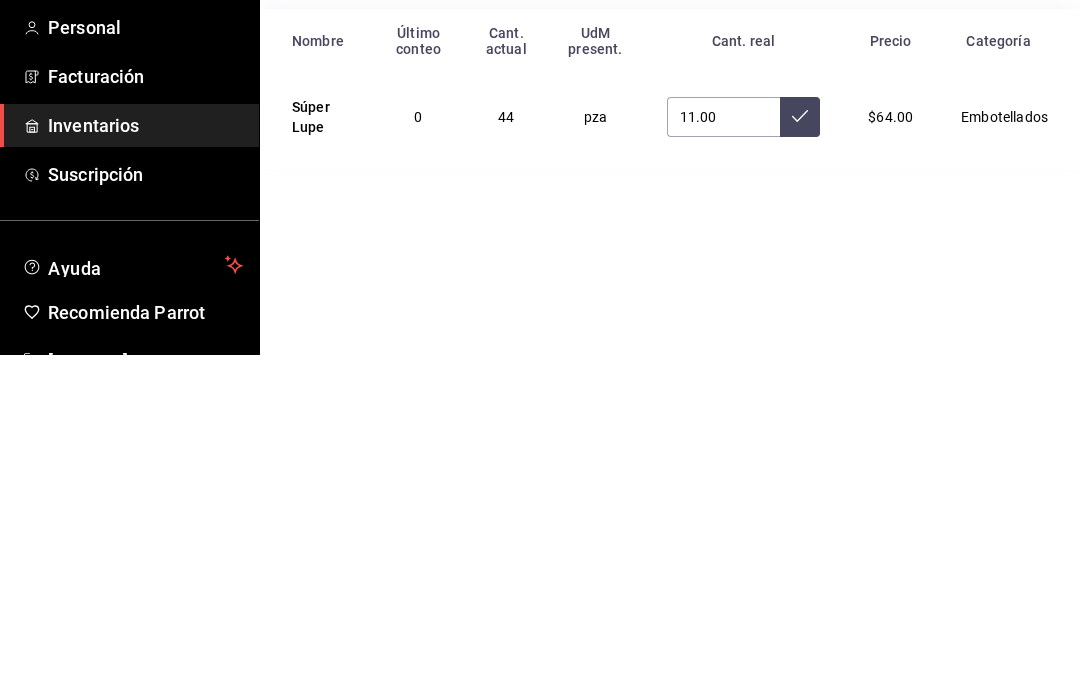 click at bounding box center [800, 452] 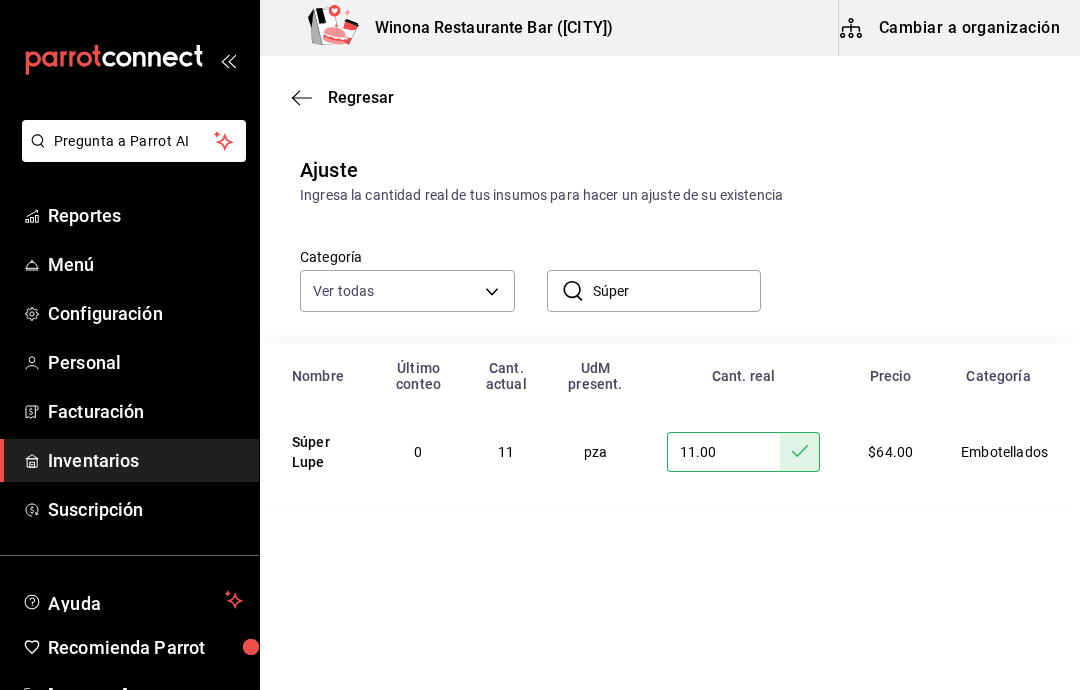 click on "Súper" at bounding box center [677, 291] 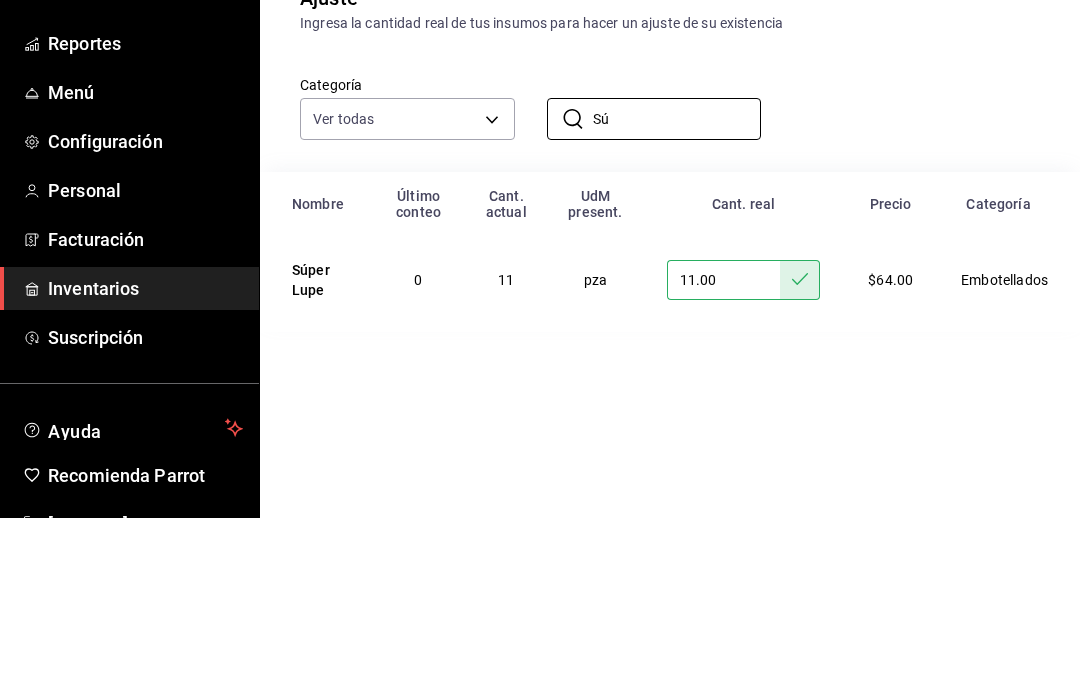 type on "S" 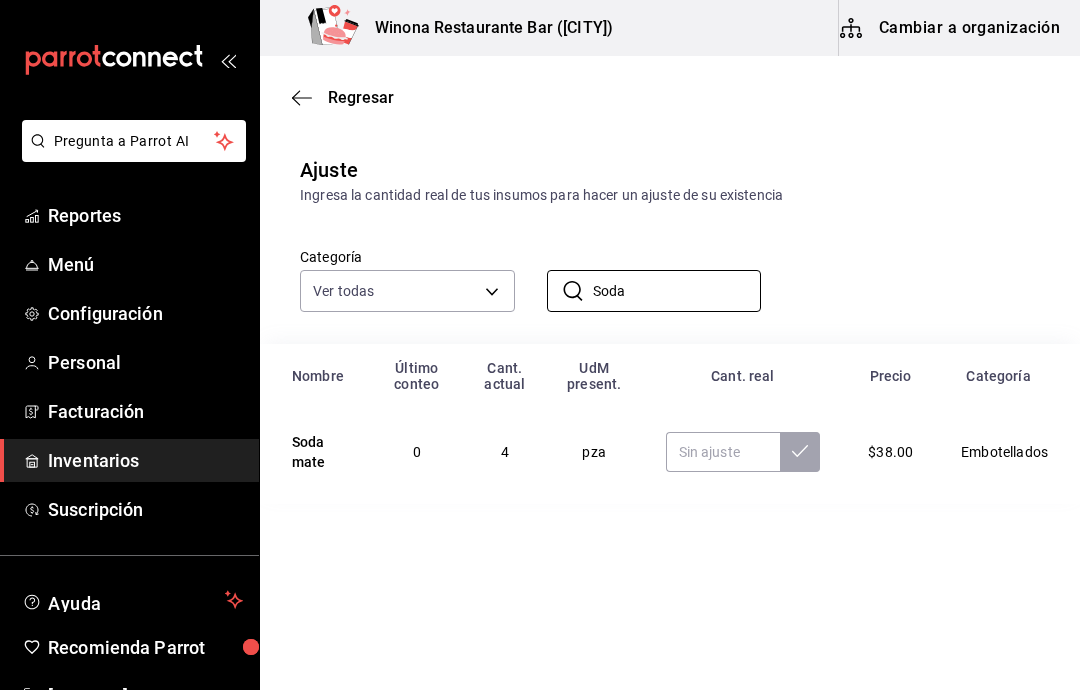 click on "Soda" at bounding box center (677, 291) 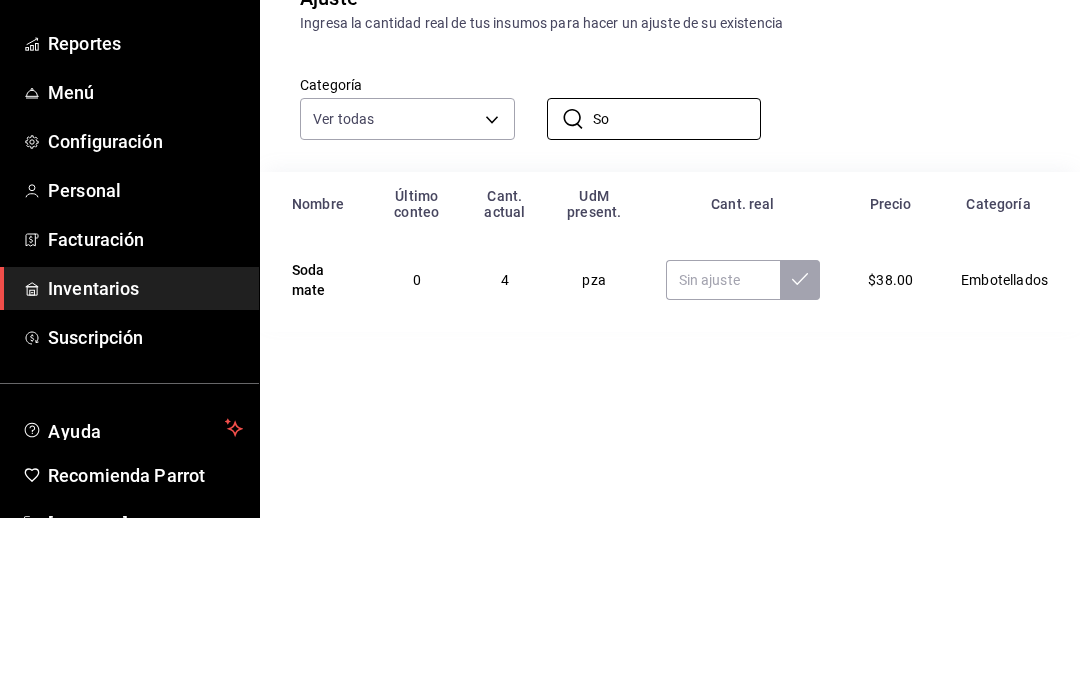 type on "S" 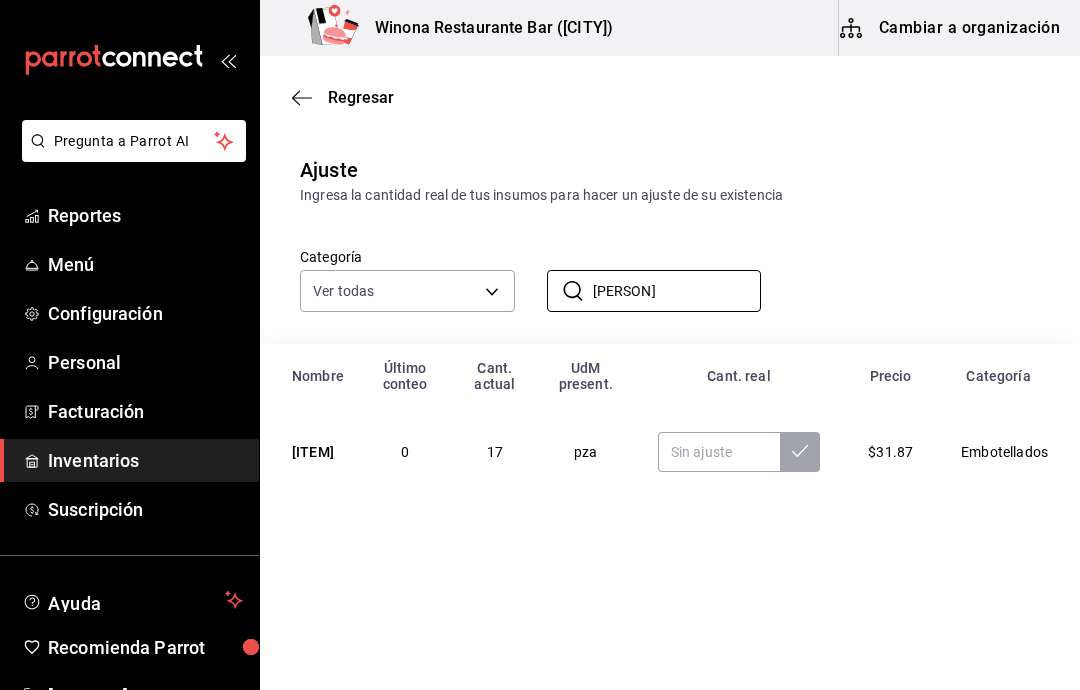 click on "[PERSON]" at bounding box center (677, 291) 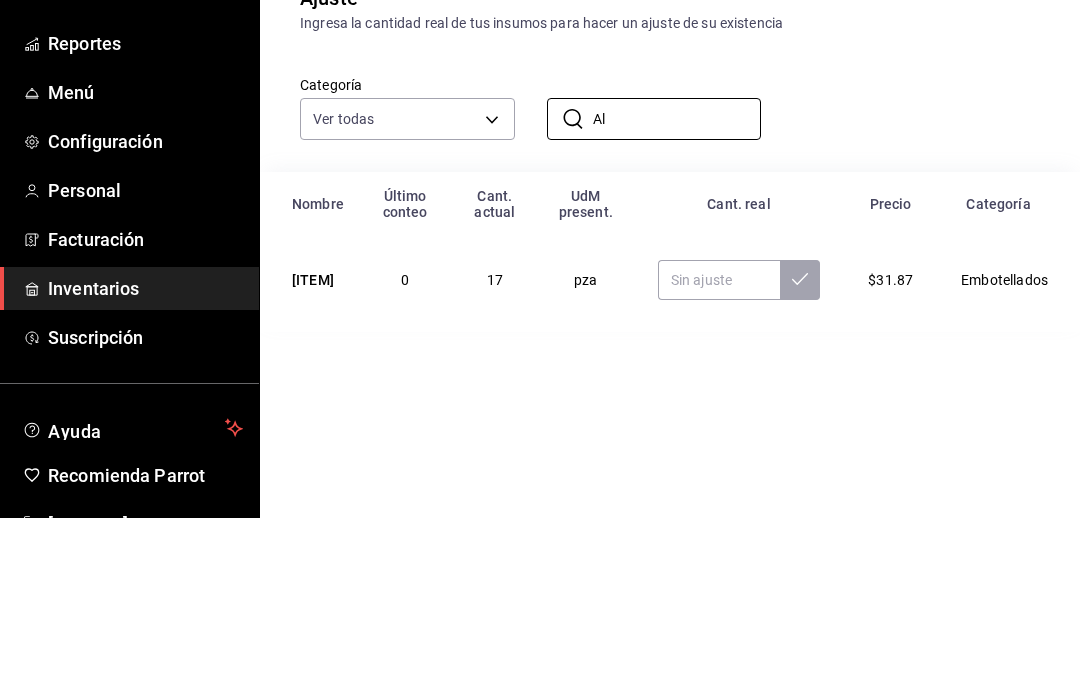 type on "A" 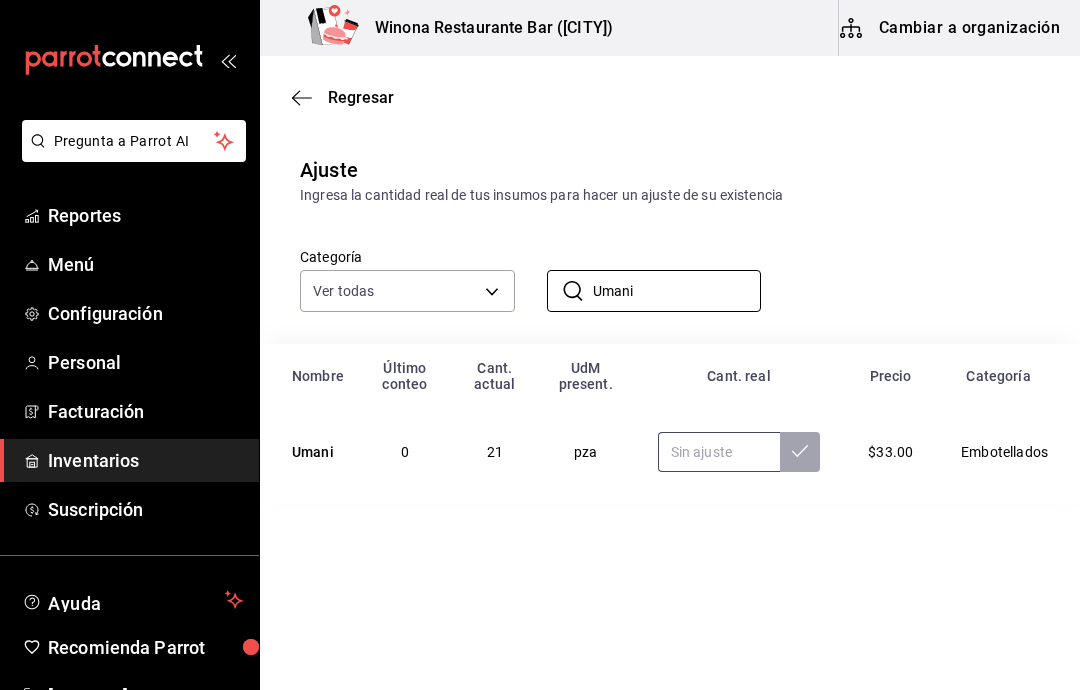 click at bounding box center (719, 452) 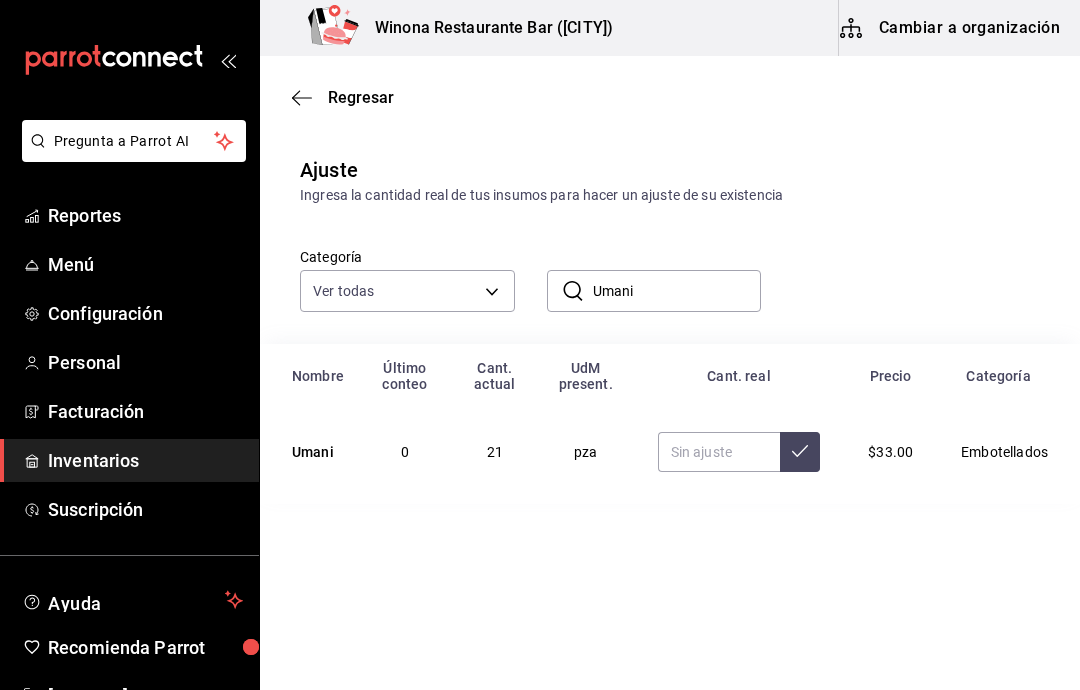 click on "Umani" at bounding box center [677, 291] 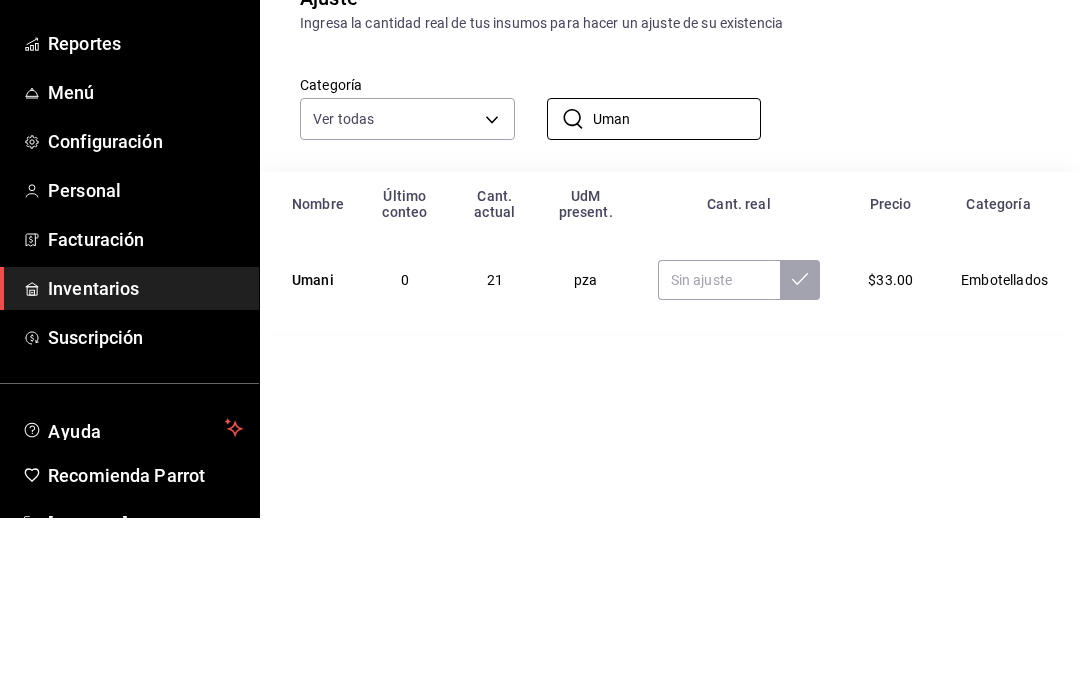 type on "[ITEM]" 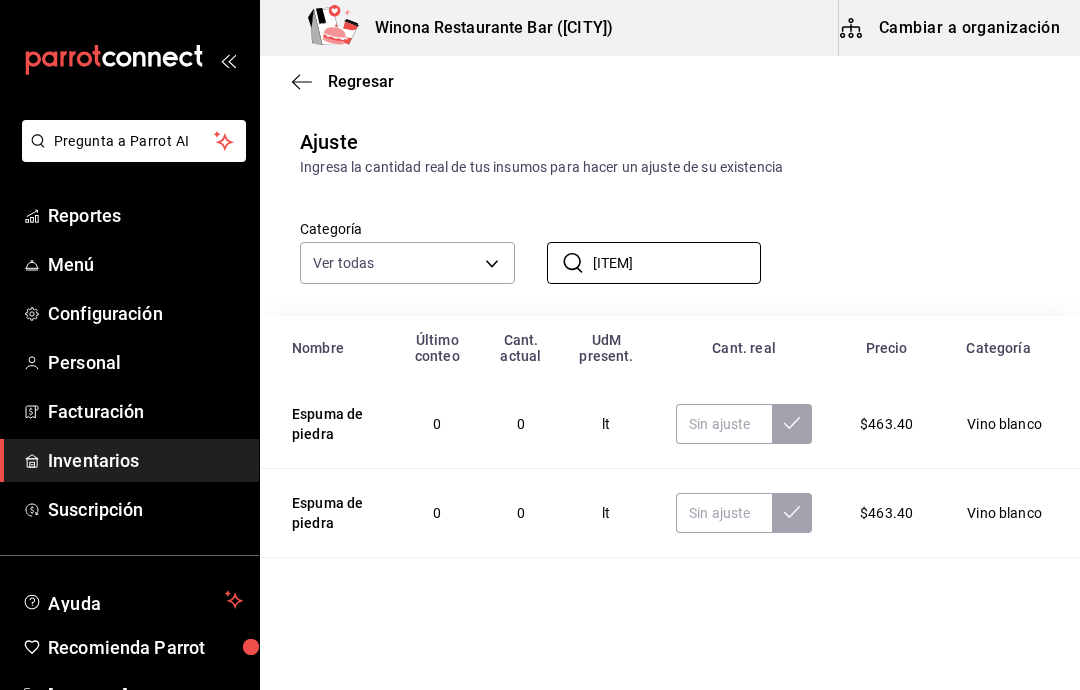 scroll, scrollTop: 27, scrollLeft: 0, axis: vertical 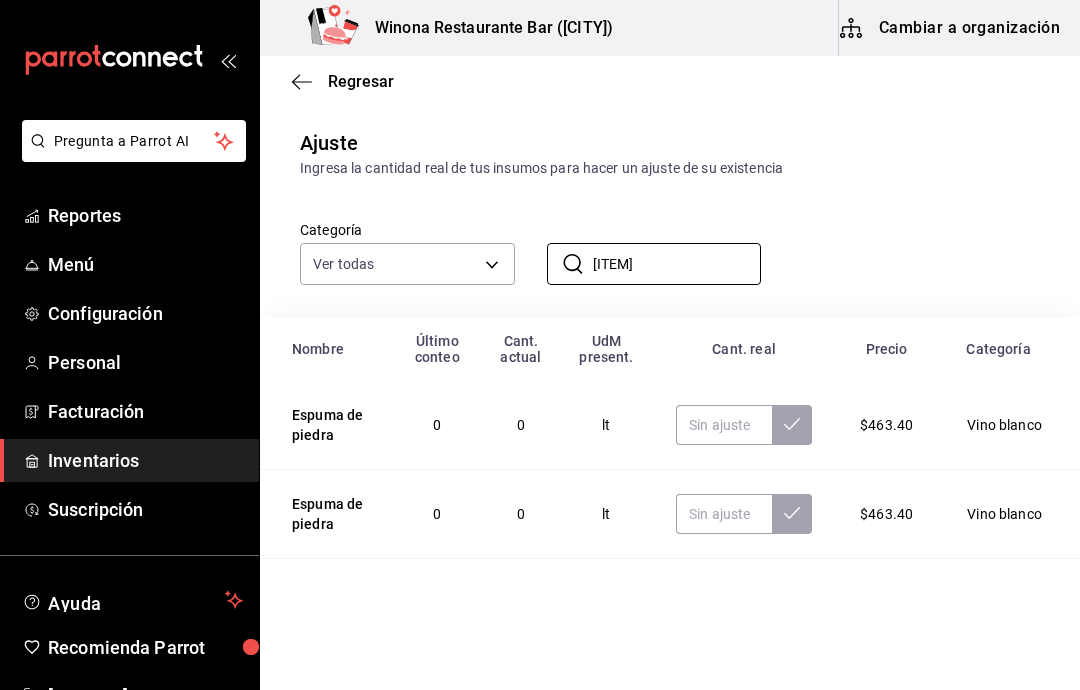 click 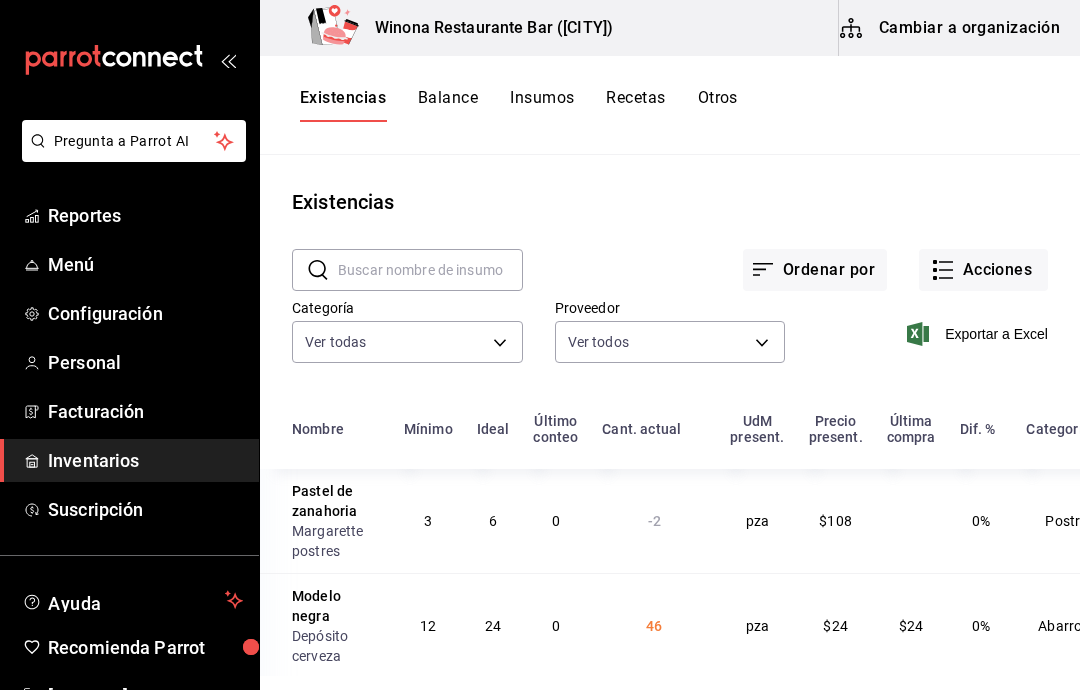 click on "Acciones" at bounding box center [983, 270] 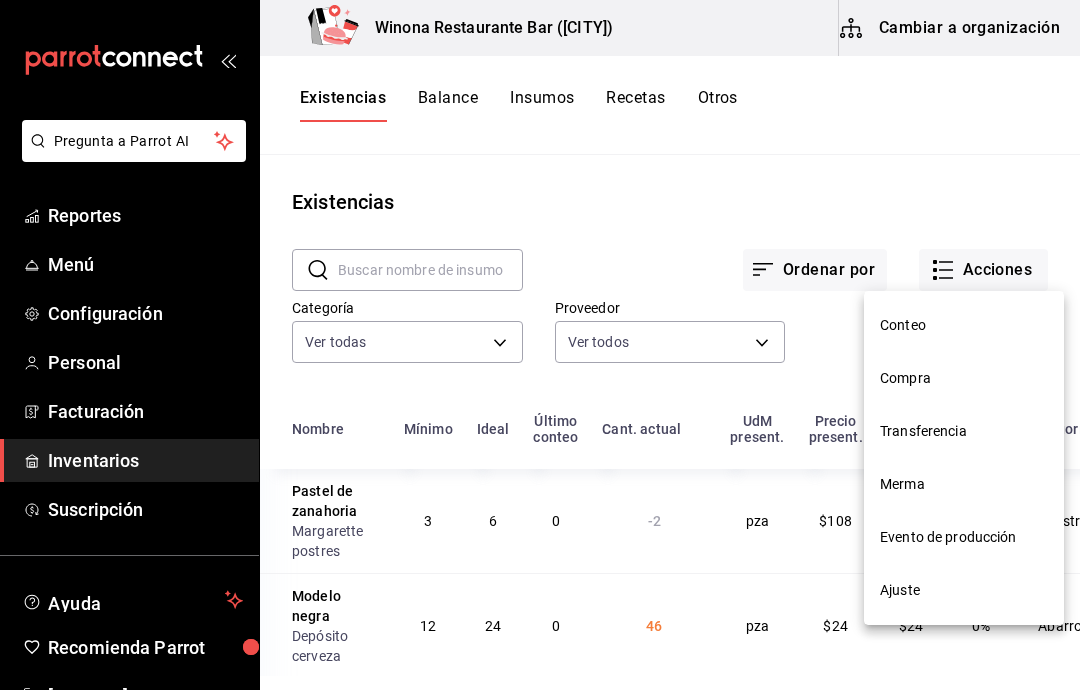 click on "Ajuste" at bounding box center (964, 590) 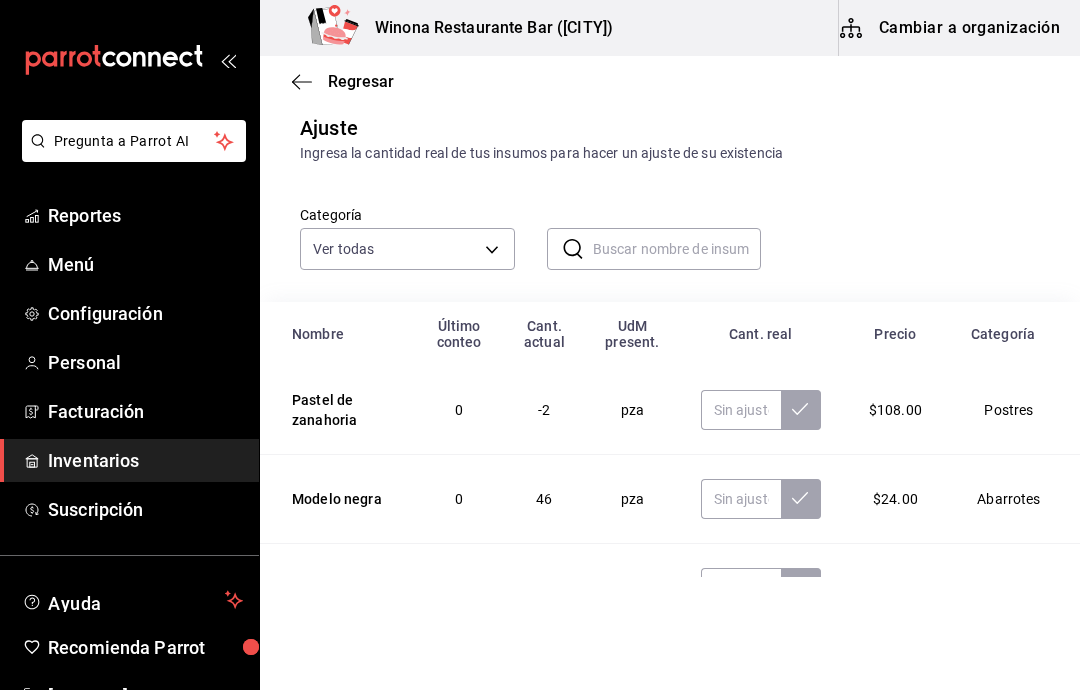 scroll, scrollTop: 44, scrollLeft: 0, axis: vertical 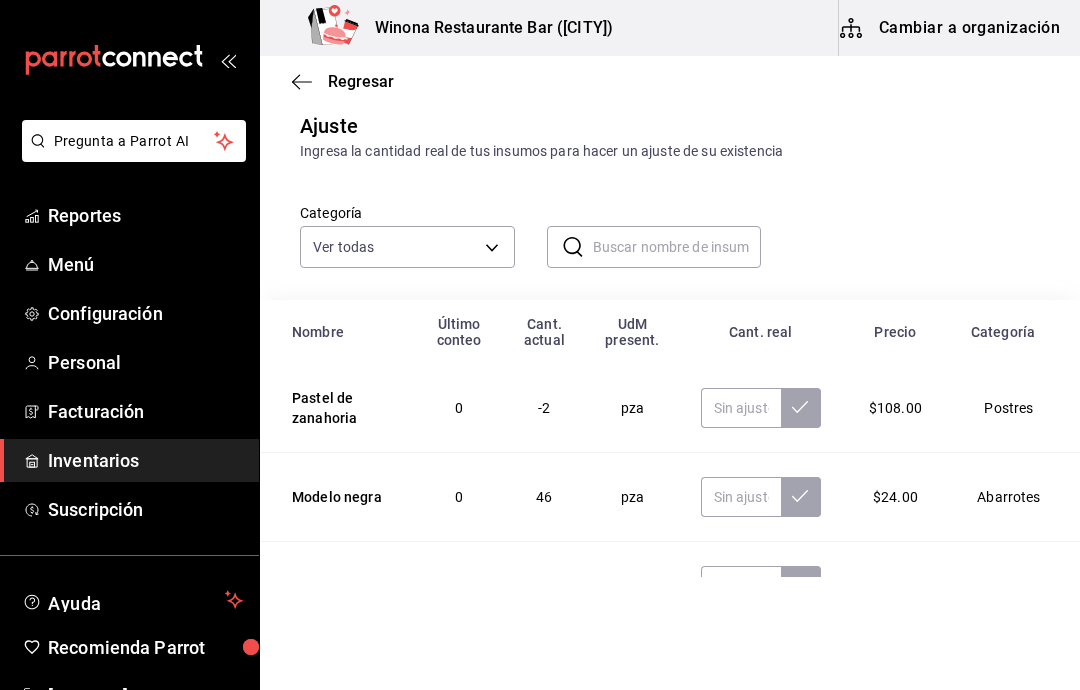 click on "Pregunta a Parrot AI Reportes   Menú   Configuración   Personal   Facturación   Inventarios   Suscripción   Ayuda Recomienda Parrot   [FIRST] [LAST]   Sugerir nueva función   Winona Restaurante Bar (Cdmx) Cambiar a organización Regresar Ajuste Ingresa la cantidad real de tus insumos para hacer un ajuste de su existencia Categoría Ver todas [UUID],[UUID],[UUID],[UUID],[UUID],[UUID],[UUID],[UUID],[UUID],[UUID] ​ ​ Nombre Último conteo Cant. actual UdM present. Cant. real Precio Categoría Pastel de zanahoria  0 -2 pza $108.00  Postres  Modelo negra  0 46 pza $24.00 Abarrotes Pacifico  0 73 pza $22.00 Licores Leche deslactosada  10 10 lt $26.00 Bebidas calientes  BEEFEATER  0 0 lt $430.00 Licores  0 1 pza 0" at bounding box center (540, 288) 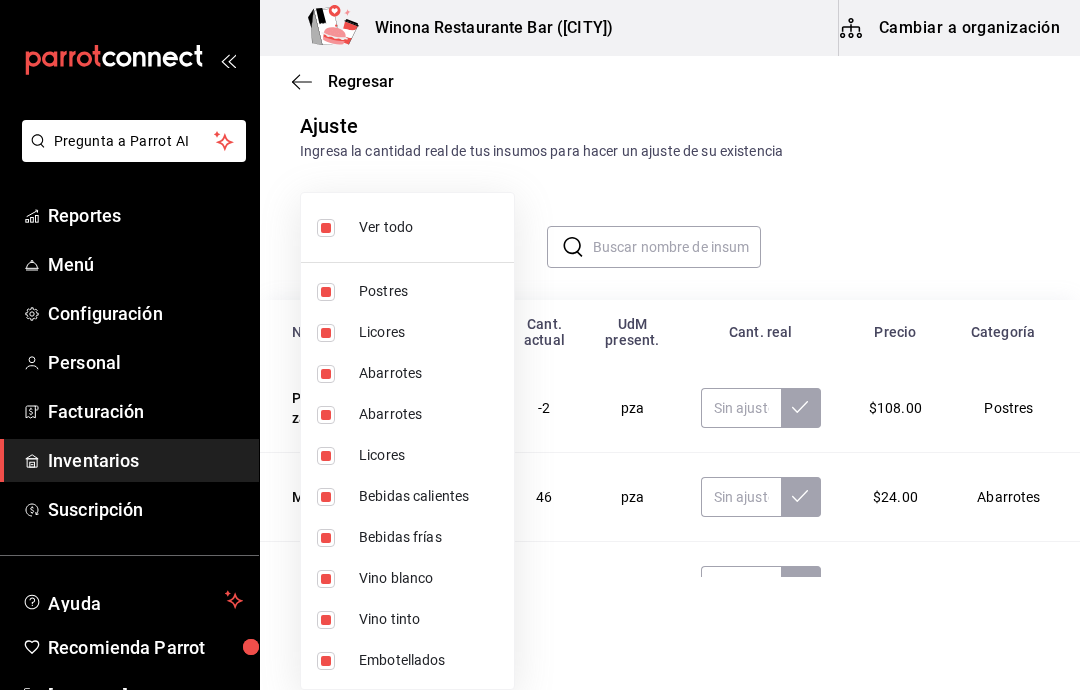 click at bounding box center (540, 345) 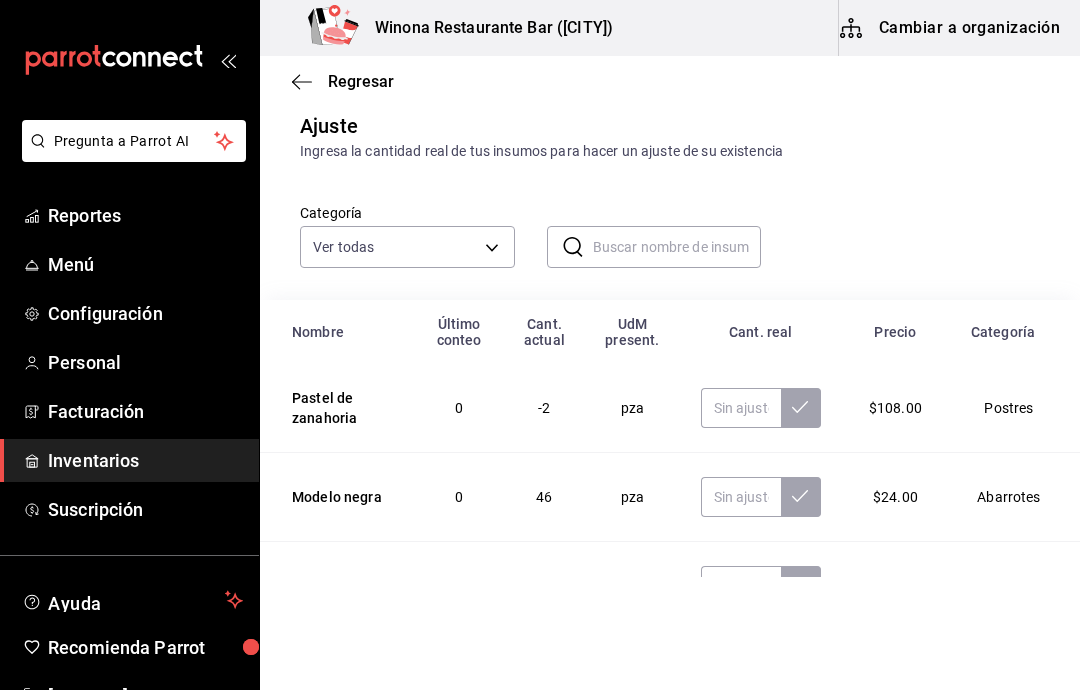 click on "Categoría Ver todas [UUID],[UUID],[UUID],[UUID],[UUID],[UUID],[UUID],[UUID],[UUID],[UUID] ​ ​" at bounding box center [638, 215] 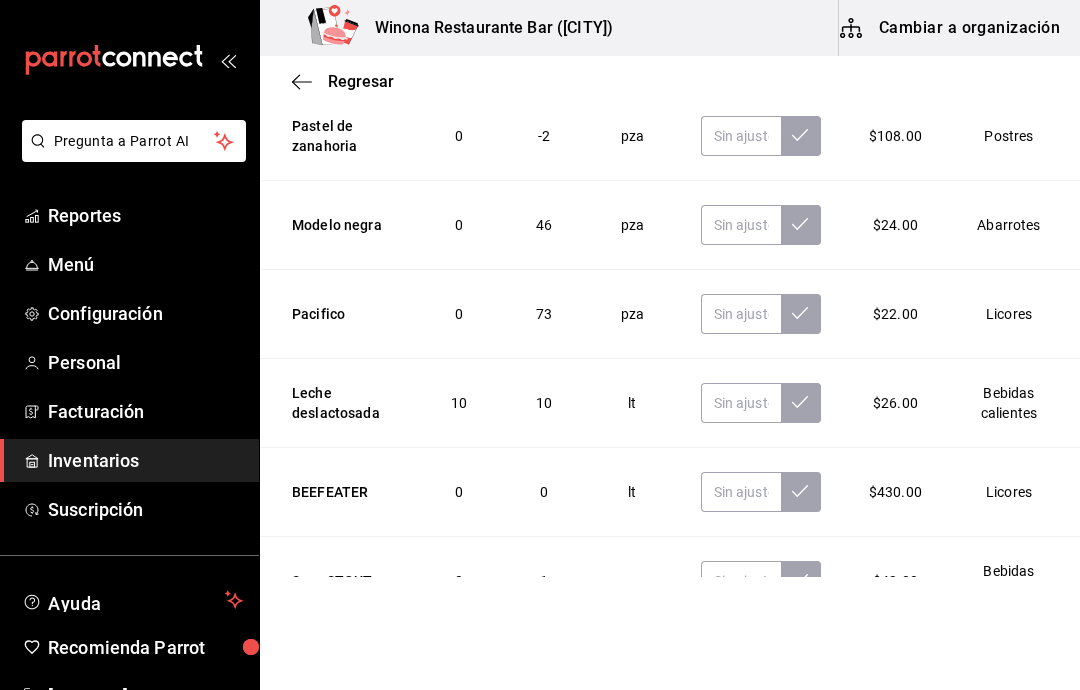 scroll, scrollTop: 315, scrollLeft: 0, axis: vertical 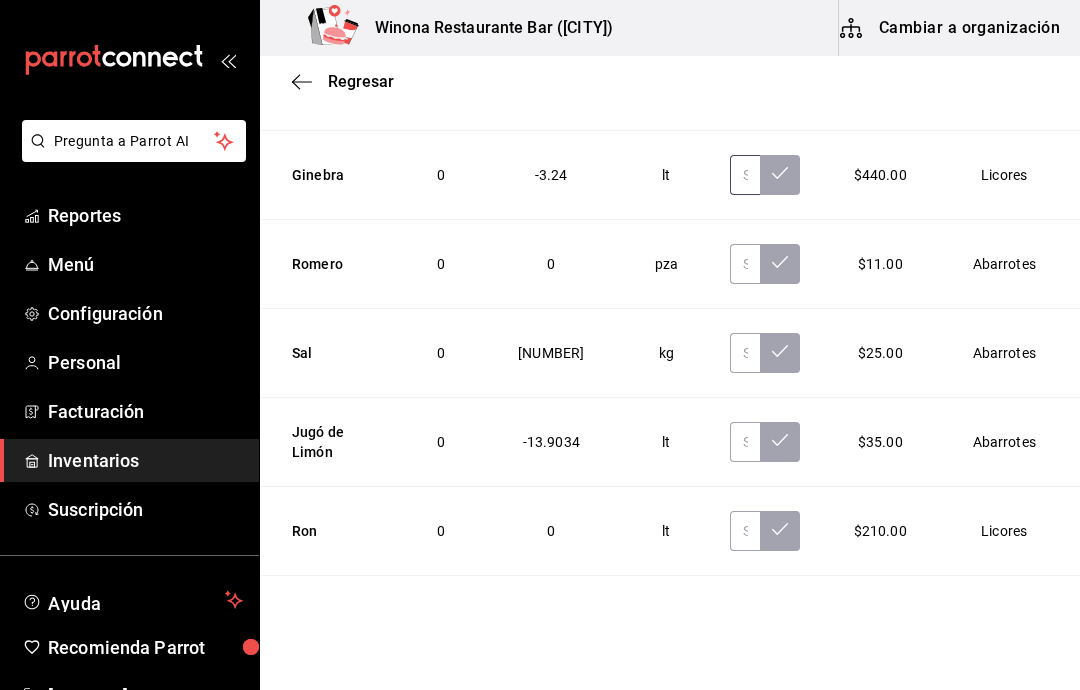 click at bounding box center [745, 175] 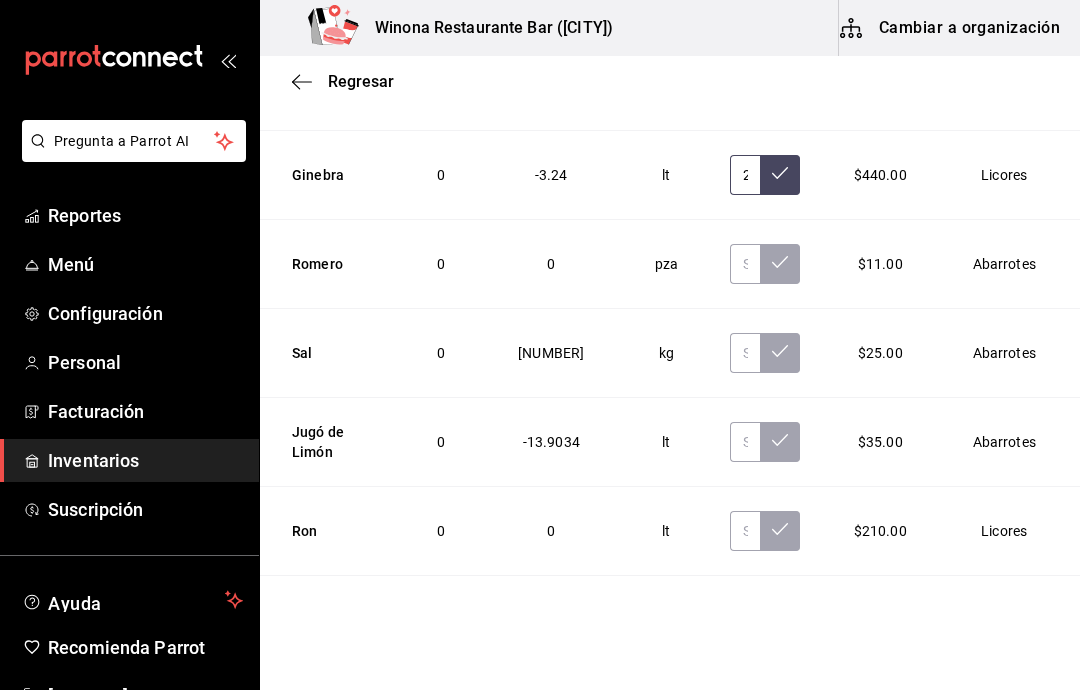 type on "2.25" 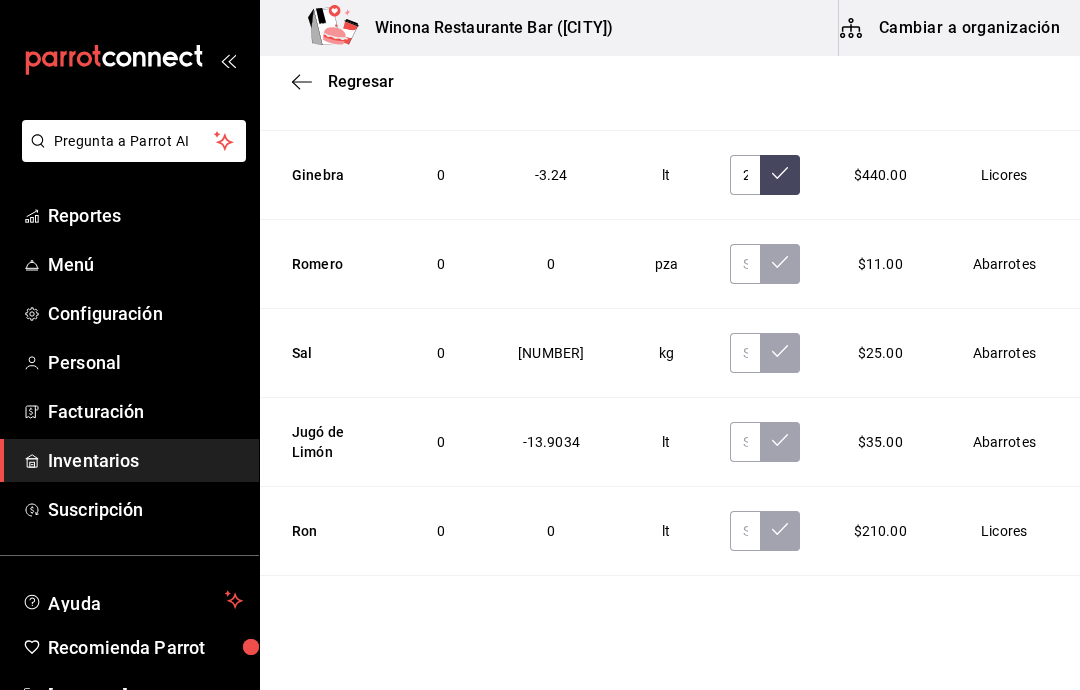 click 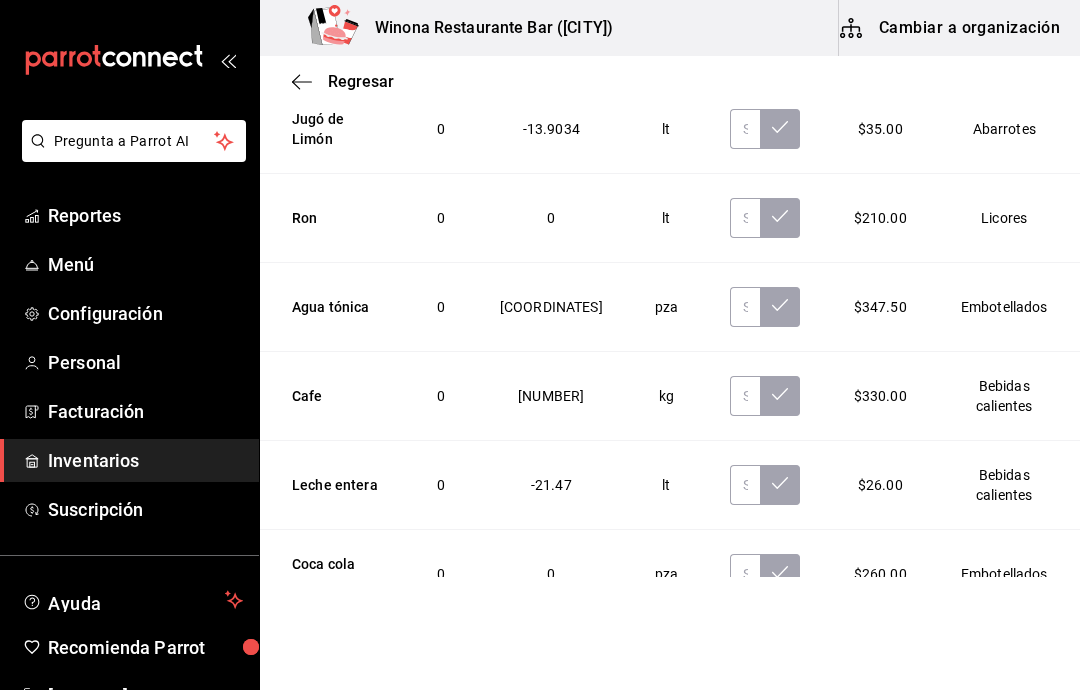 scroll, scrollTop: 2947, scrollLeft: 0, axis: vertical 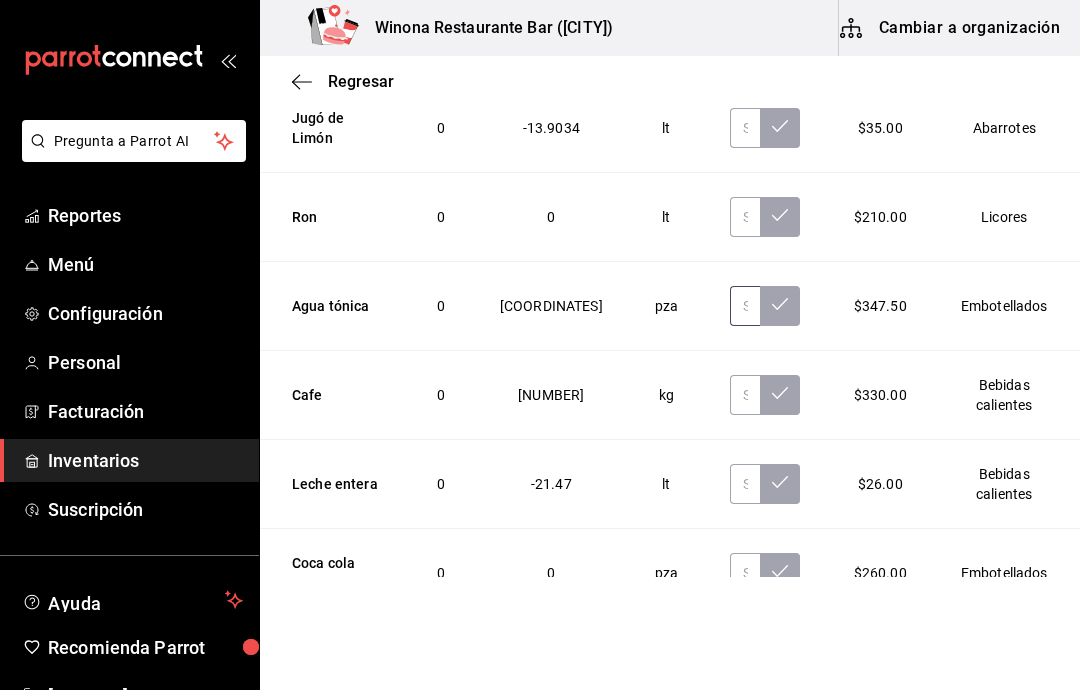 click at bounding box center (745, 306) 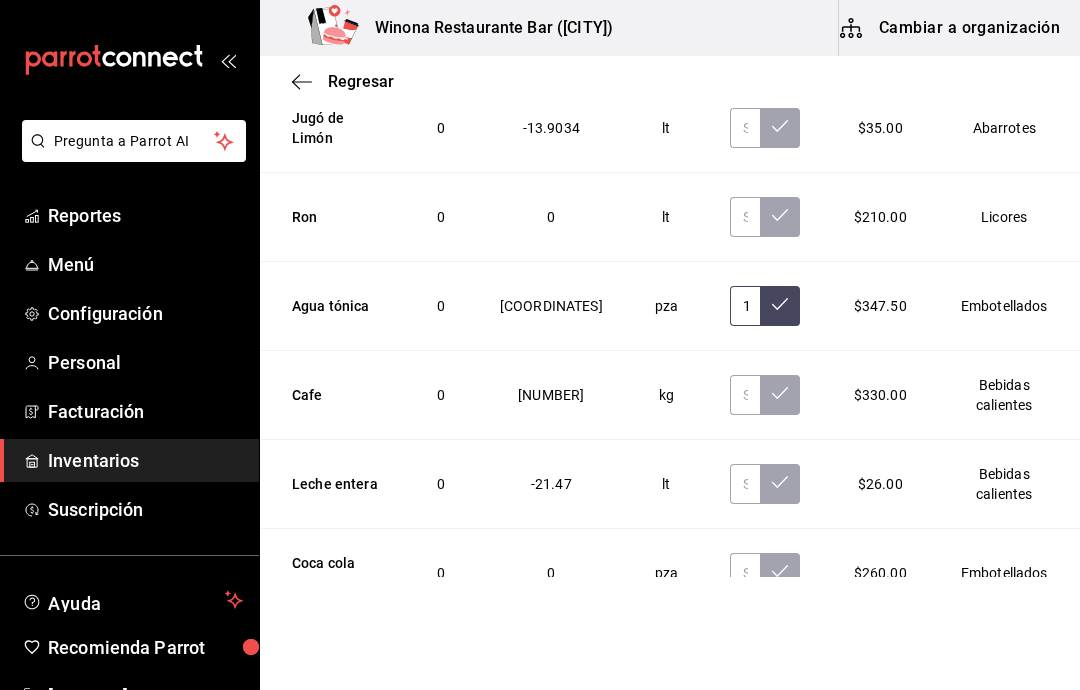 type on "17.00" 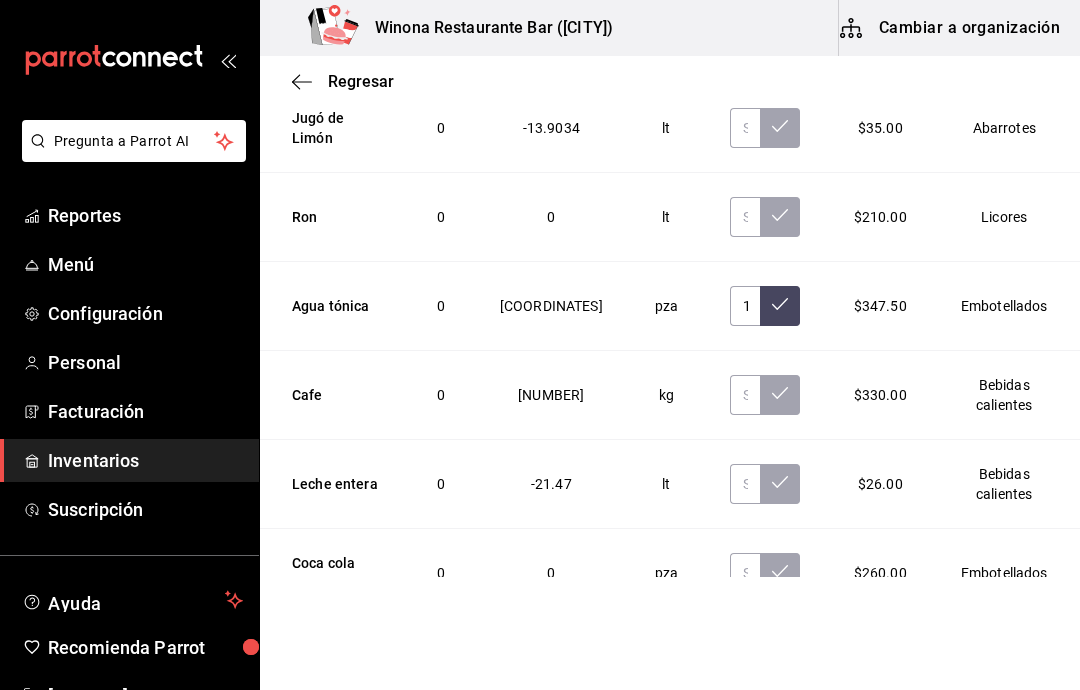 click 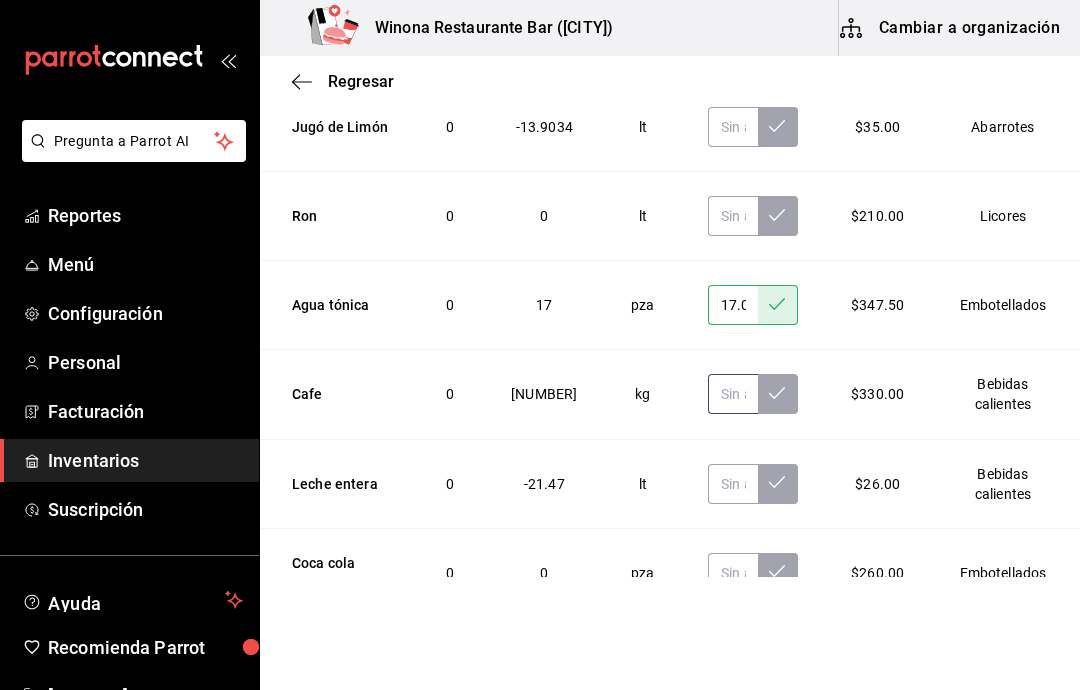 click at bounding box center [732, 394] 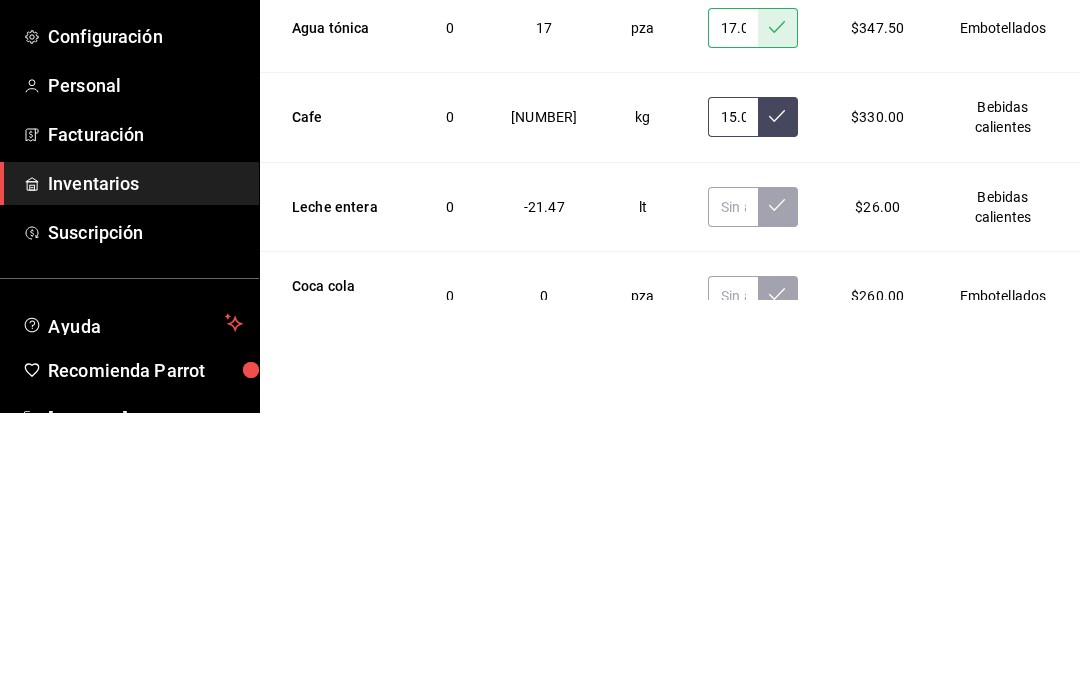 type on "1.00" 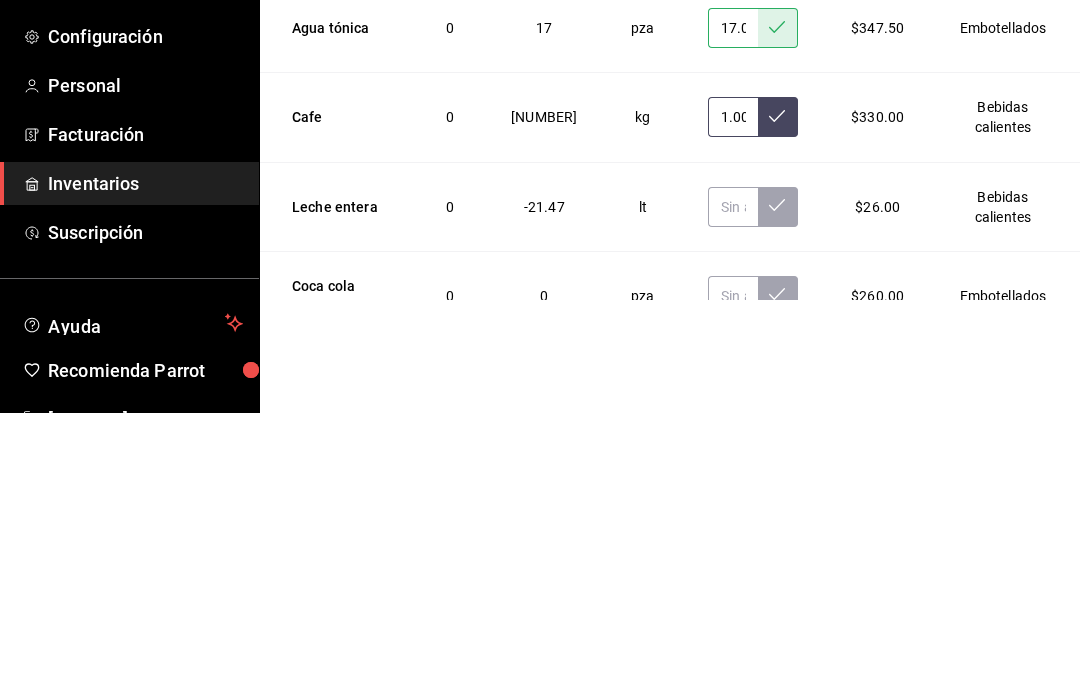 type on "1.50" 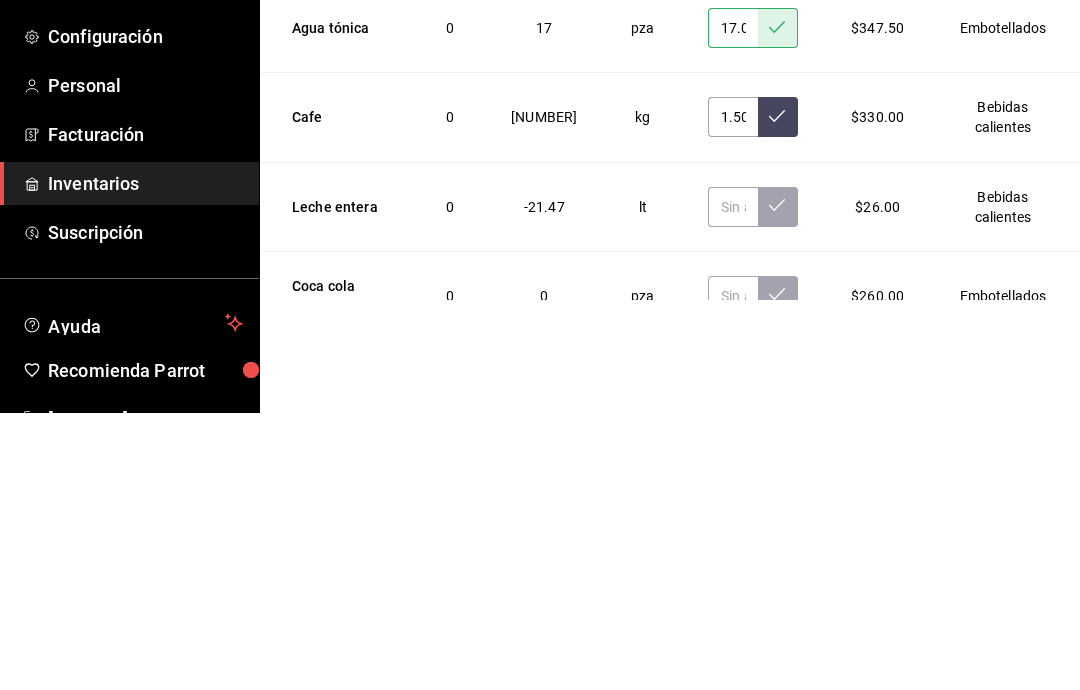 click at bounding box center (778, 394) 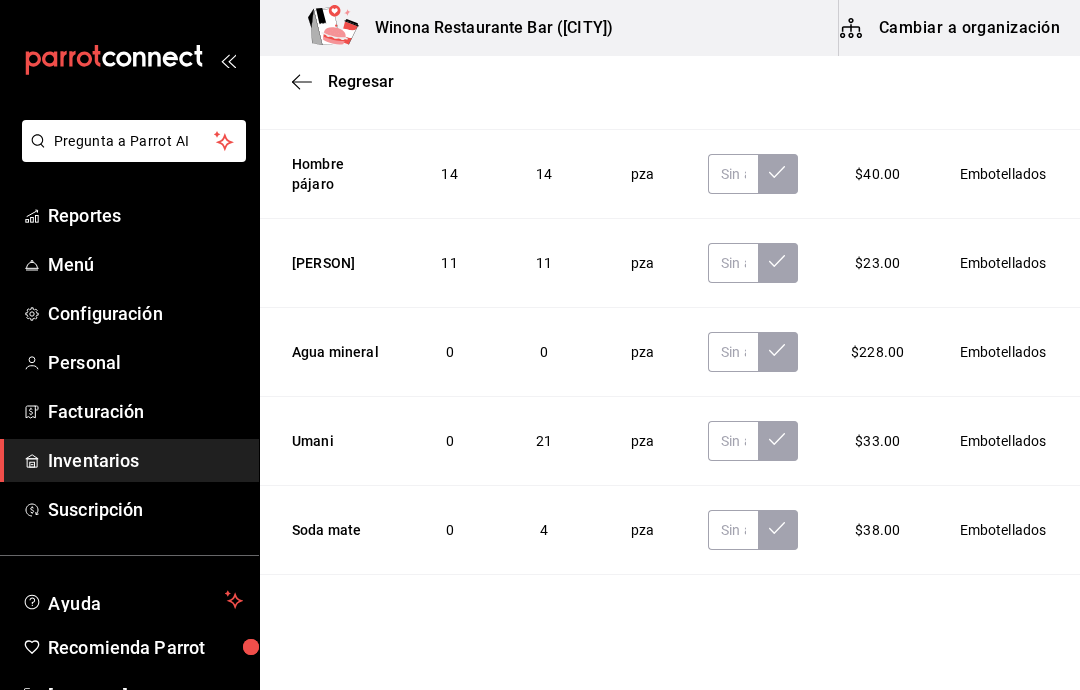 scroll, scrollTop: 5036, scrollLeft: 0, axis: vertical 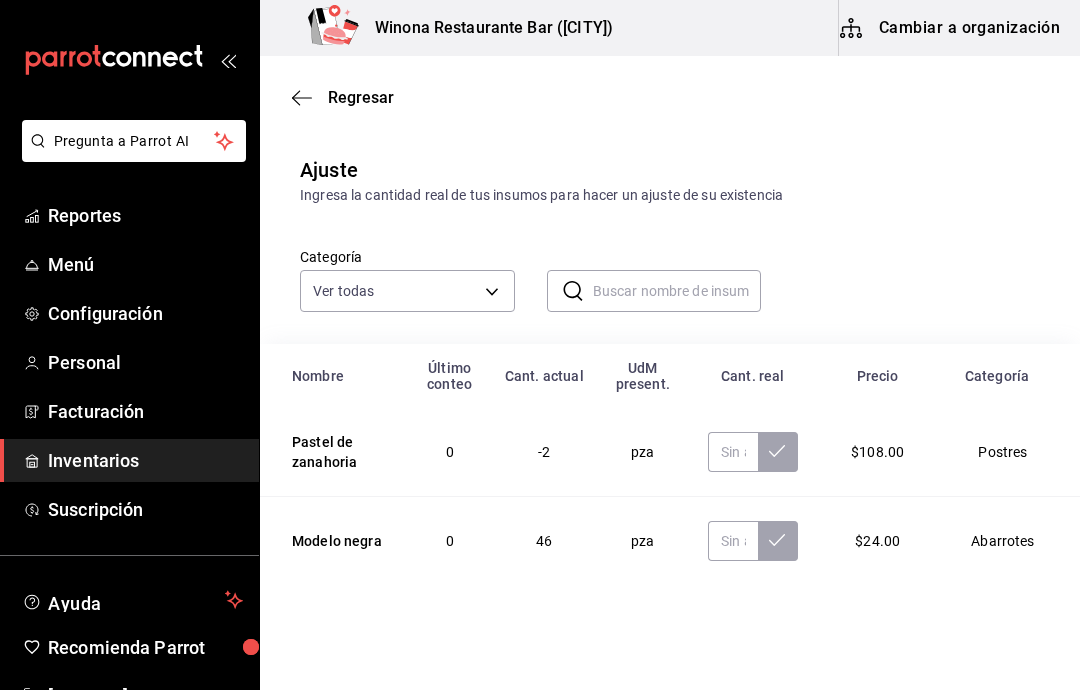 click at bounding box center (677, 291) 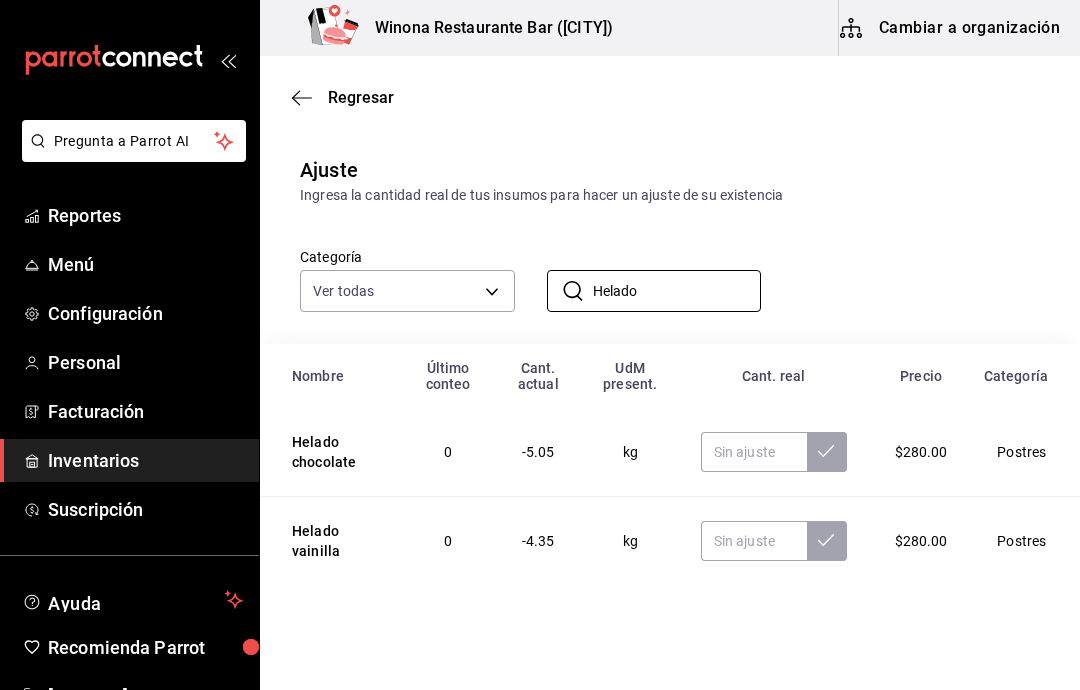 type on "Helado" 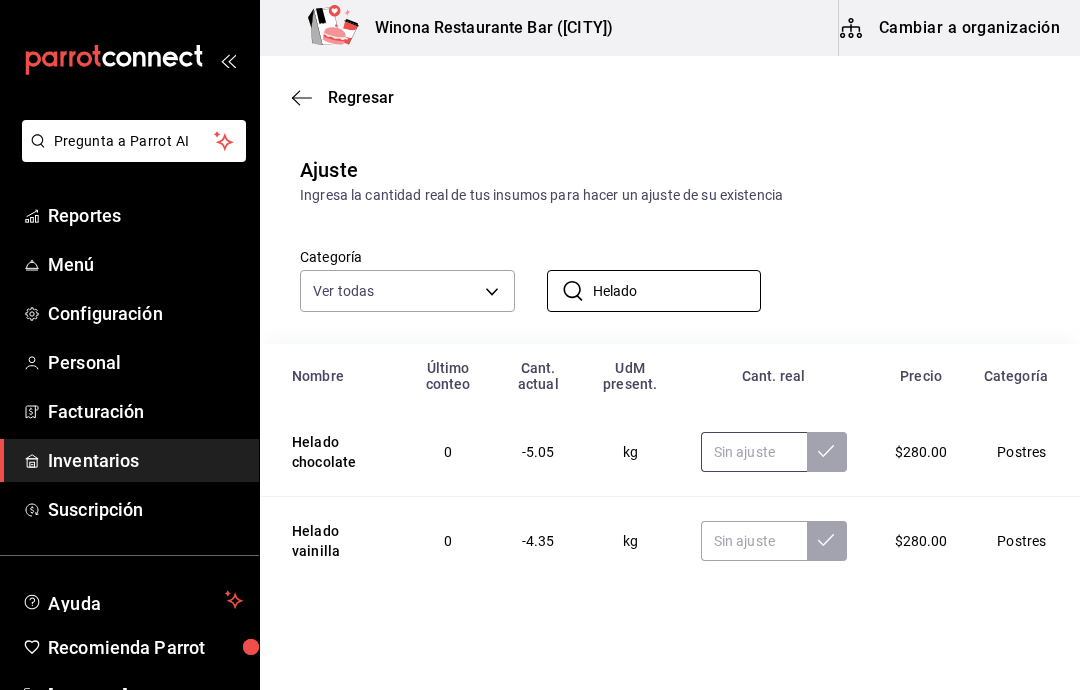 click at bounding box center (754, 452) 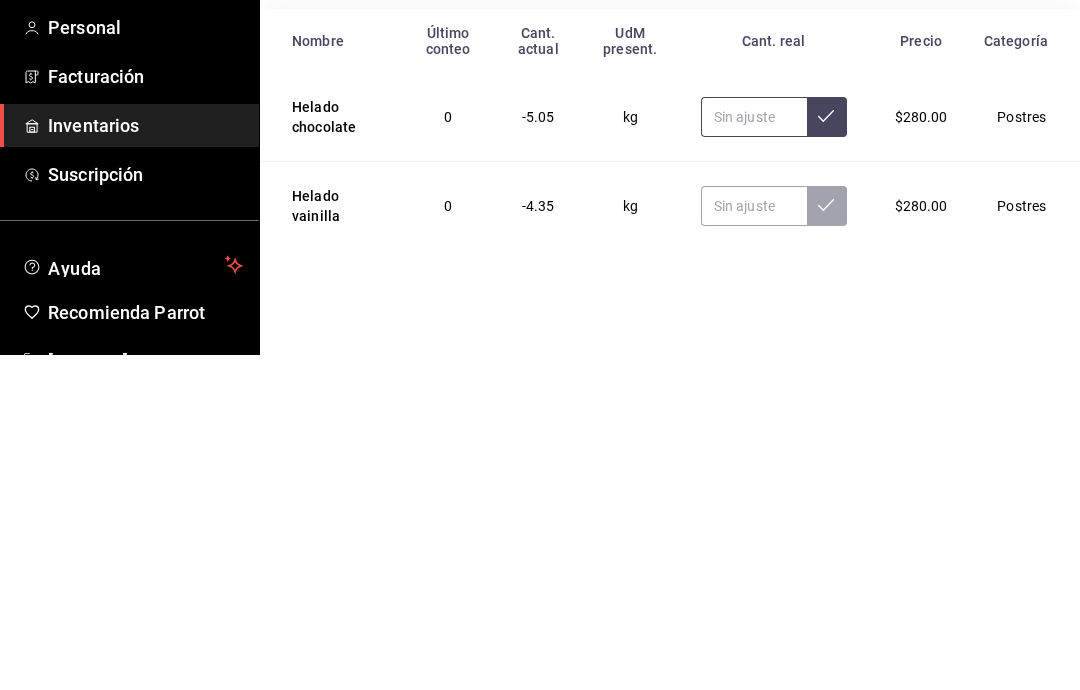 type on "5.00" 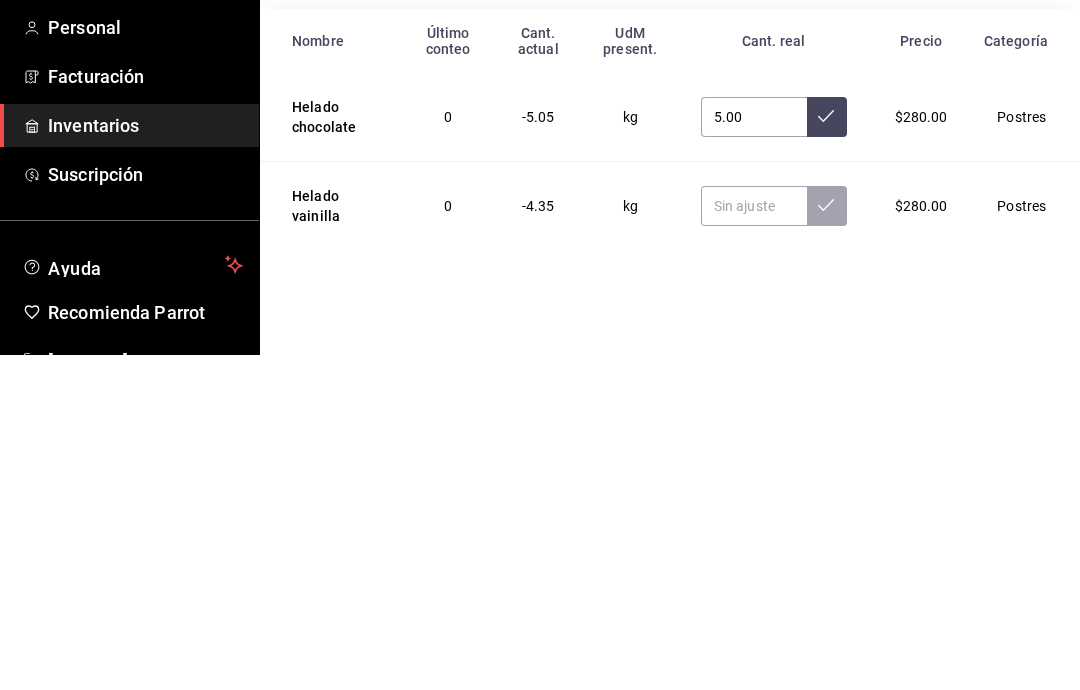 click 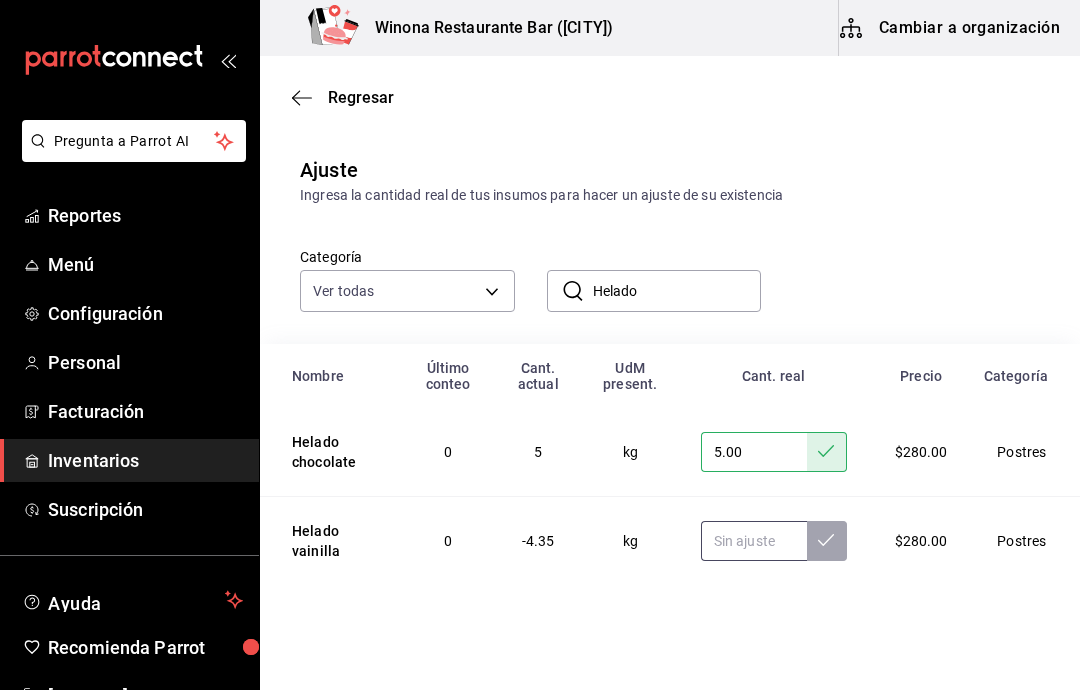 click at bounding box center (754, 541) 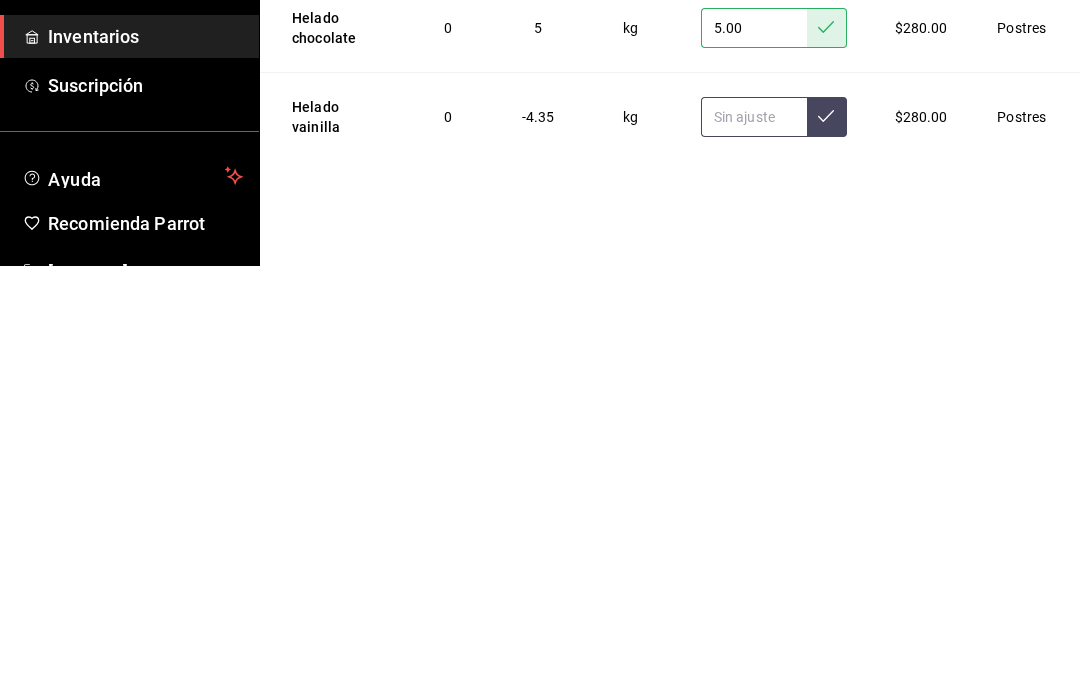type on "5.00" 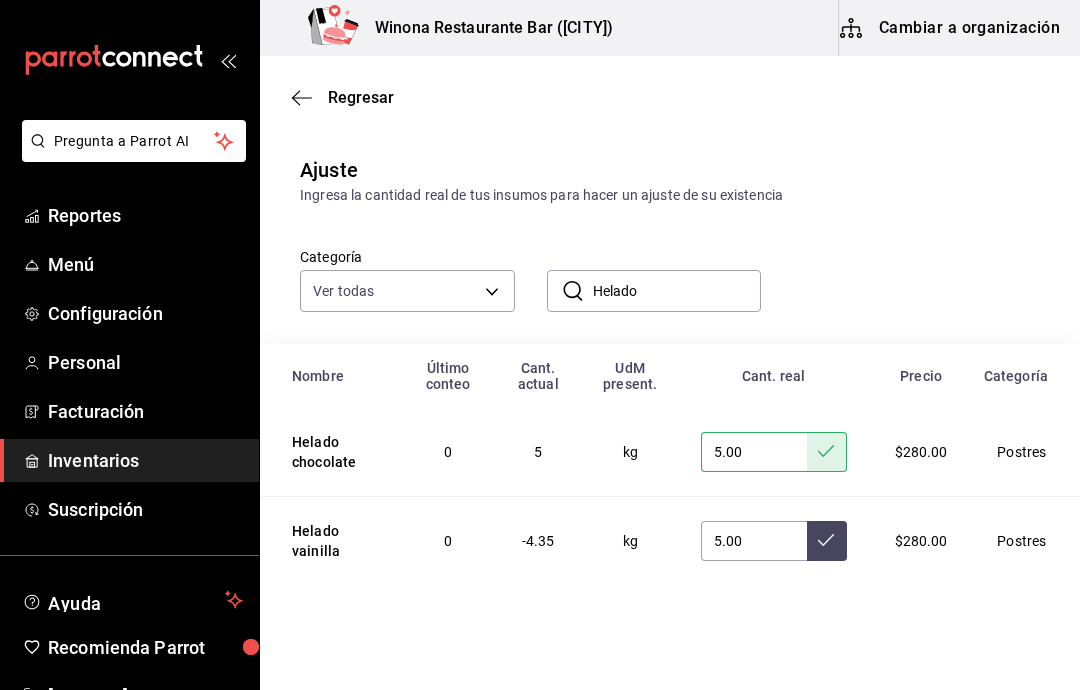 click at bounding box center [827, 541] 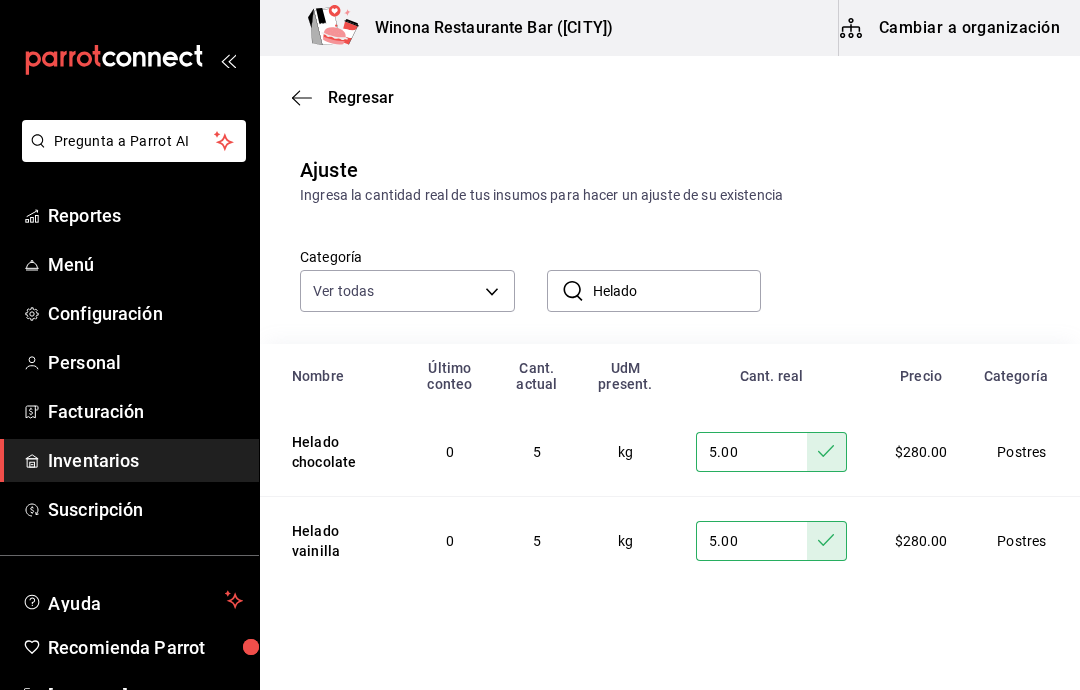 click on "Helado" at bounding box center [677, 291] 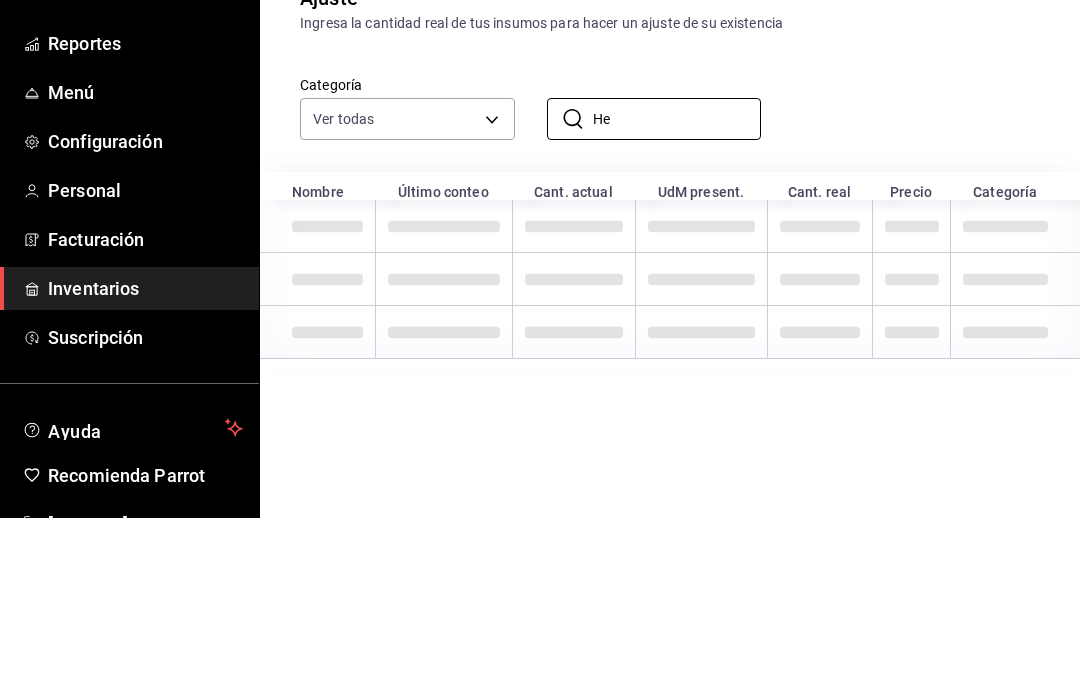 type on "H" 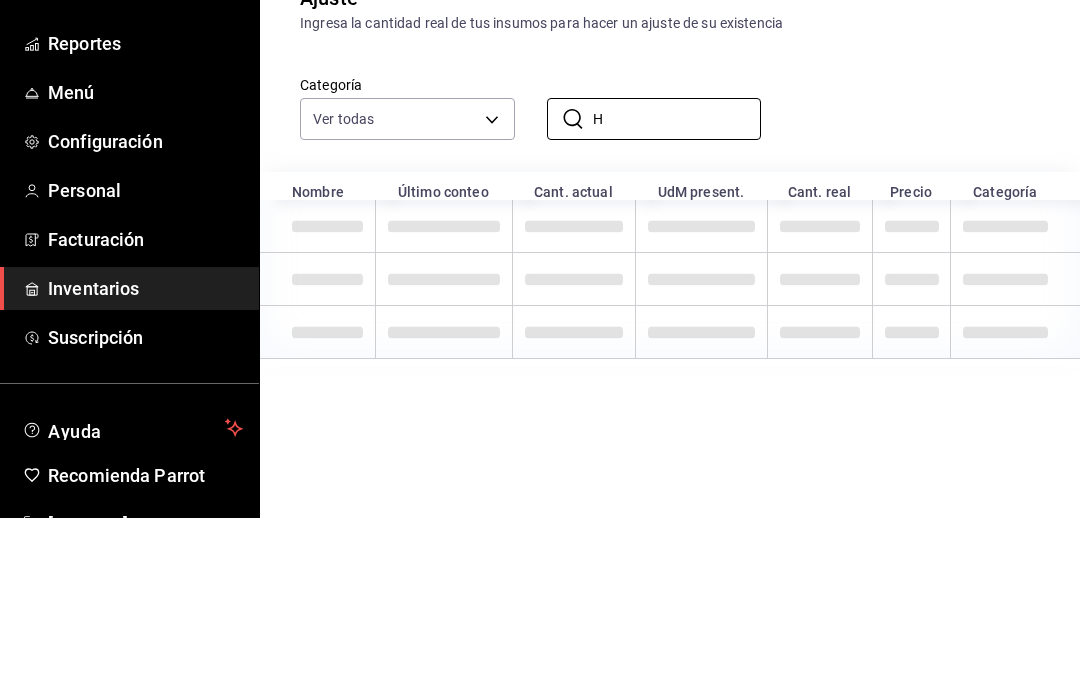 type 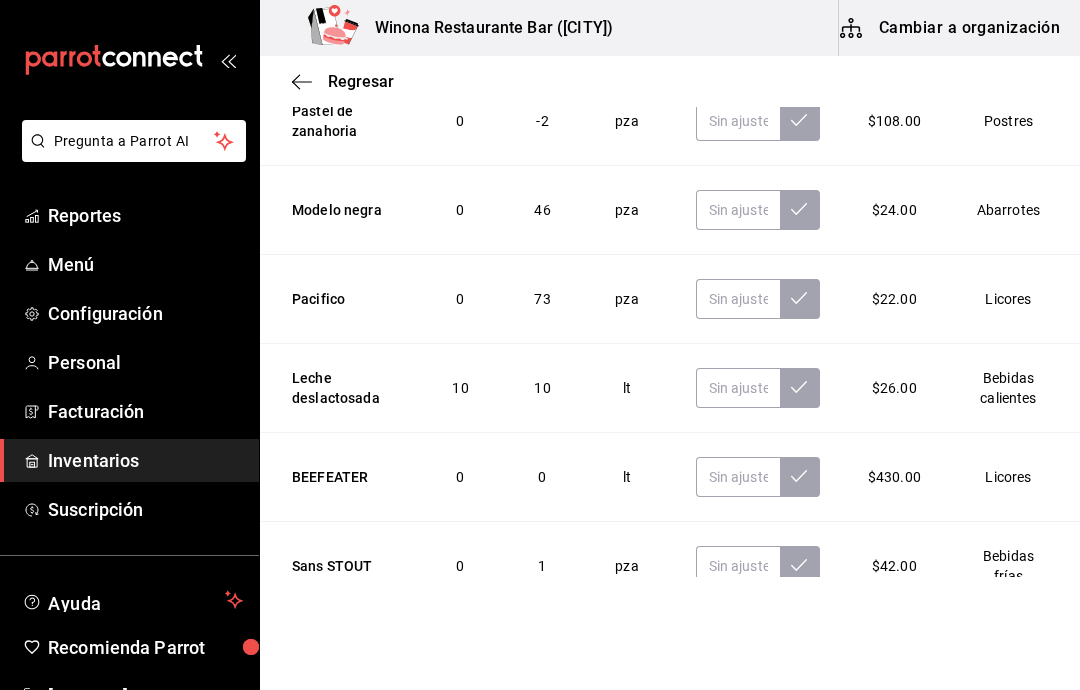 scroll, scrollTop: 331, scrollLeft: 0, axis: vertical 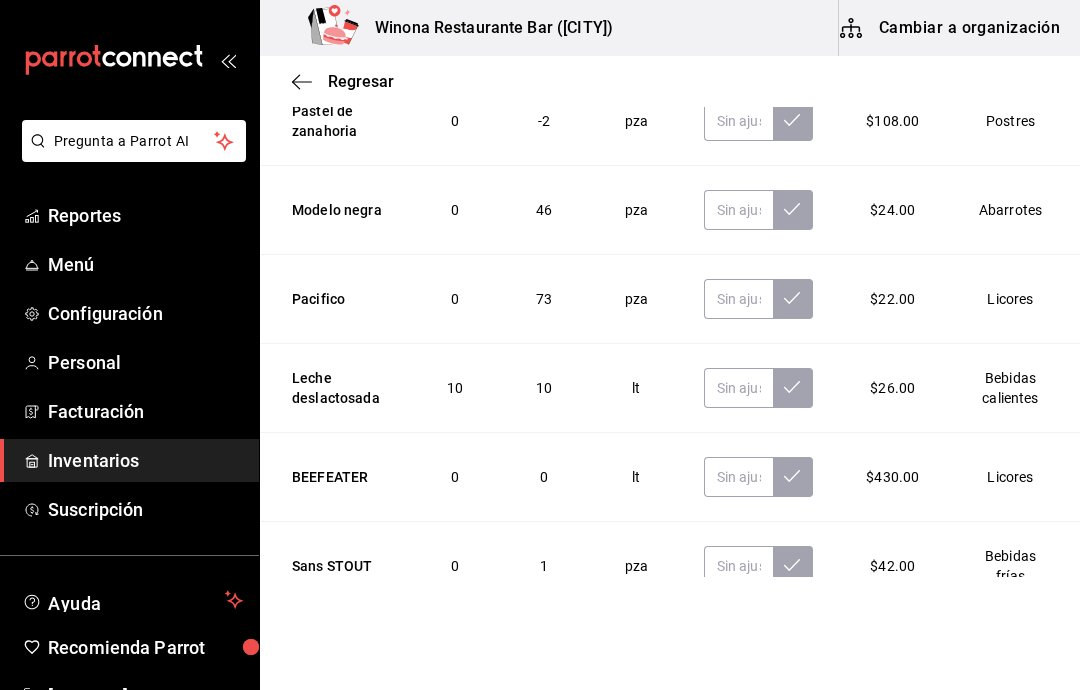 click 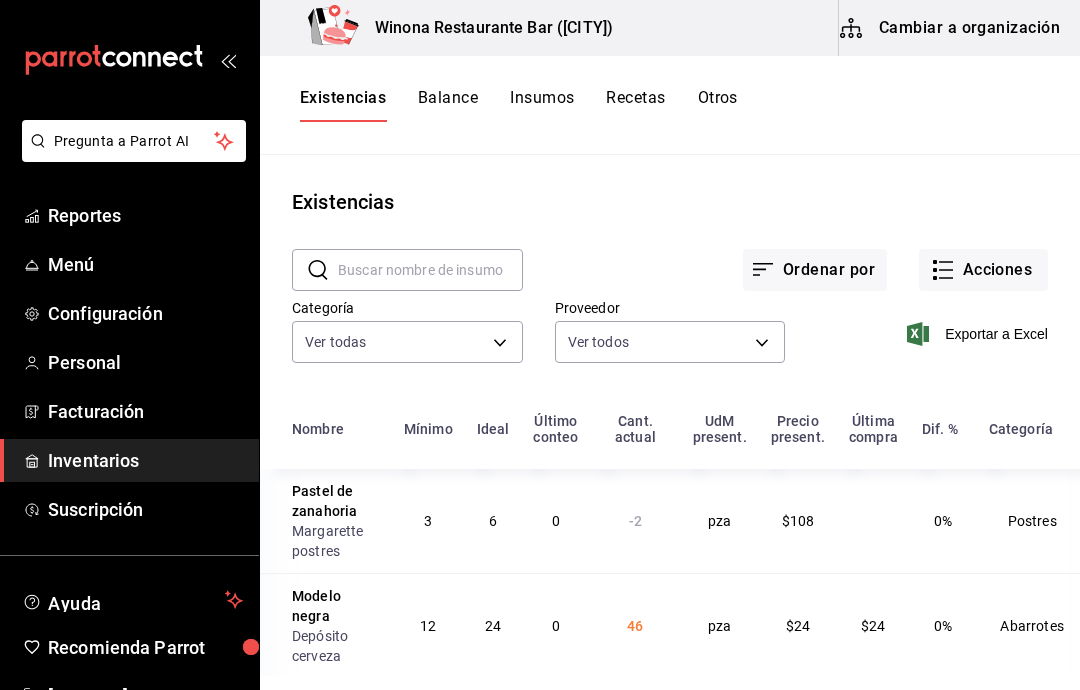 click on "Acciones" at bounding box center (983, 270) 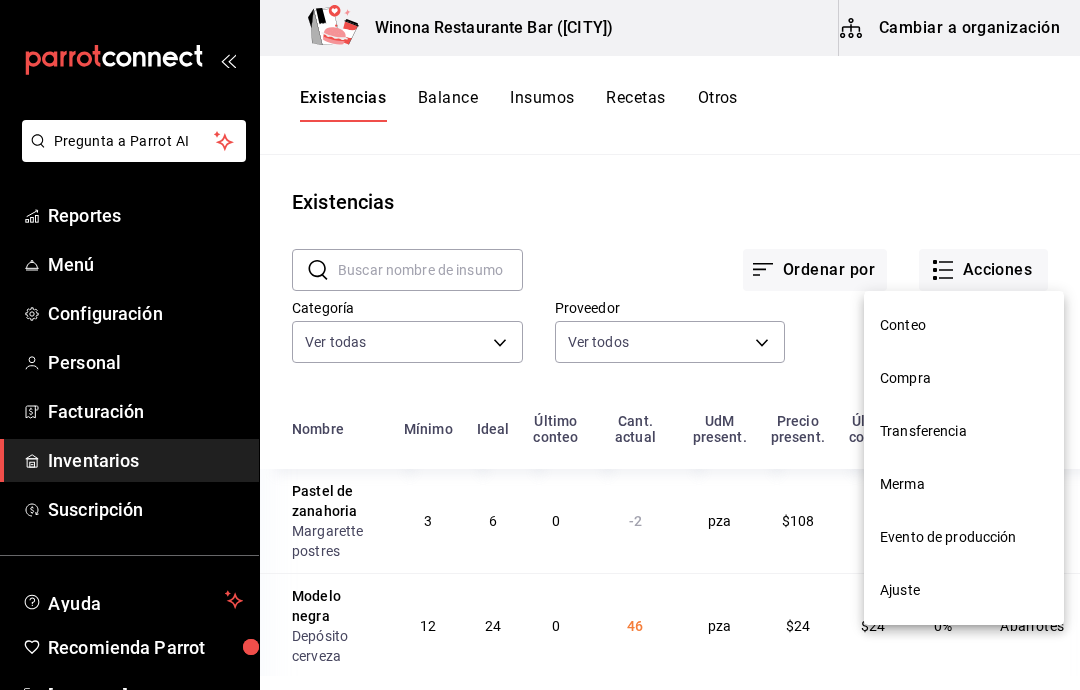 click at bounding box center [540, 345] 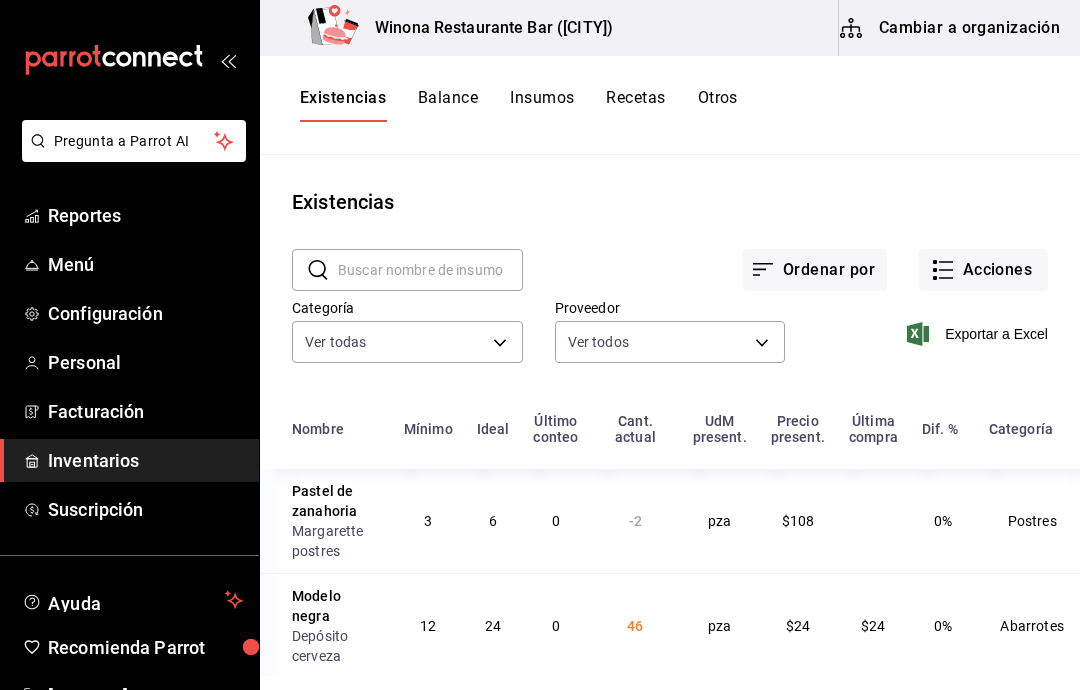 click on "Recetas" at bounding box center [635, 105] 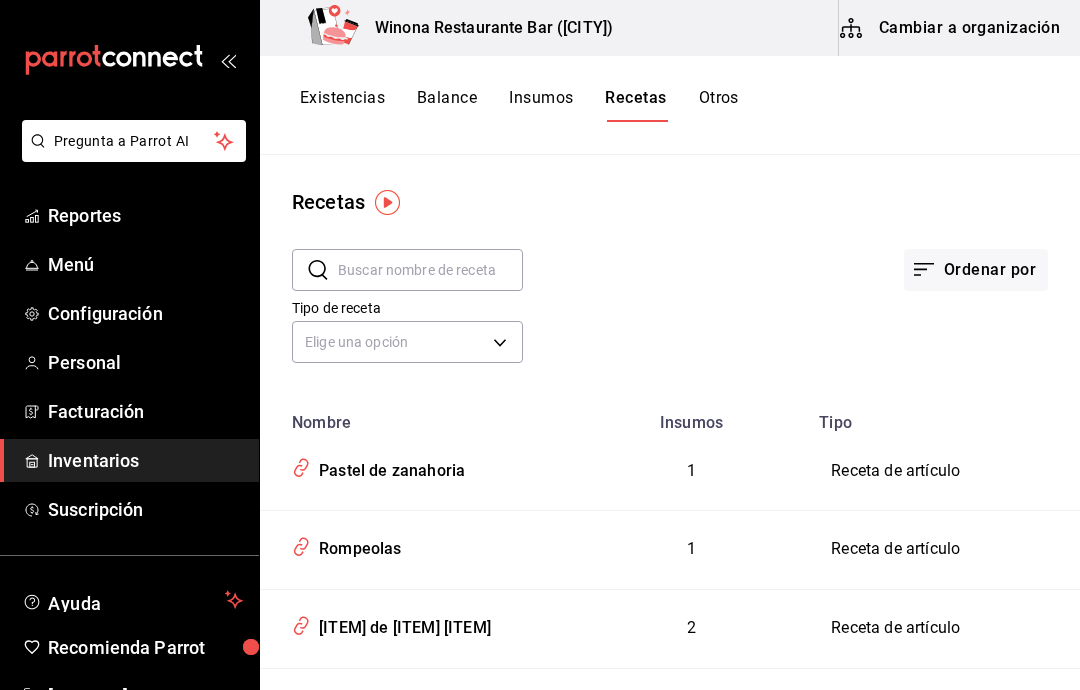 click on "Ordenar por" at bounding box center (976, 270) 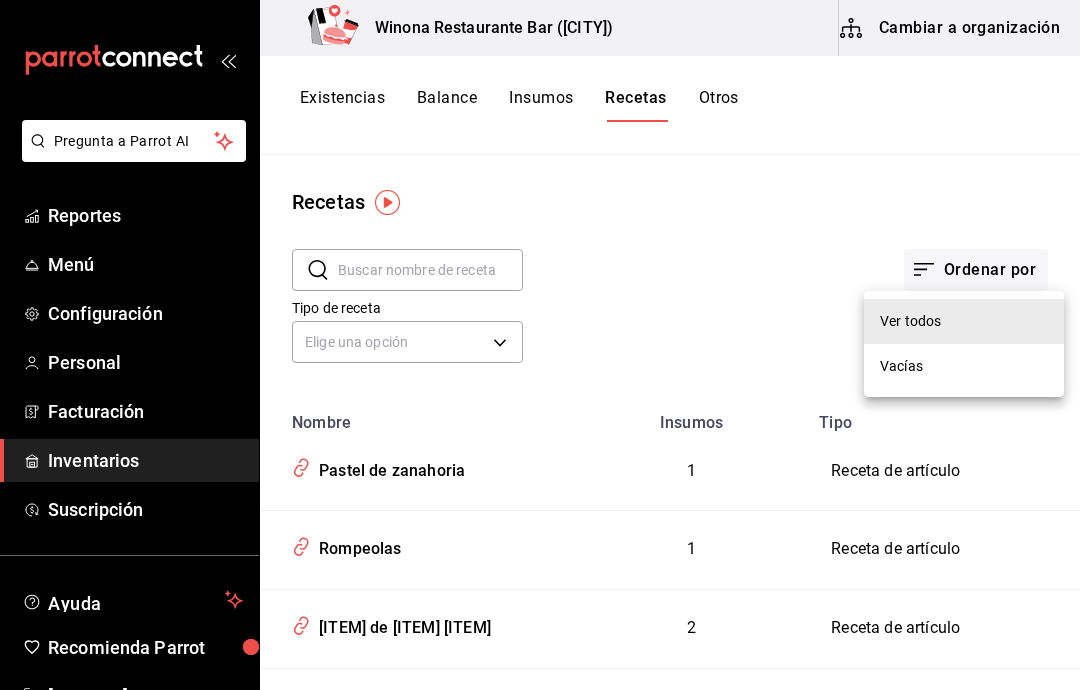click at bounding box center [540, 345] 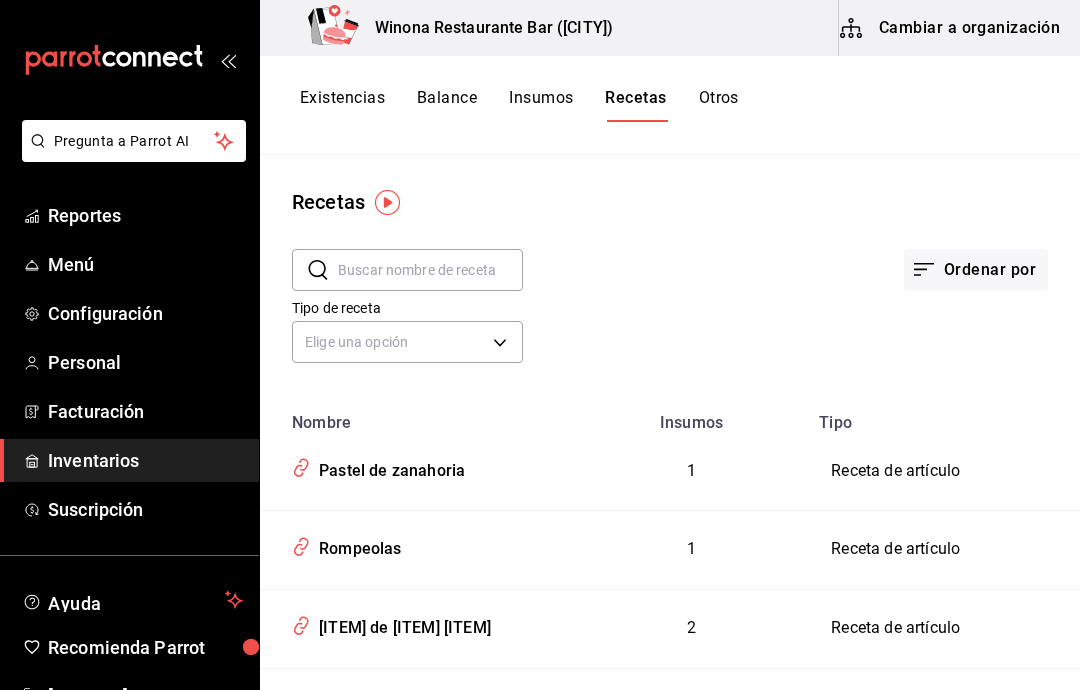 click on "Cambiar a organización" at bounding box center [951, 28] 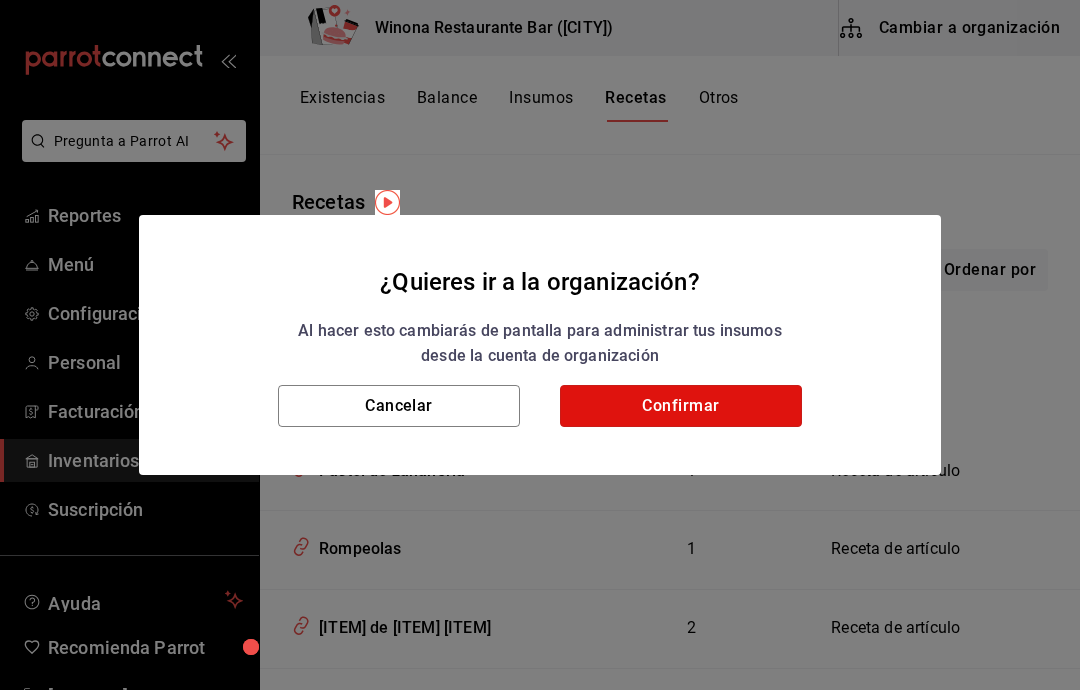click on "Confirmar" at bounding box center (681, 406) 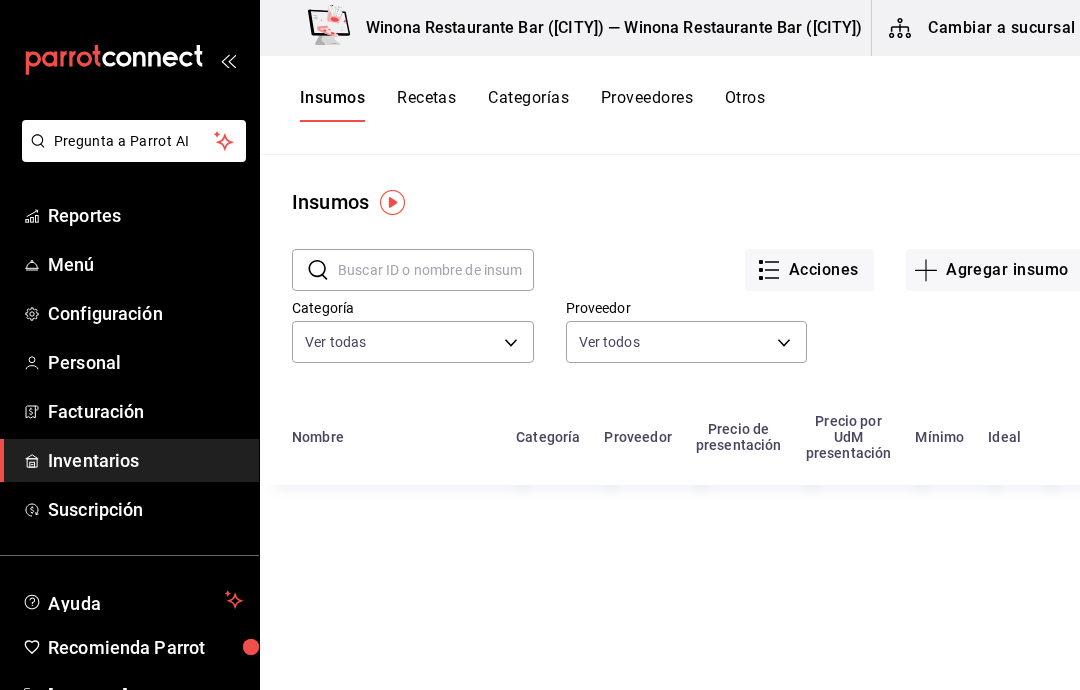 click on "Agregar insumo" at bounding box center (993, 270) 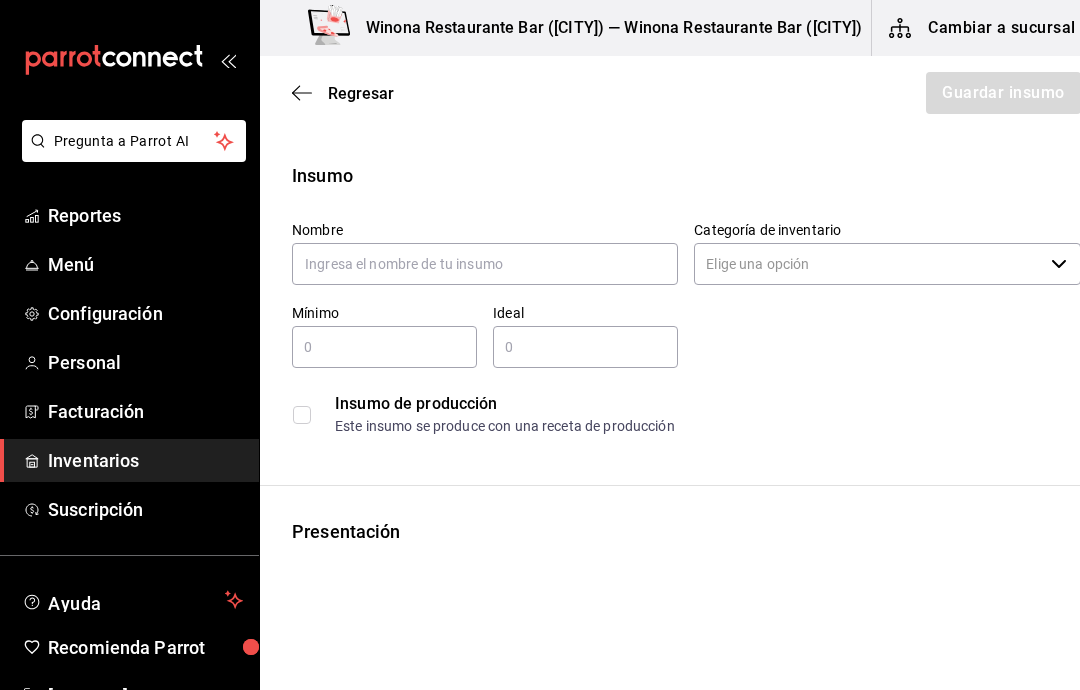 click at bounding box center (485, 264) 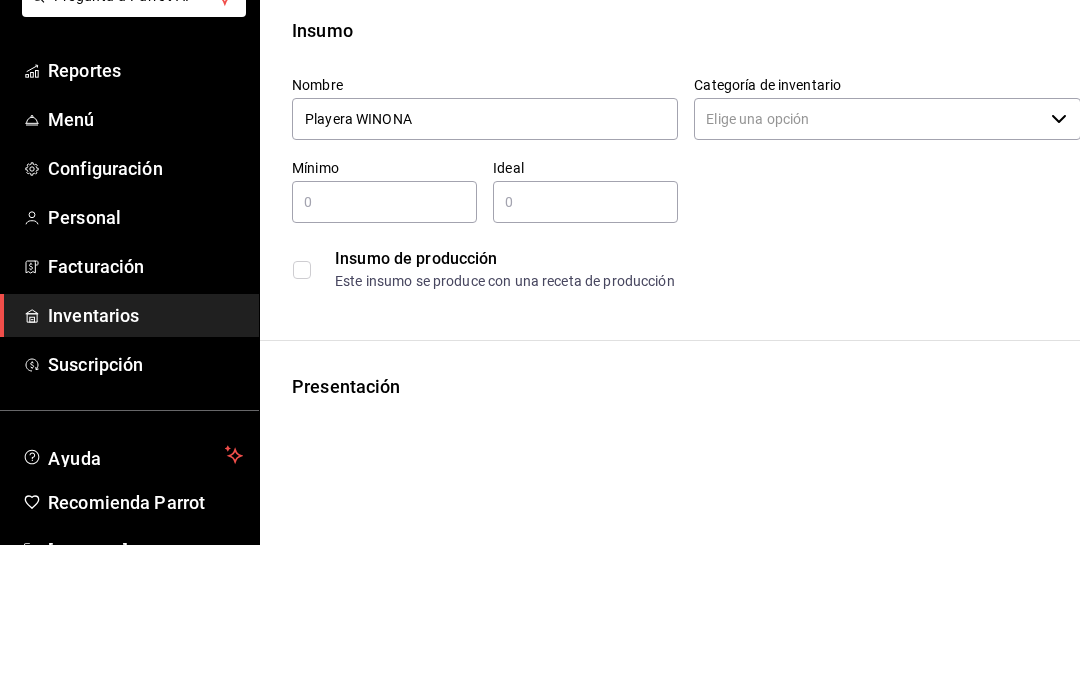 type on "Playera WINONA" 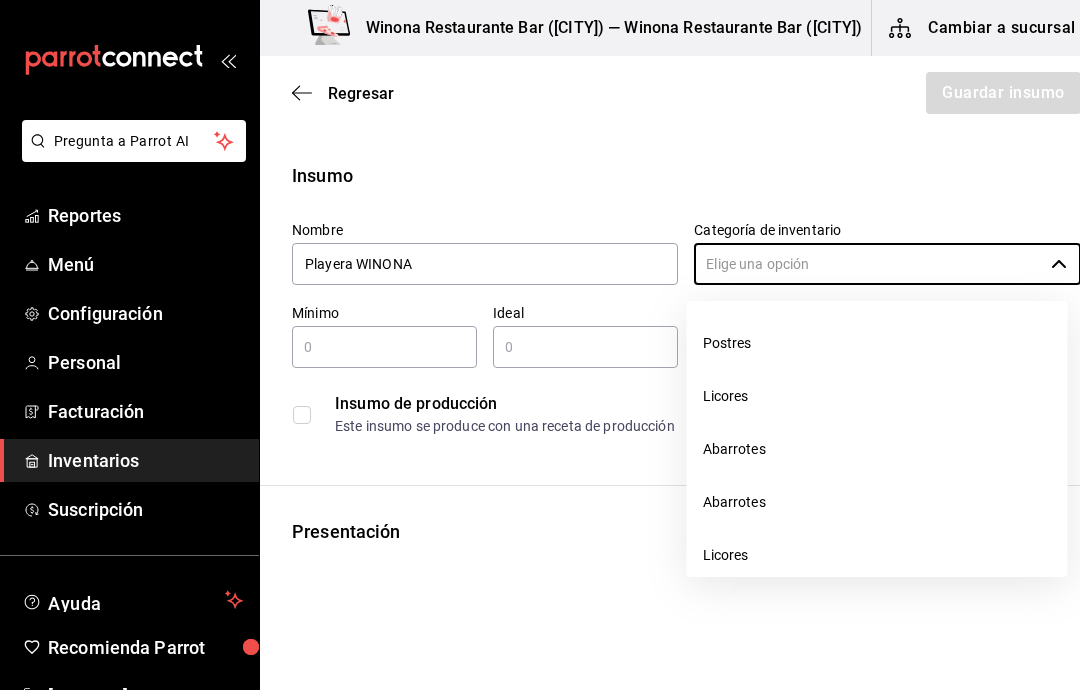scroll, scrollTop: 0, scrollLeft: 0, axis: both 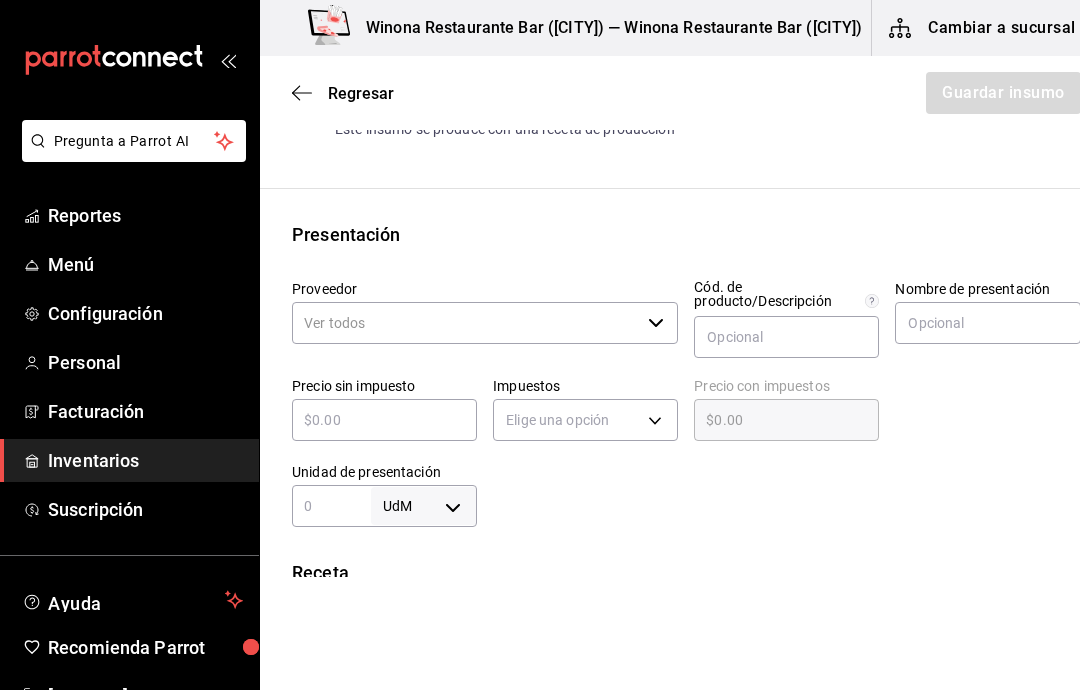 click 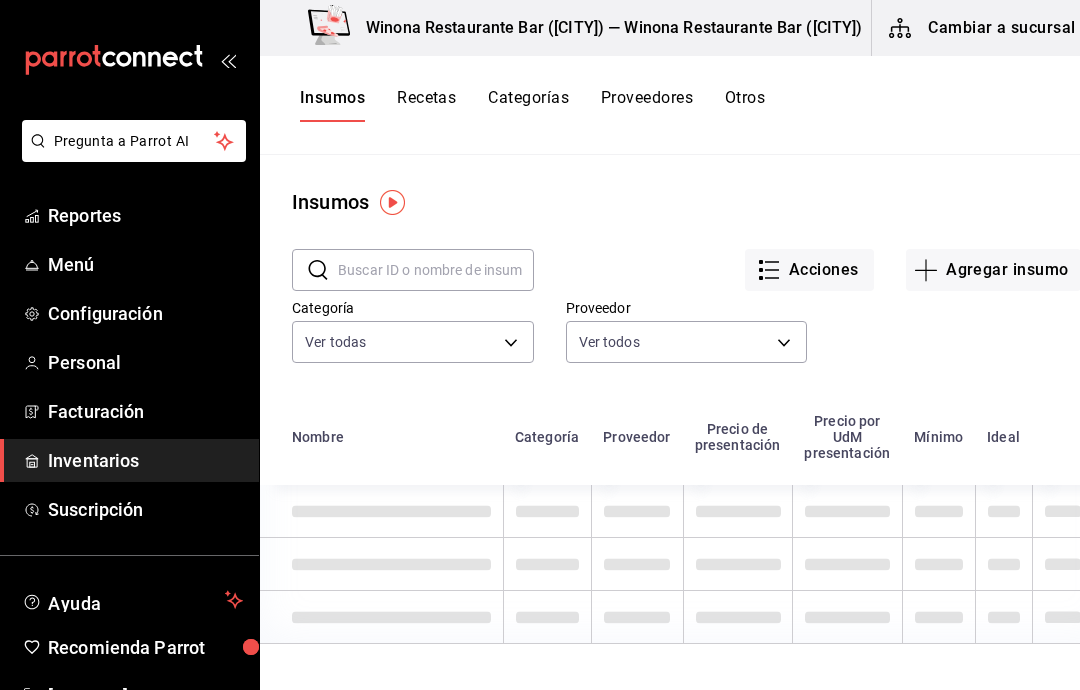 click on "Categorías" at bounding box center [528, 105] 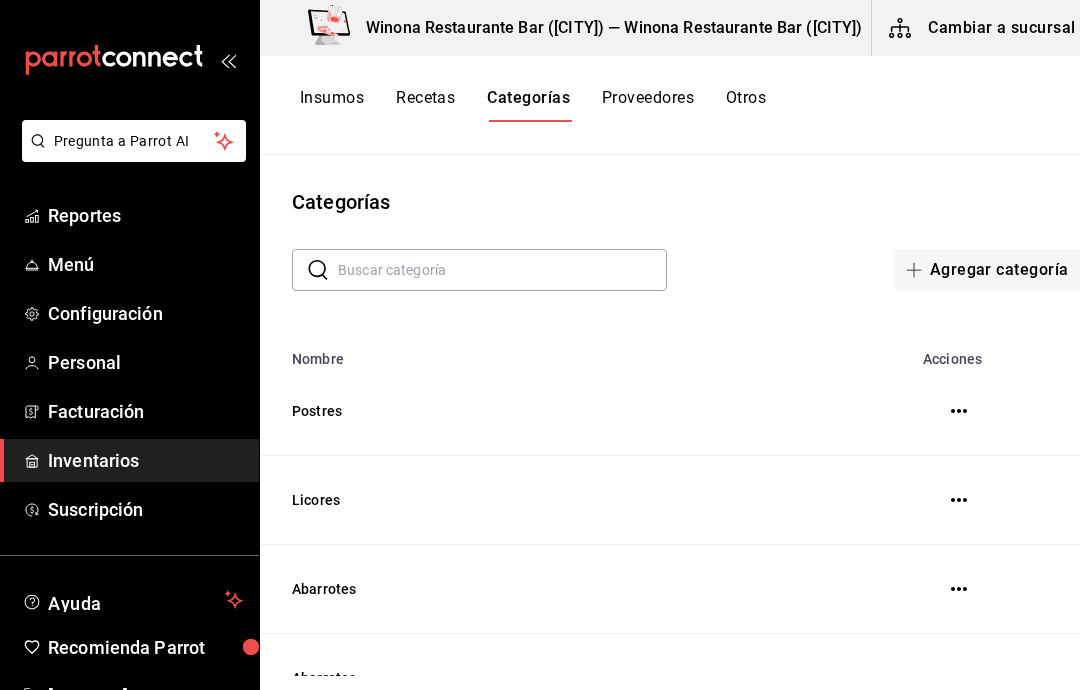 click on "Agregar categoría" at bounding box center [987, 270] 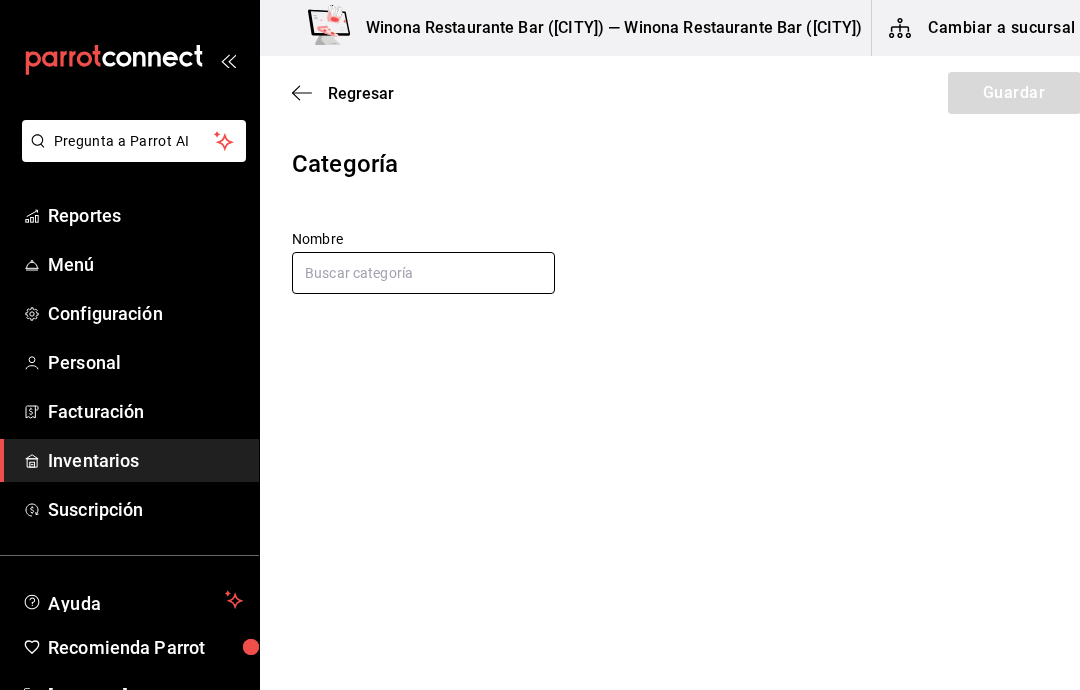 click at bounding box center [423, 273] 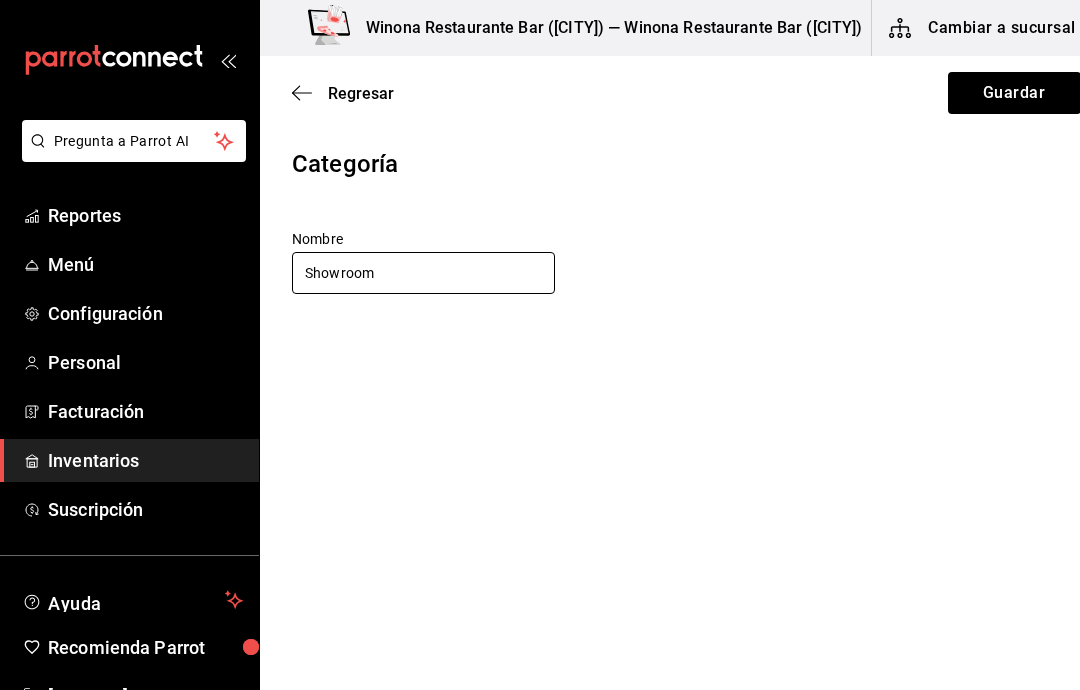 type on "Showroom" 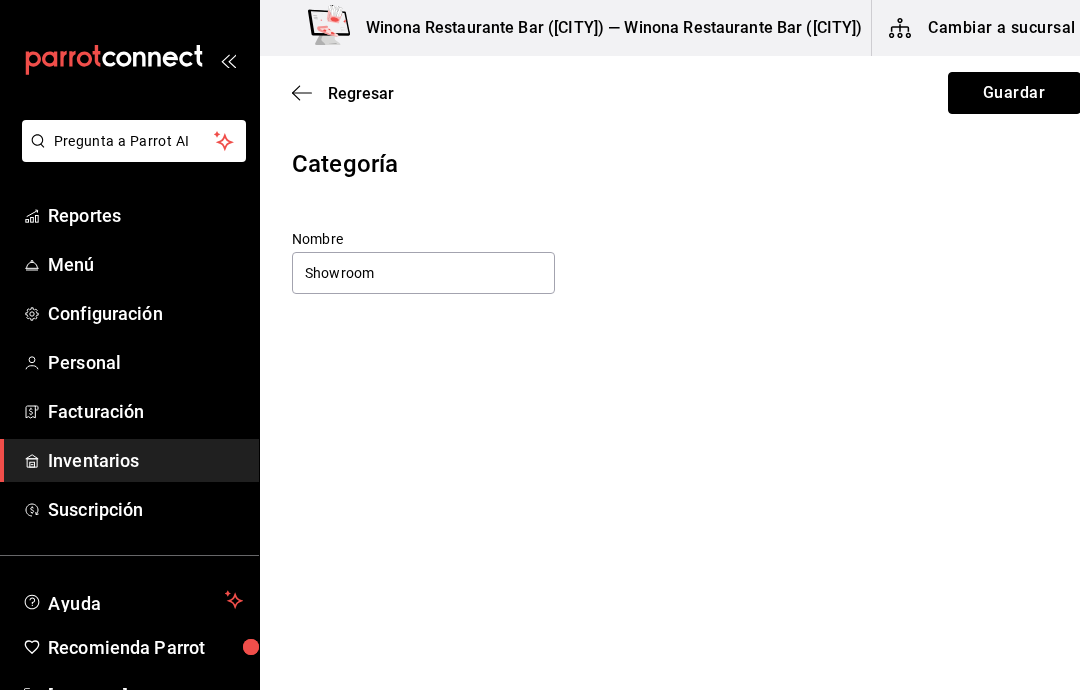 click on "Guardar" at bounding box center [1014, 93] 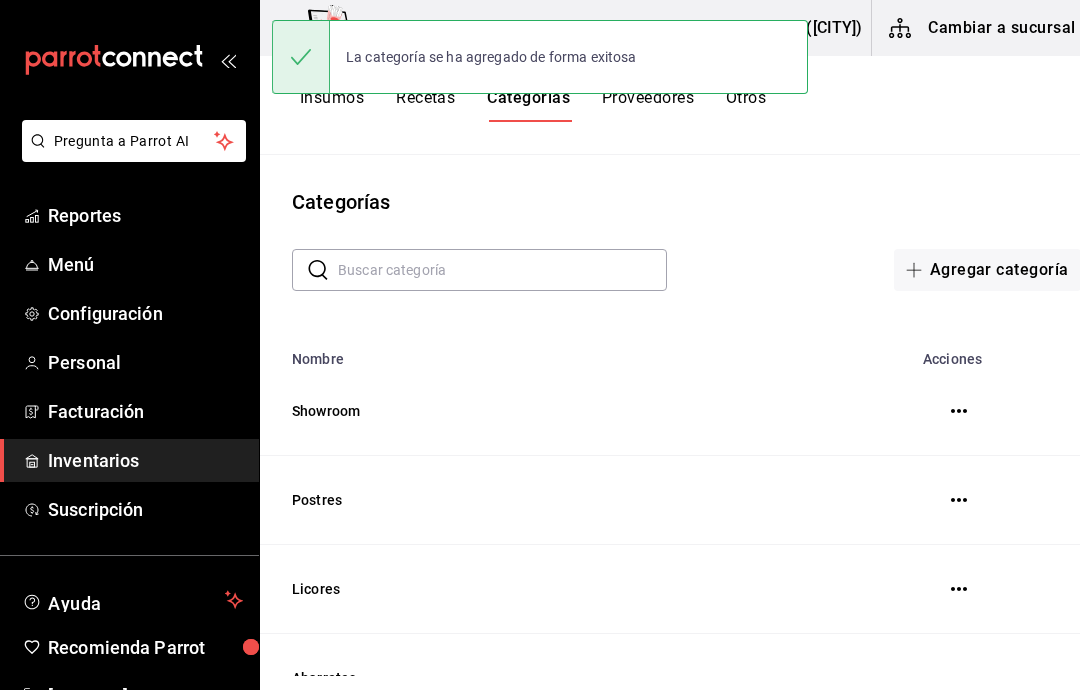 click on "Recetas" at bounding box center (425, 105) 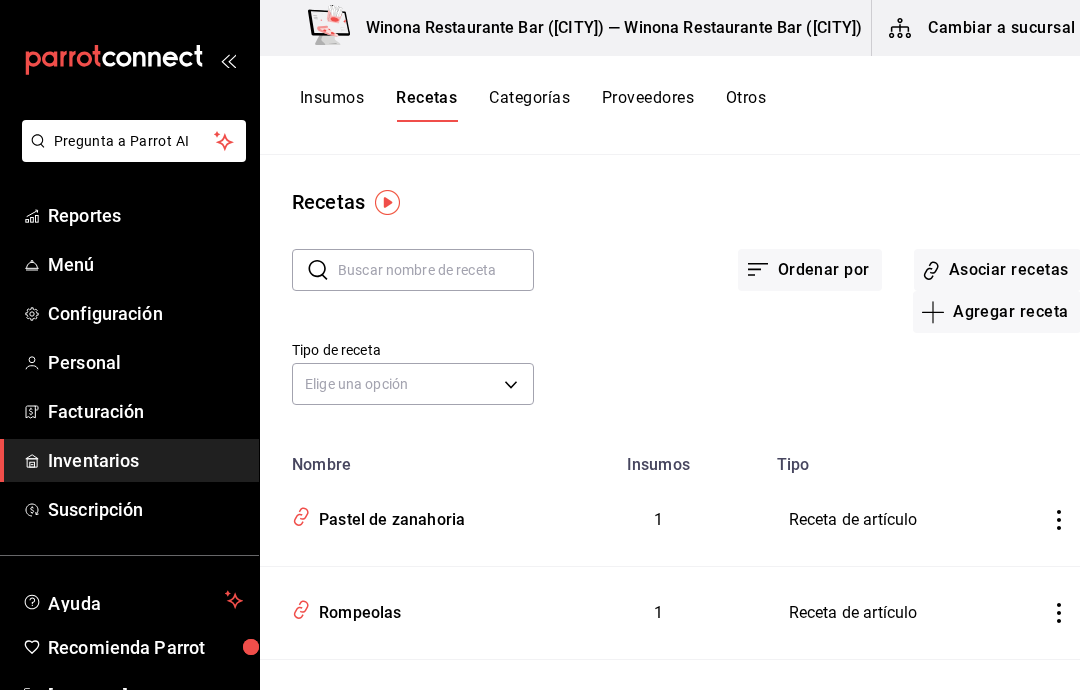 click on "Agregar receta" at bounding box center (996, 312) 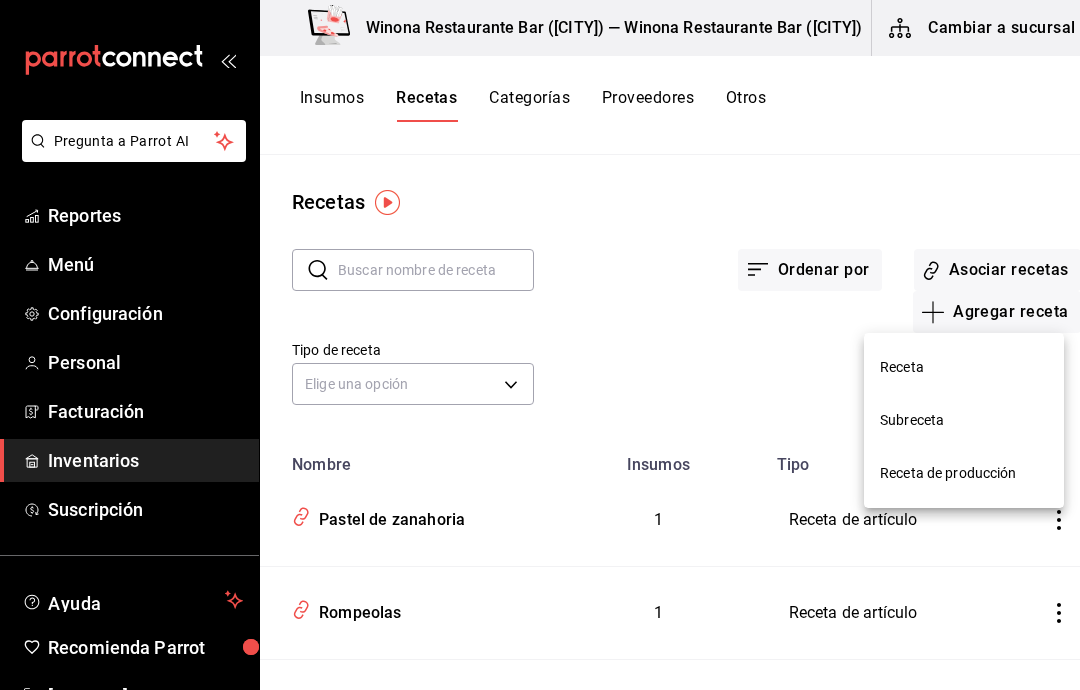 click on "Receta" at bounding box center [964, 367] 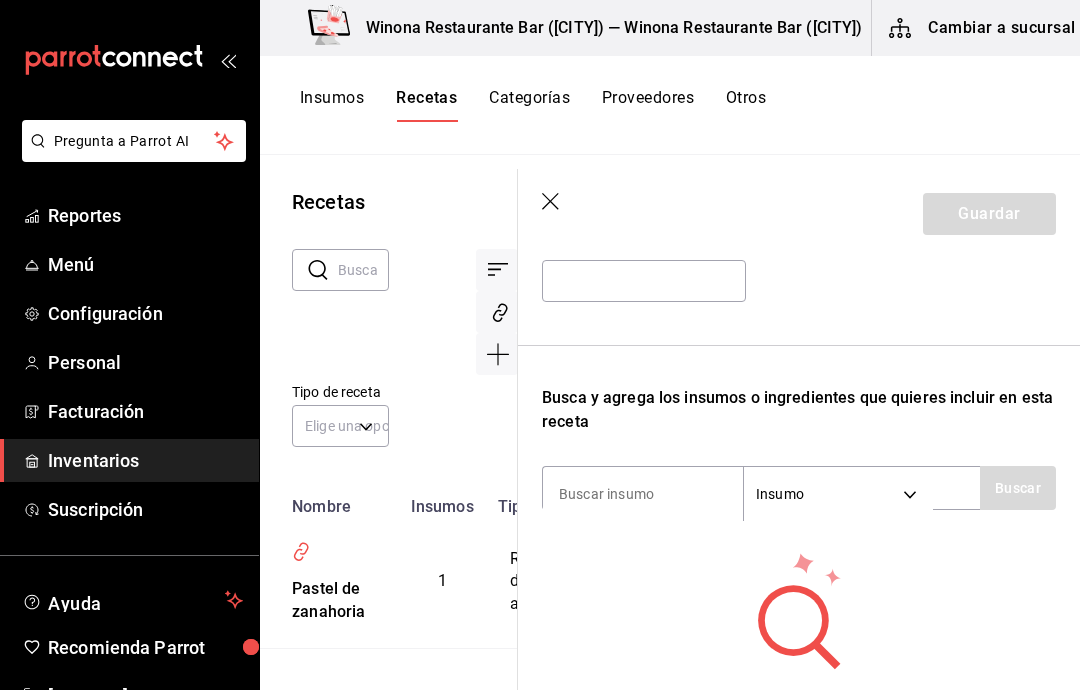scroll, scrollTop: 234, scrollLeft: 0, axis: vertical 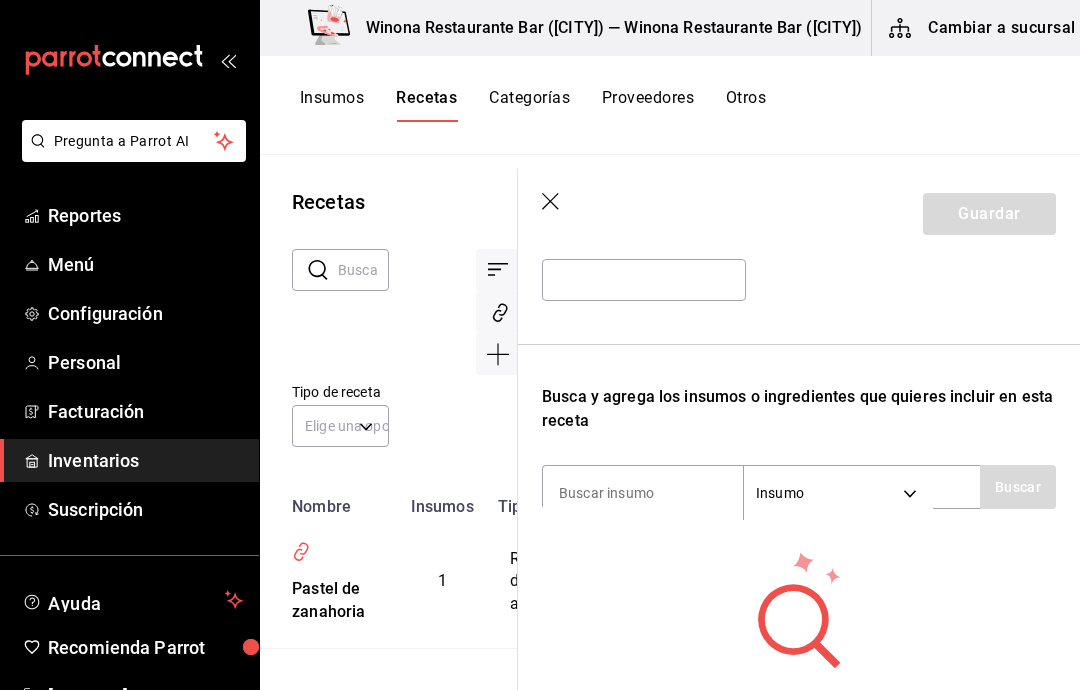 click on "Insumos" at bounding box center (332, 105) 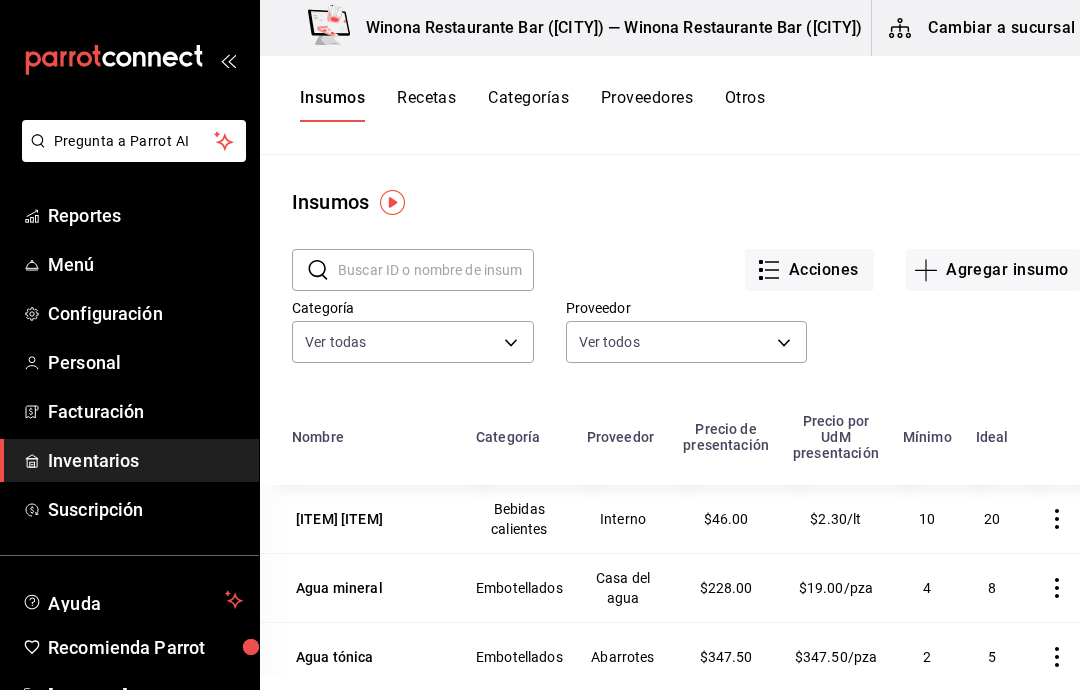 click on "Agregar insumo" at bounding box center (993, 270) 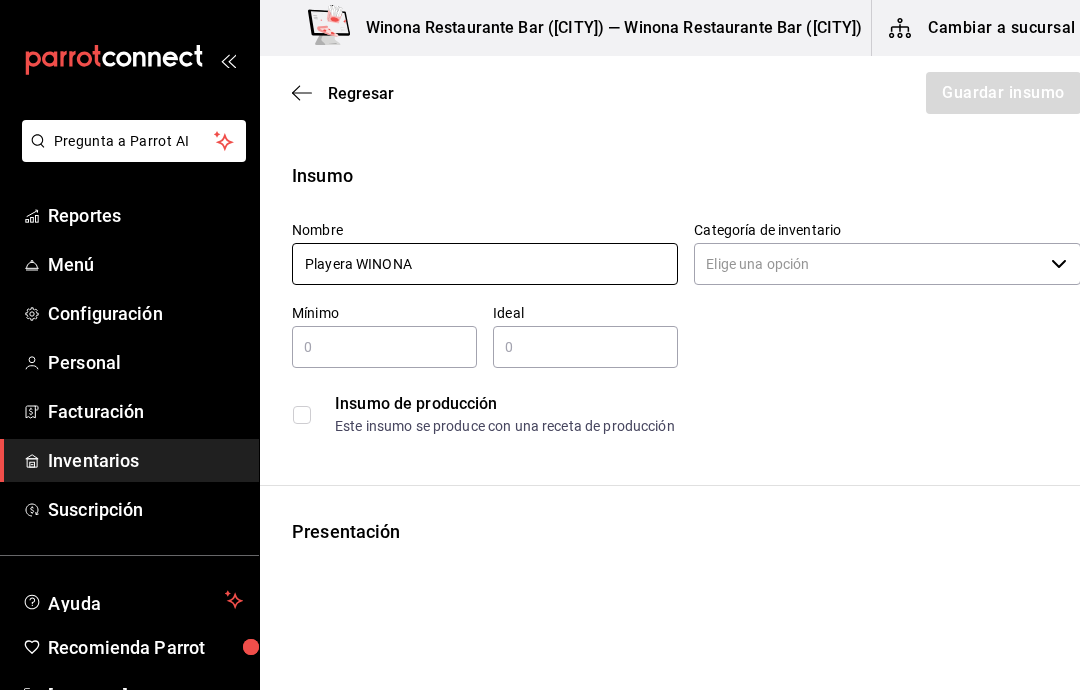 type on "Playera WINONA" 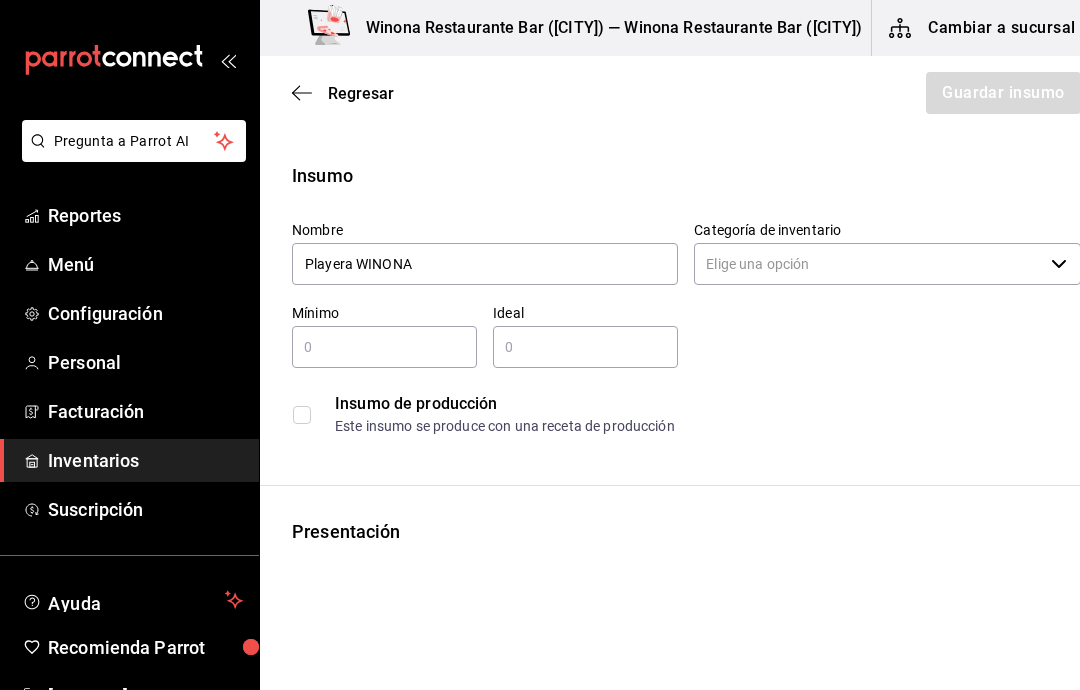 click on "Categoría de inventario" at bounding box center [868, 264] 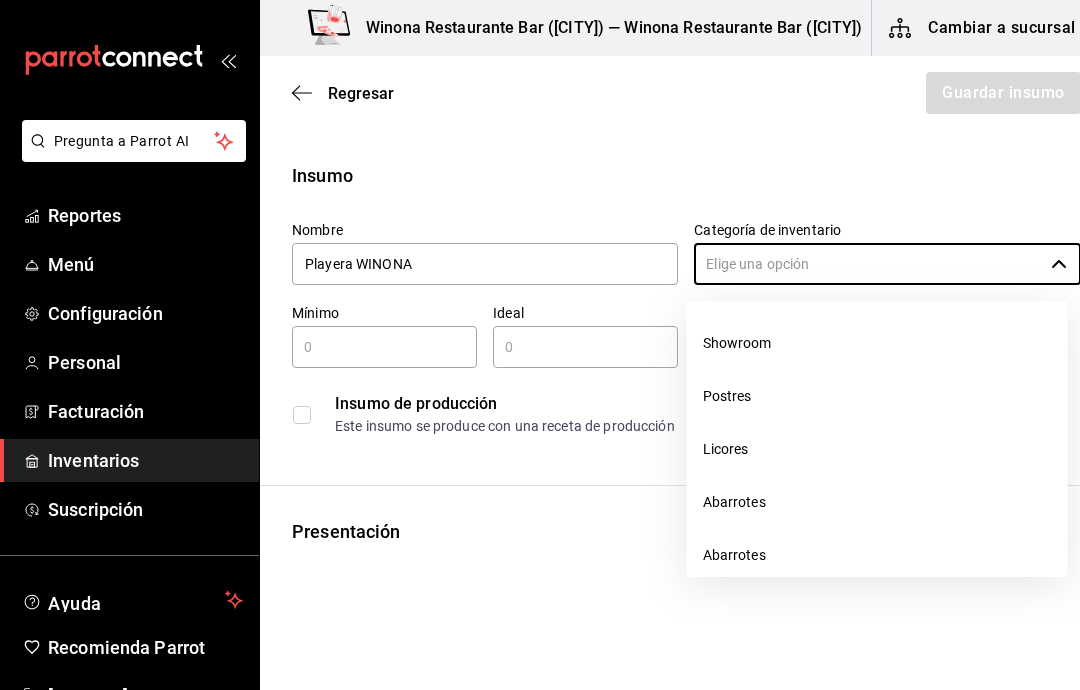 scroll, scrollTop: 0, scrollLeft: 23, axis: horizontal 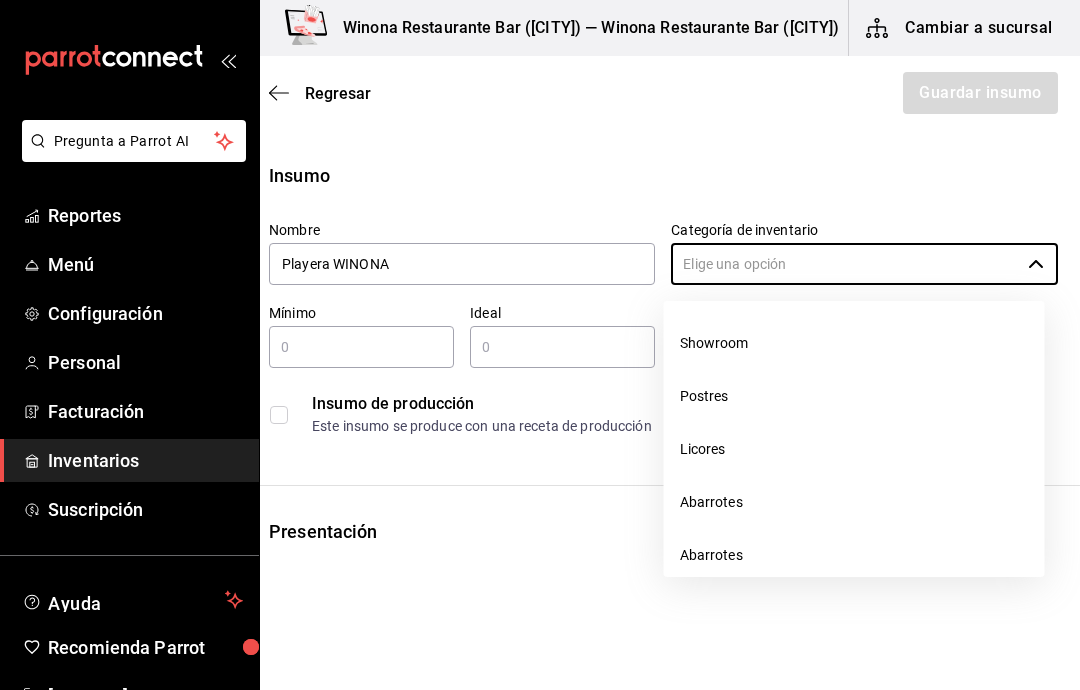click on "Showroom" at bounding box center (854, 343) 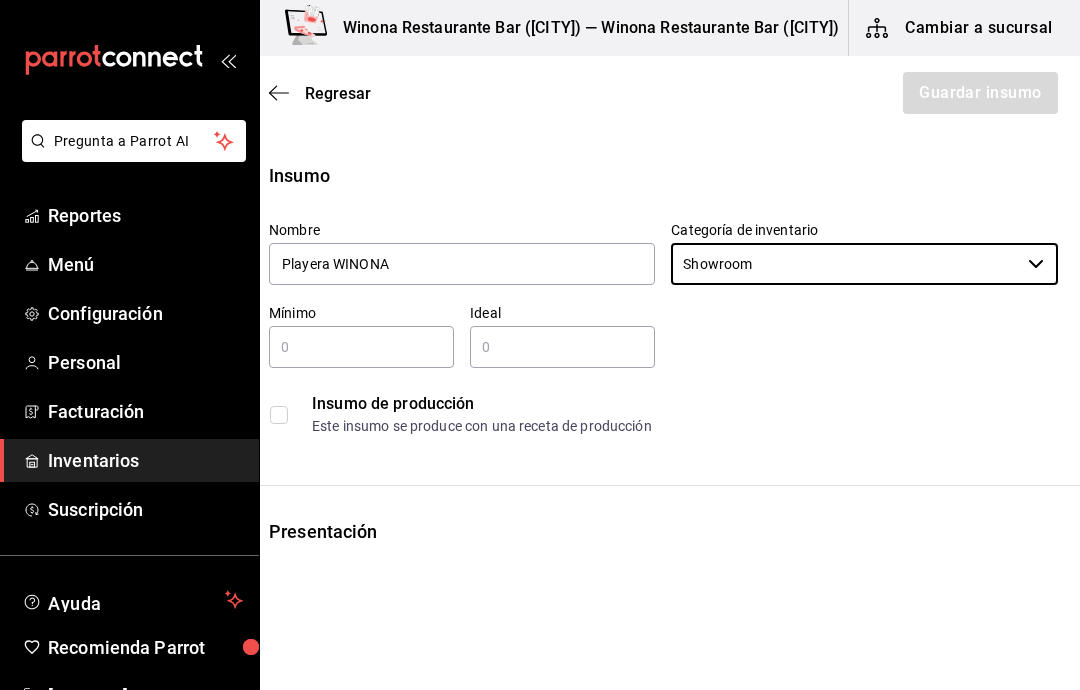 click on "​" at bounding box center [361, 347] 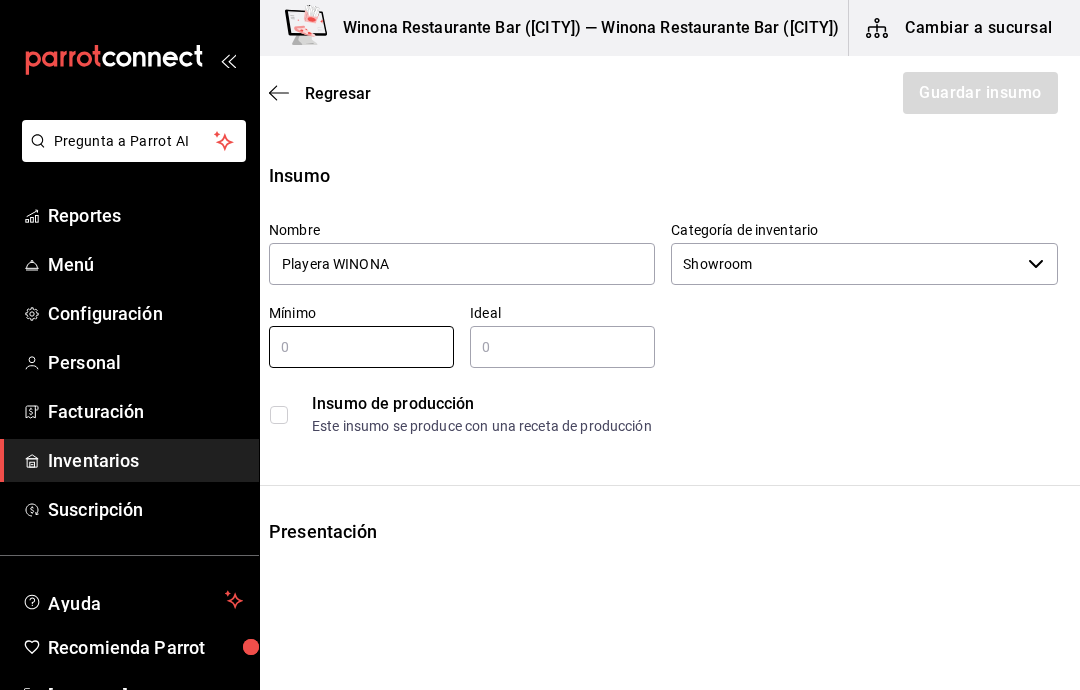 scroll, scrollTop: 0, scrollLeft: 0, axis: both 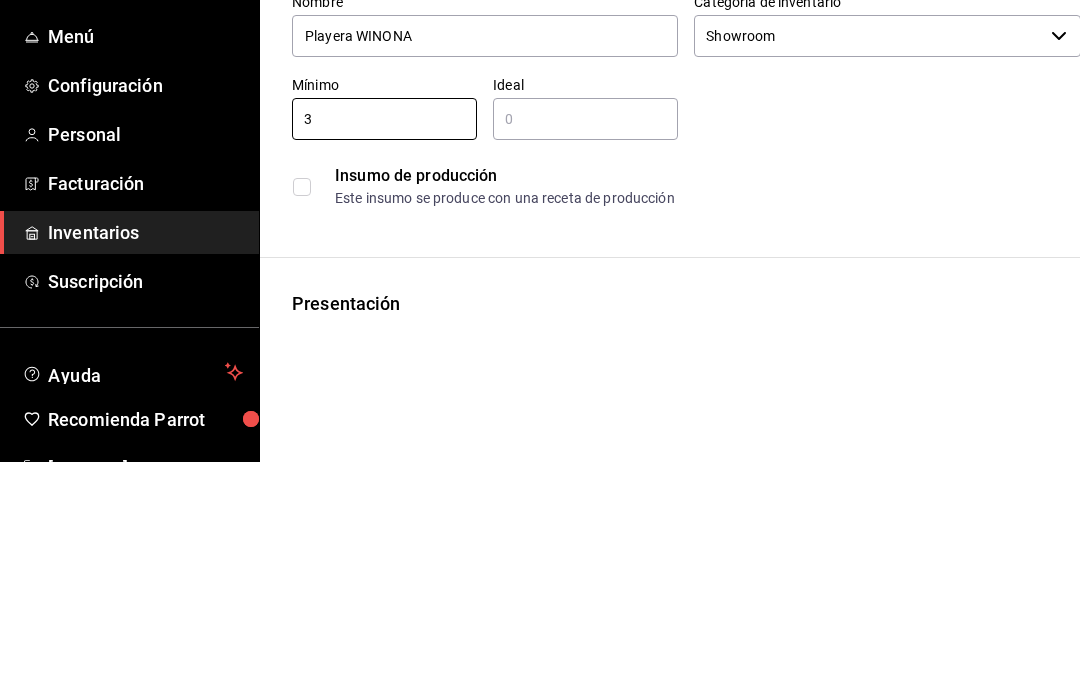type on "3" 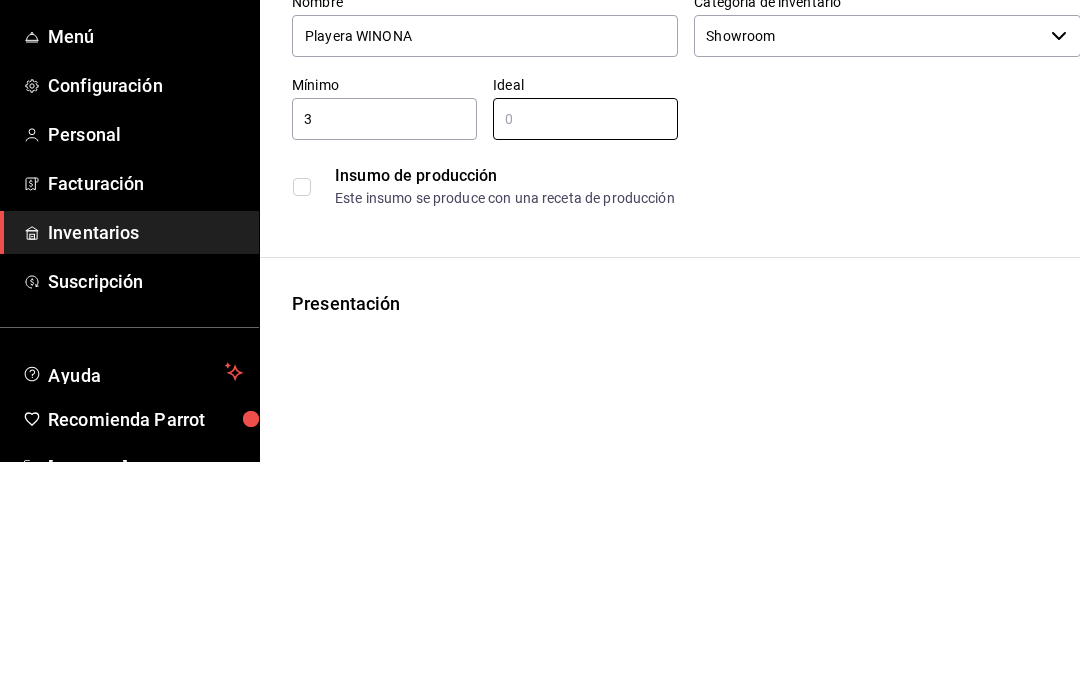 type on "0" 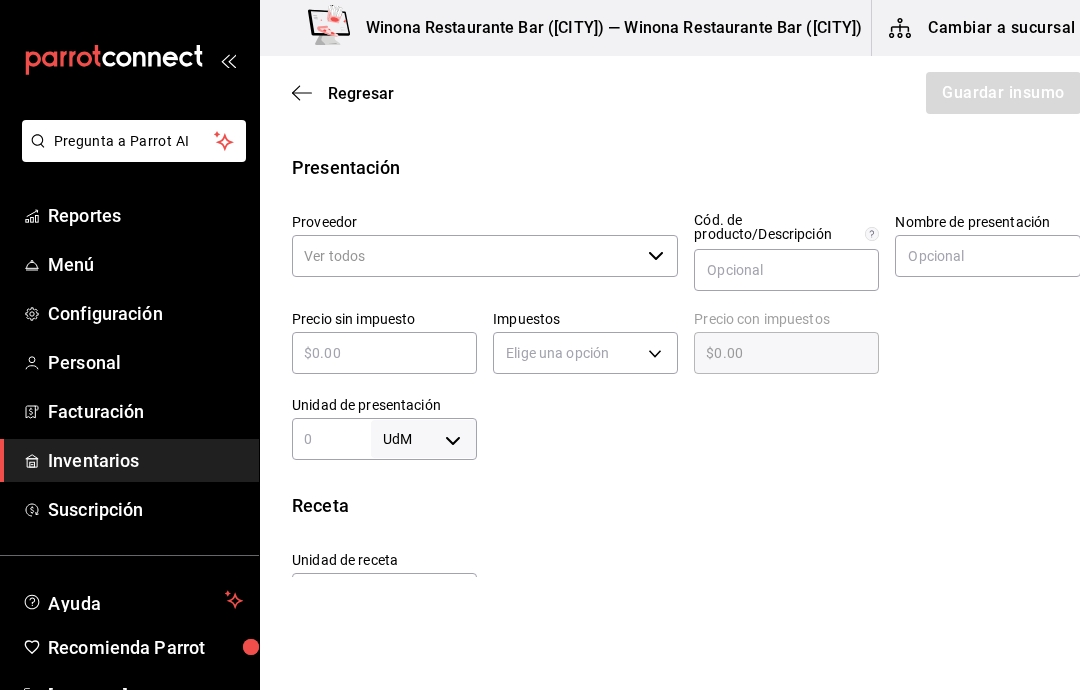scroll, scrollTop: 357, scrollLeft: 0, axis: vertical 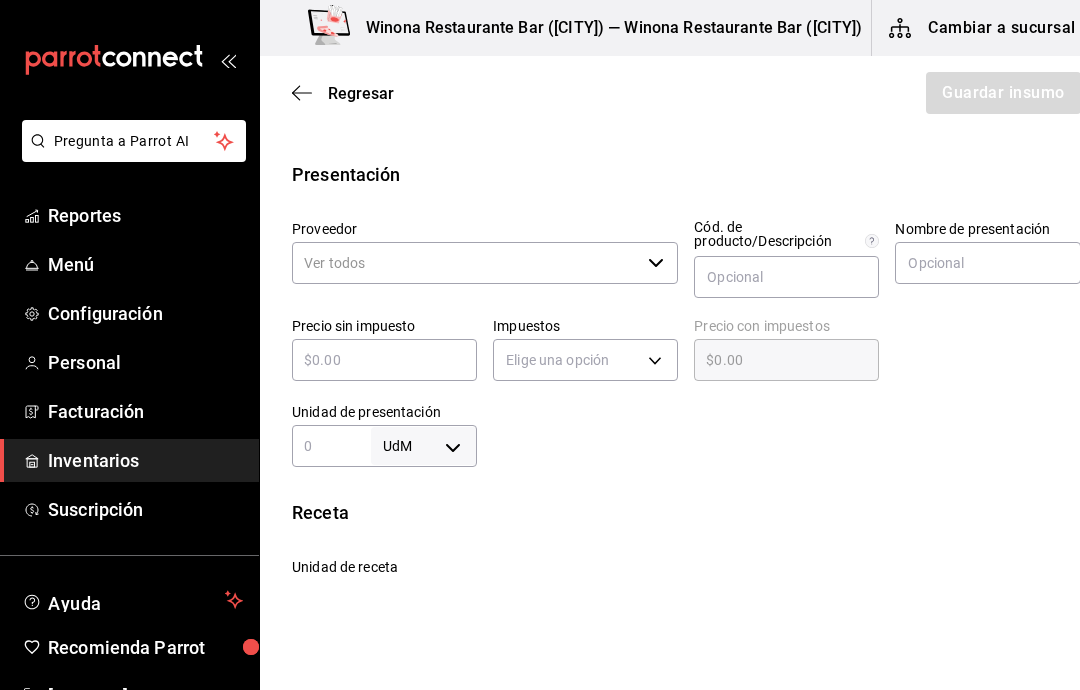type on "10" 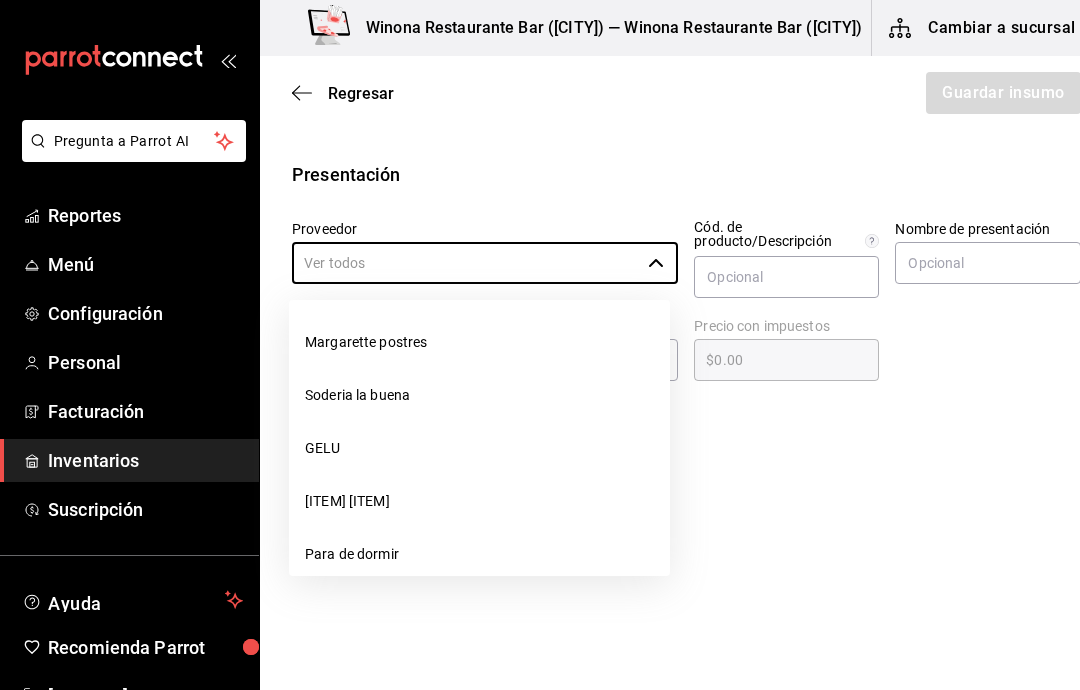 click on "Regresar Guardar insumo" at bounding box center (686, 93) 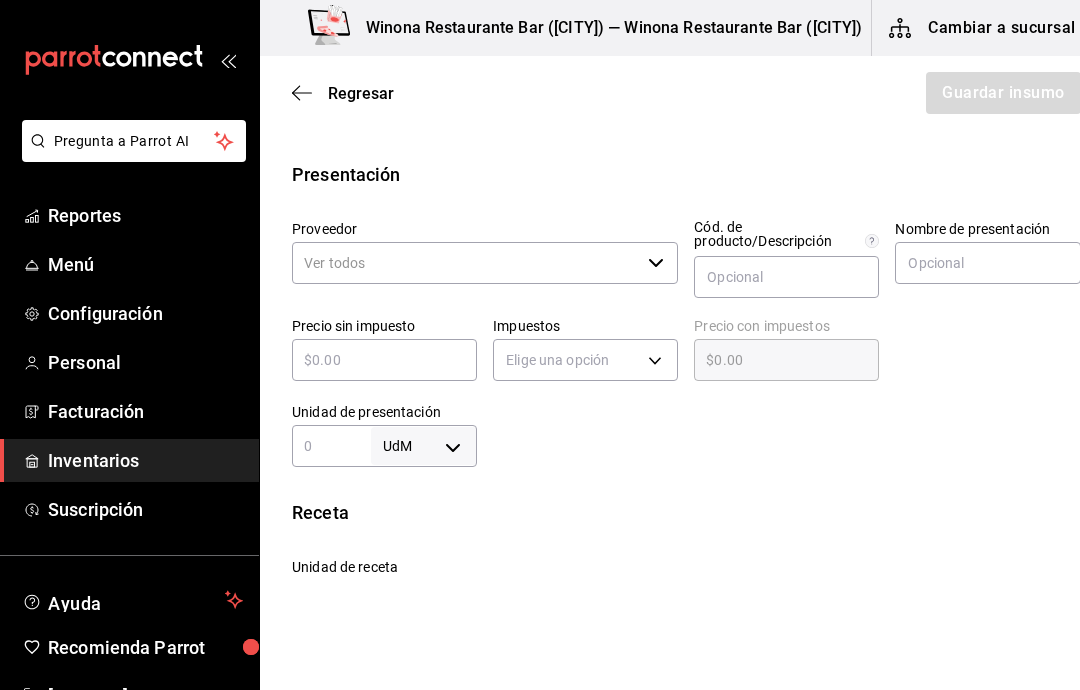 click 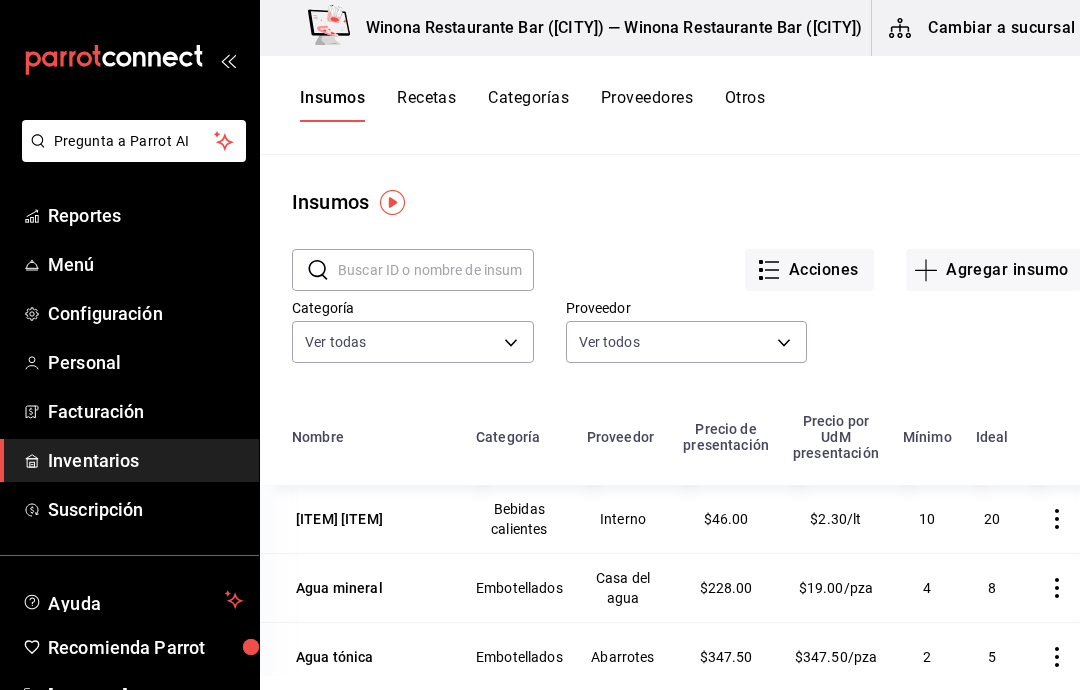 click on "Proveedores" at bounding box center (647, 105) 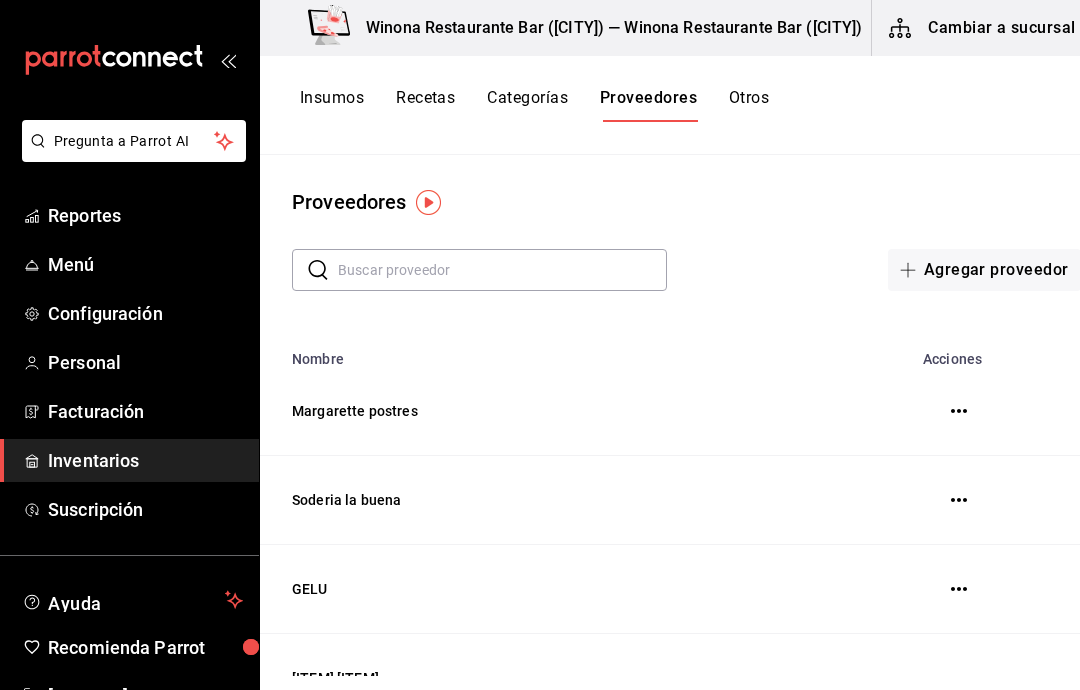 click on "Agregar proveedor" at bounding box center (984, 270) 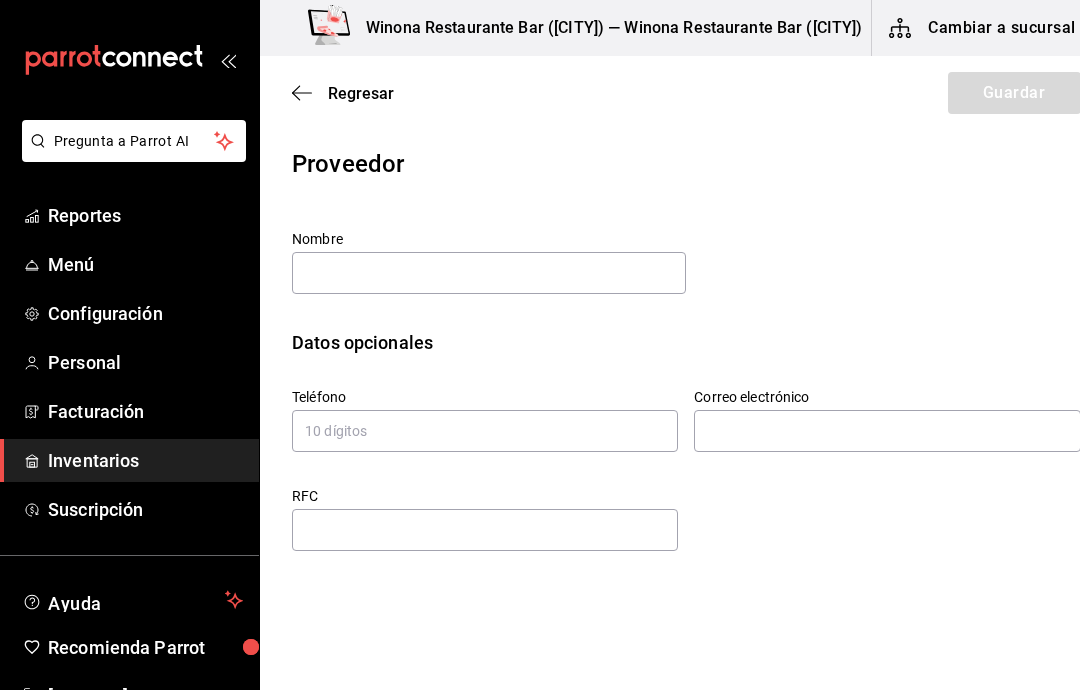 click at bounding box center [489, 273] 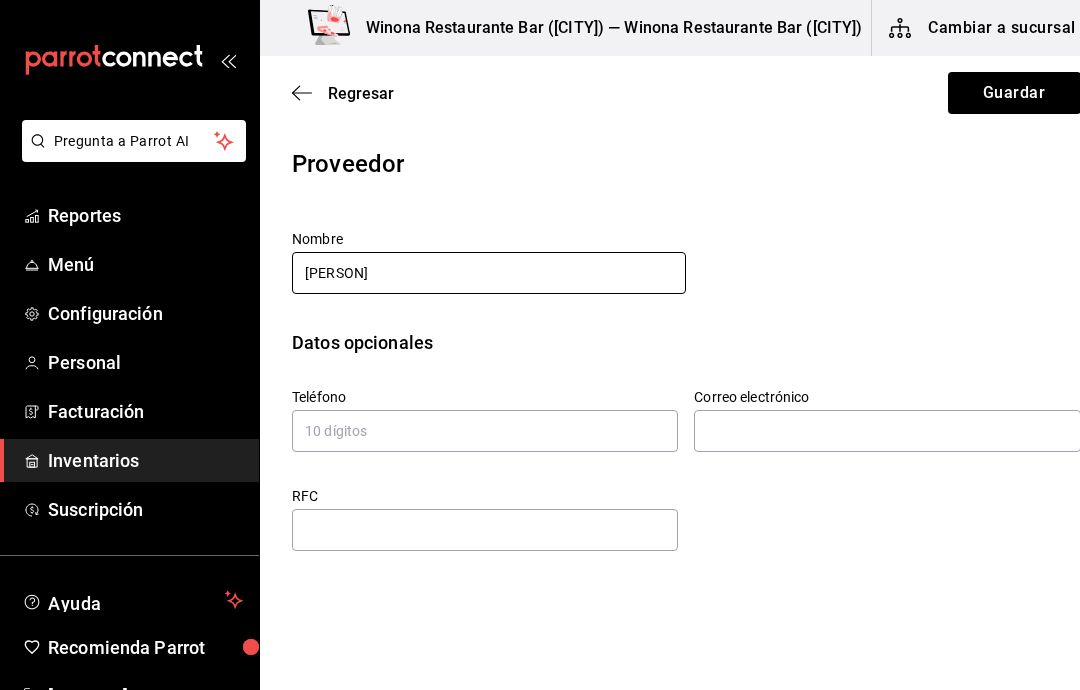 type on "[PERSON]" 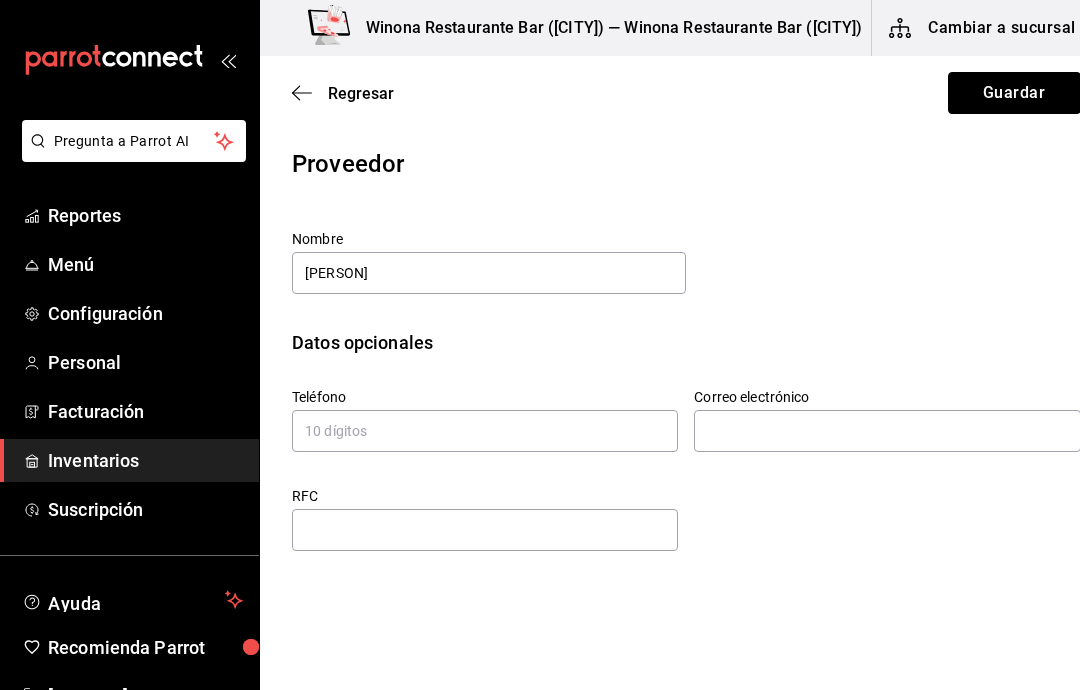 click on "Guardar" at bounding box center (1014, 93) 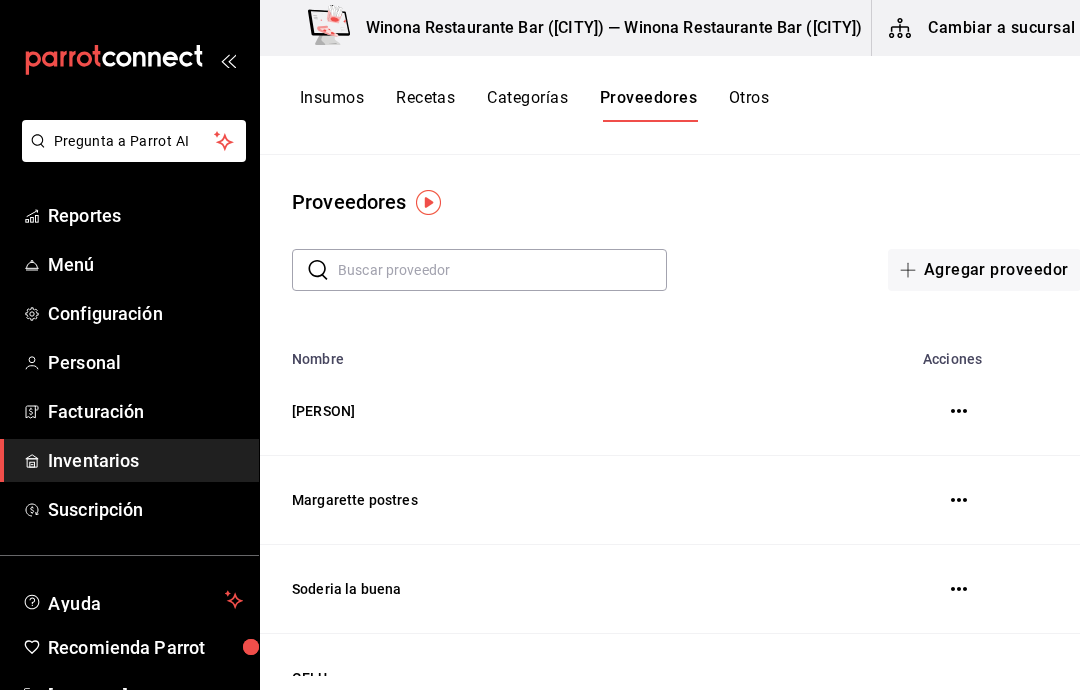 click on "Insumos" at bounding box center (332, 105) 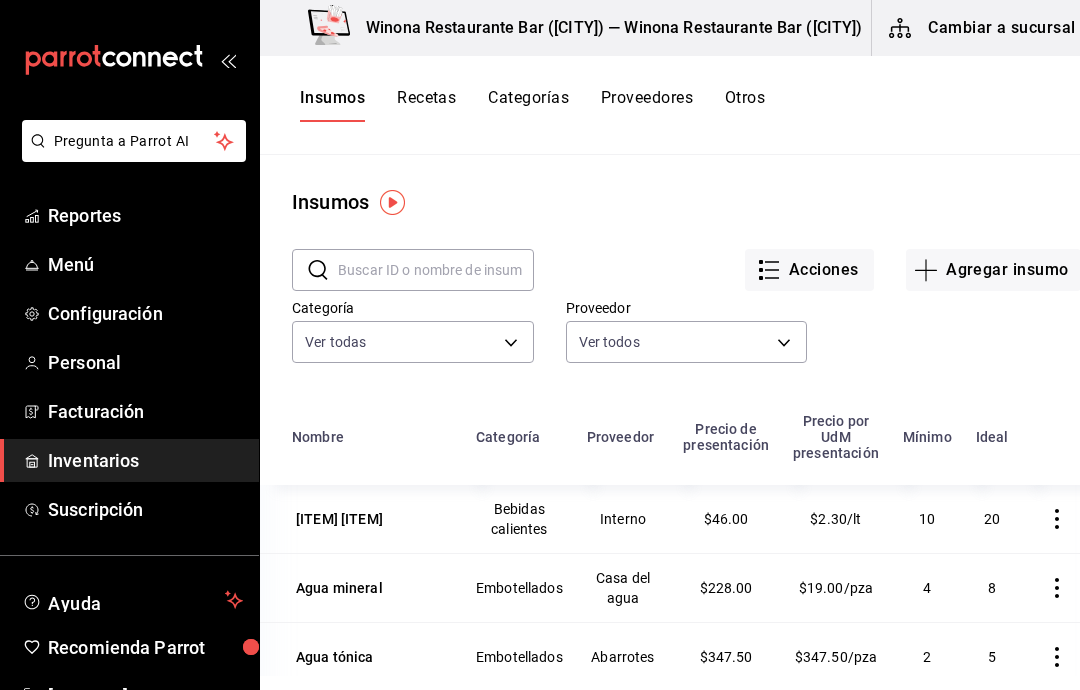 click on "Agregar insumo" at bounding box center (993, 270) 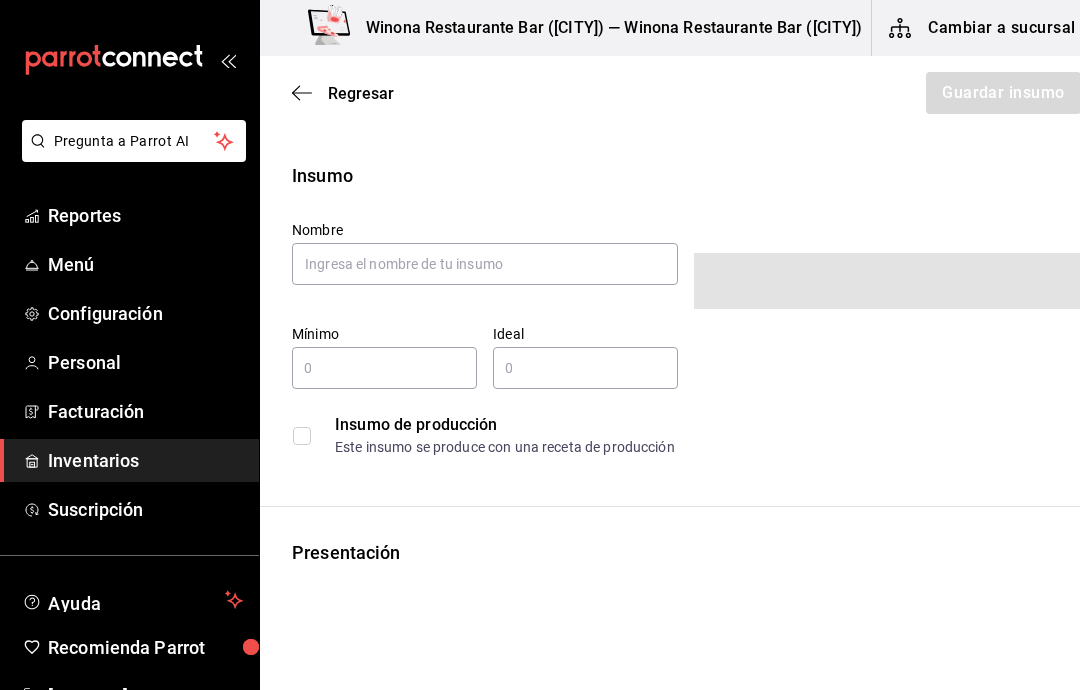 type on "$0.00" 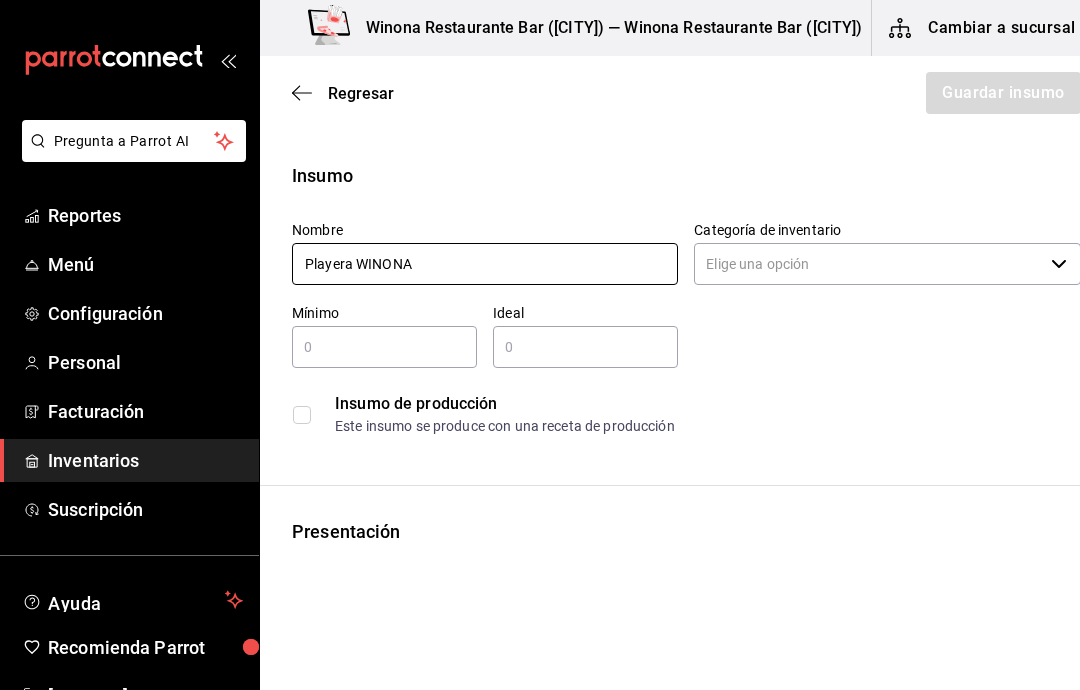 type on "Playera WINONA" 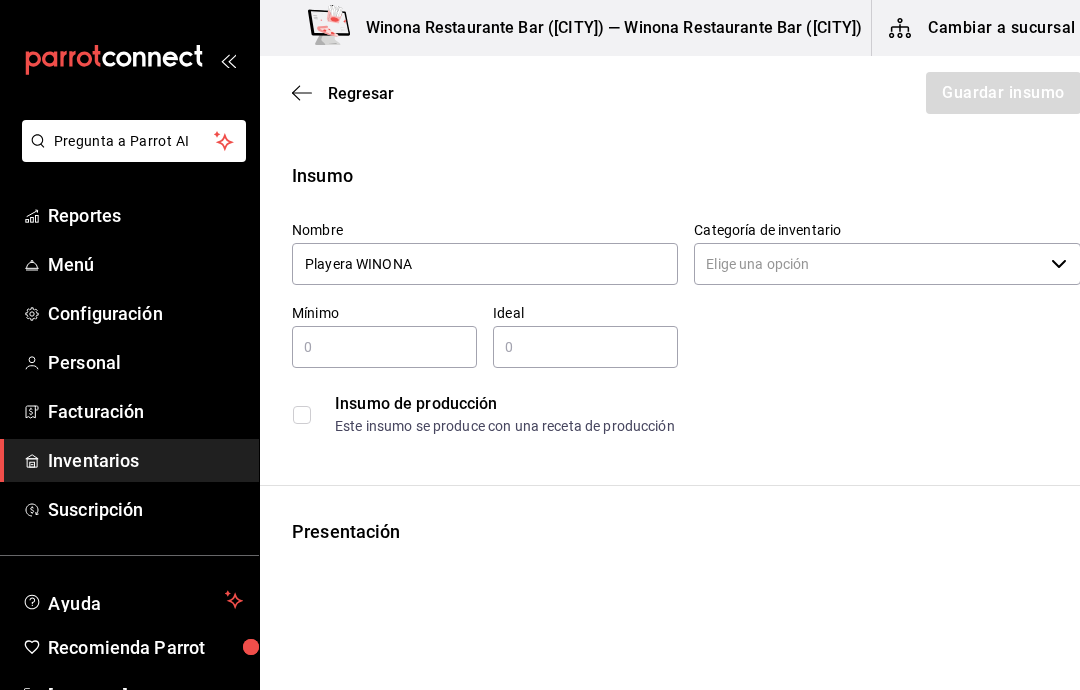 click on "Categoría de inventario" at bounding box center [868, 264] 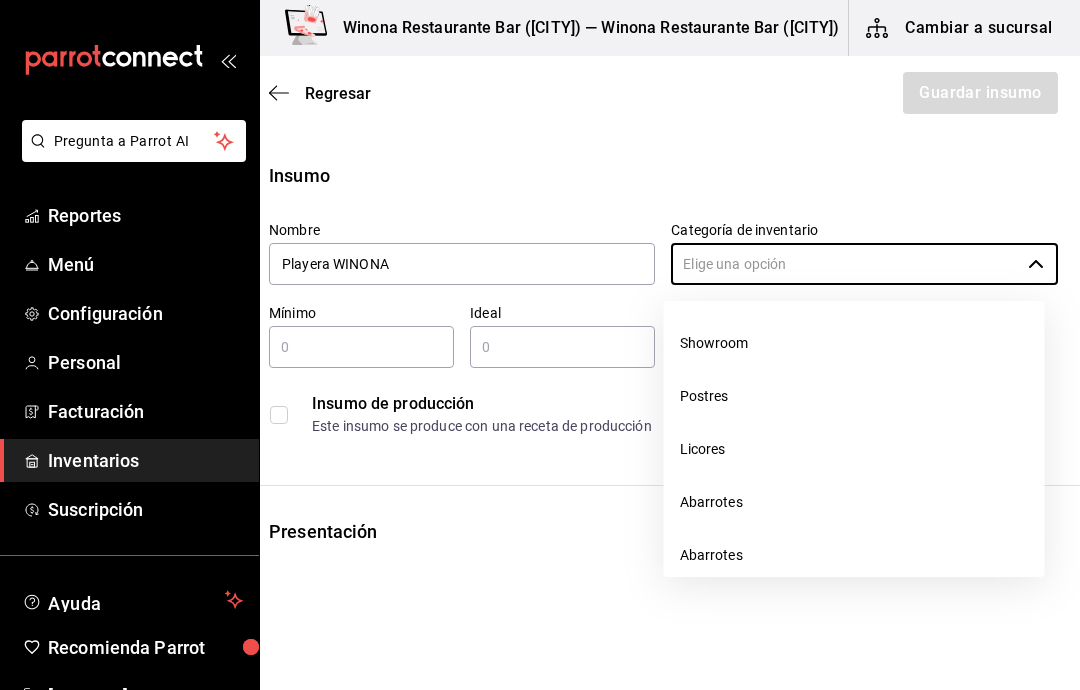 click on "Showroom" at bounding box center (854, 343) 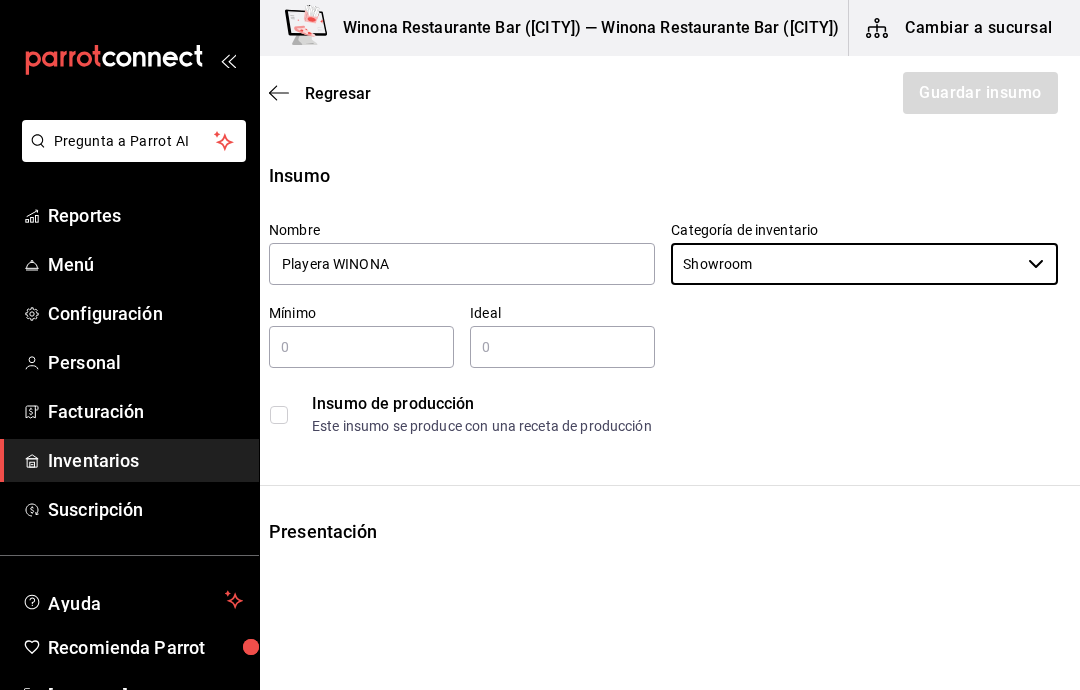 click at bounding box center (361, 347) 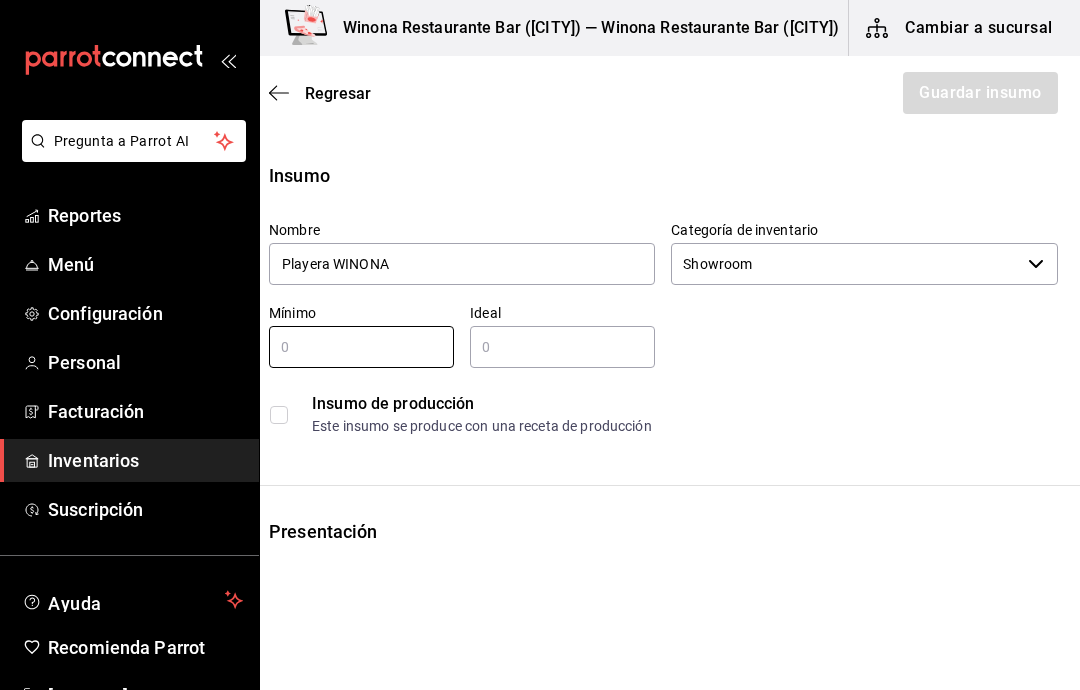 scroll, scrollTop: 0, scrollLeft: 0, axis: both 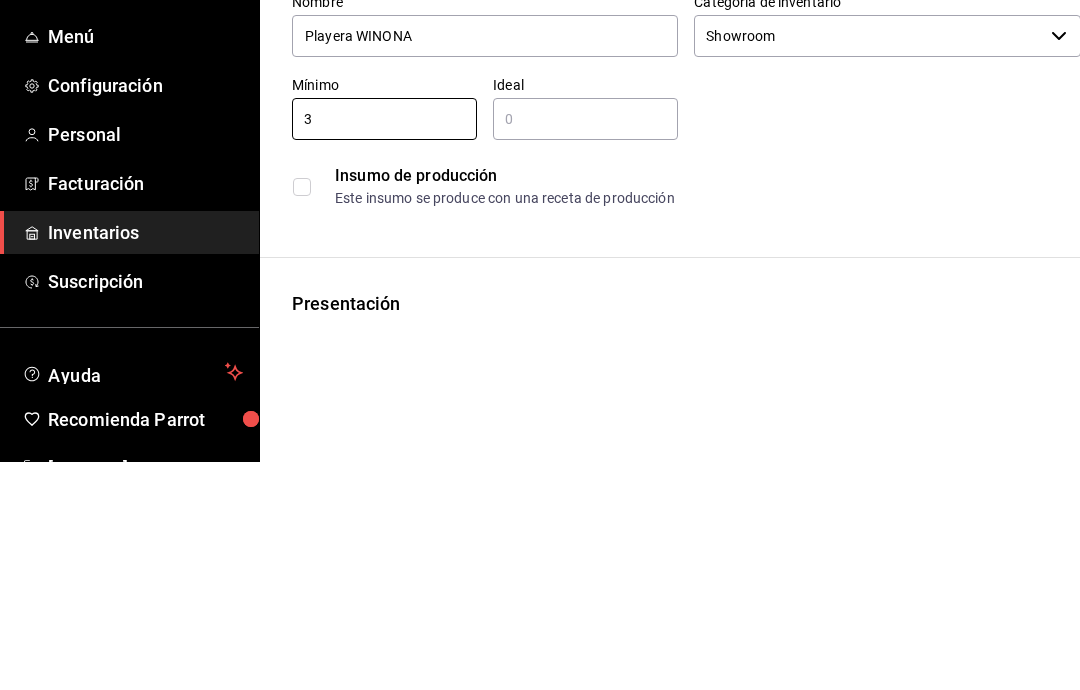type on "3" 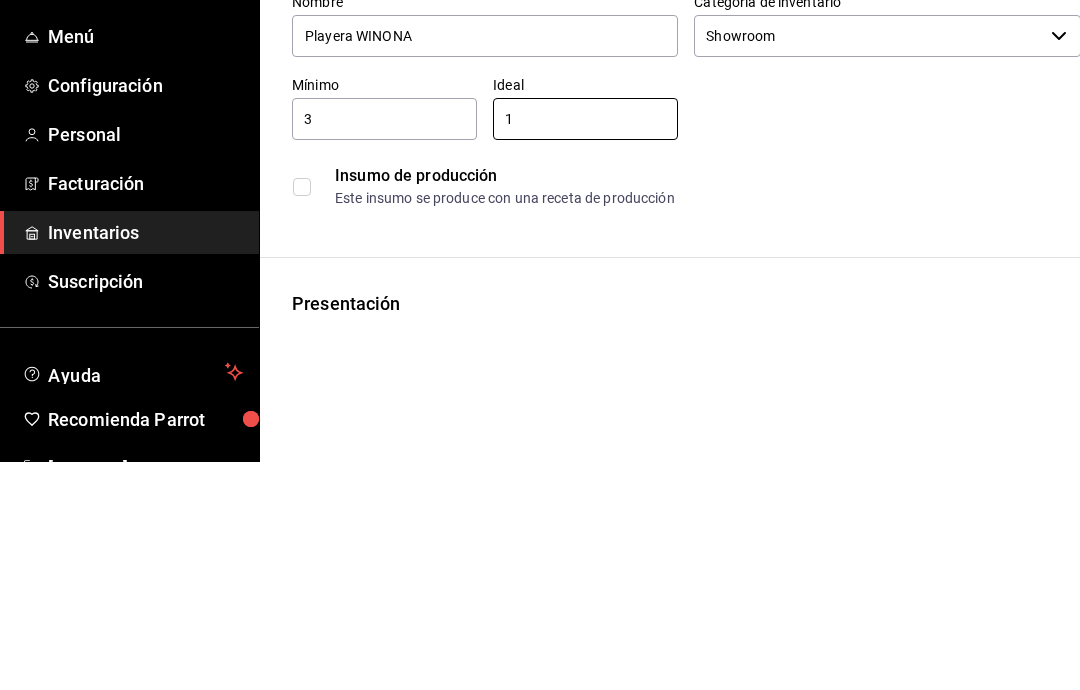 type on "10" 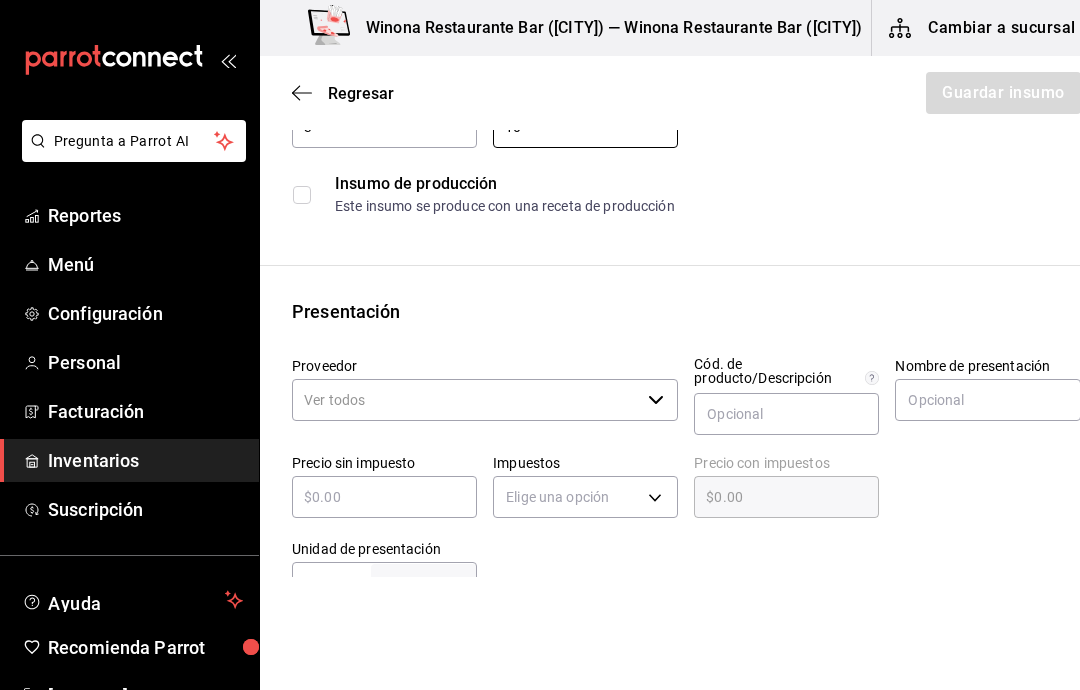 scroll, scrollTop: 336, scrollLeft: 0, axis: vertical 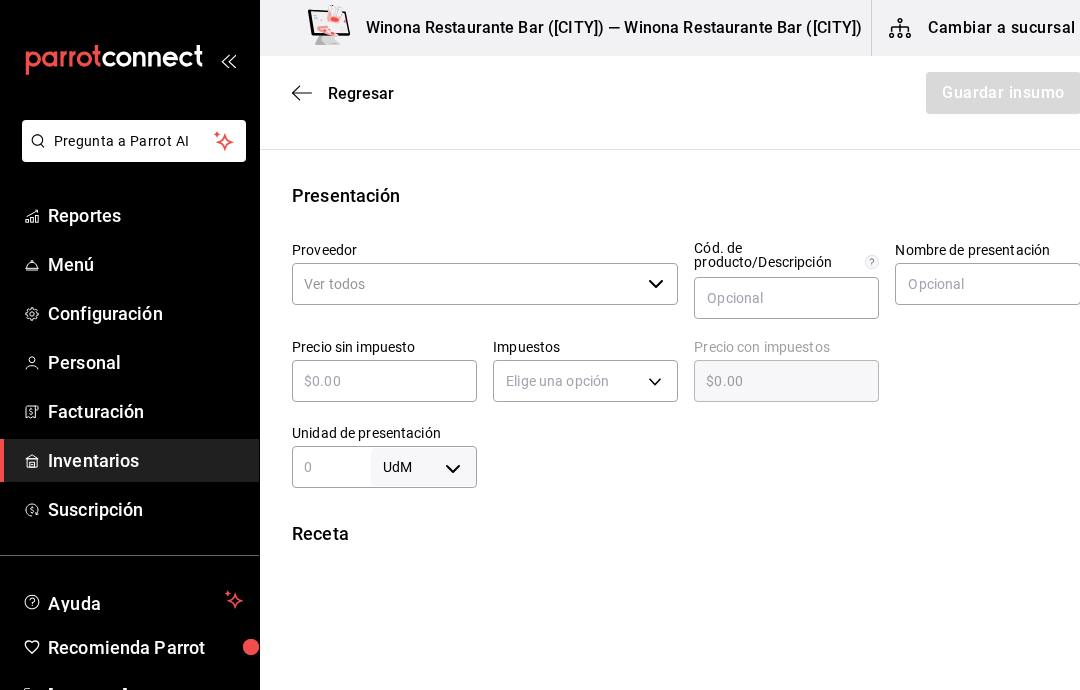click 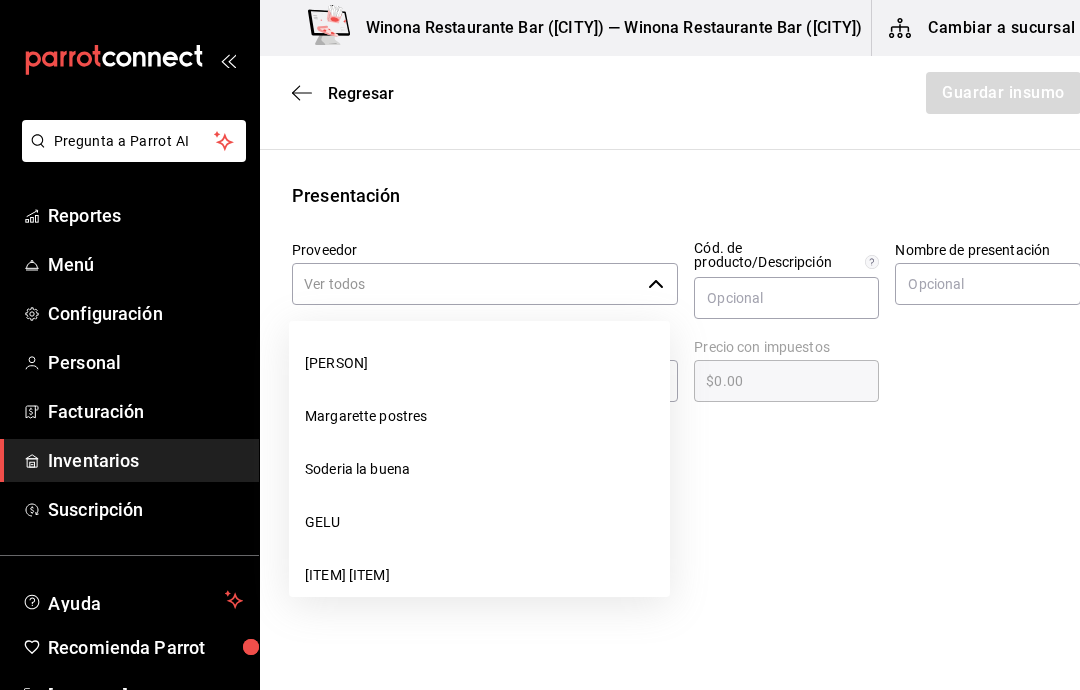 click on "[PERSON]" at bounding box center [479, 363] 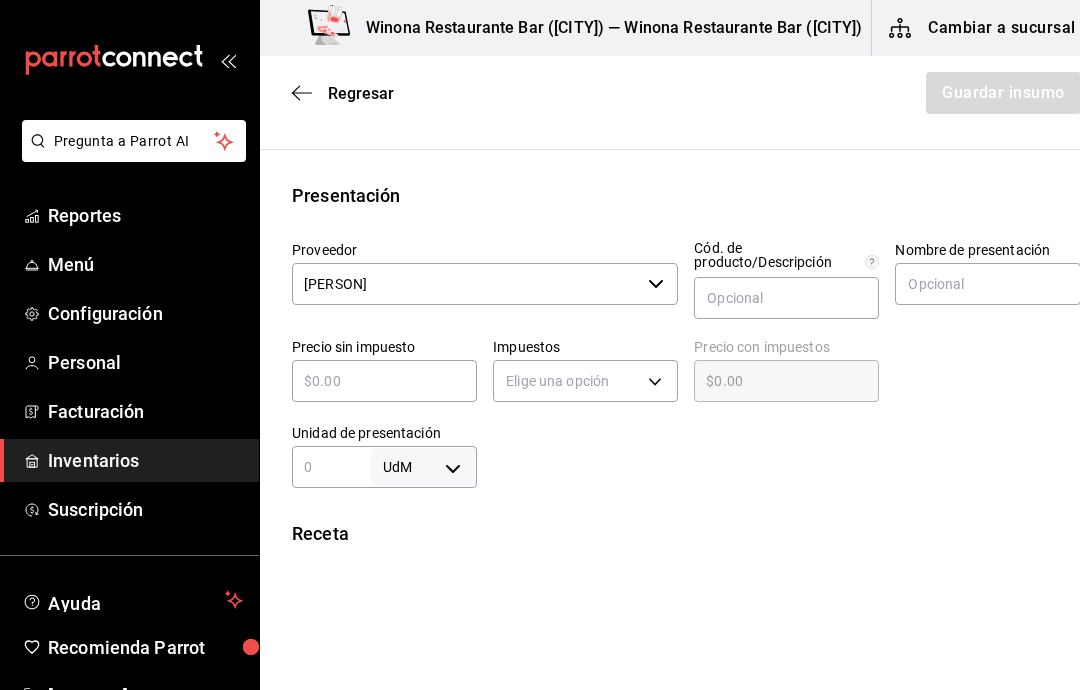 type on "10" 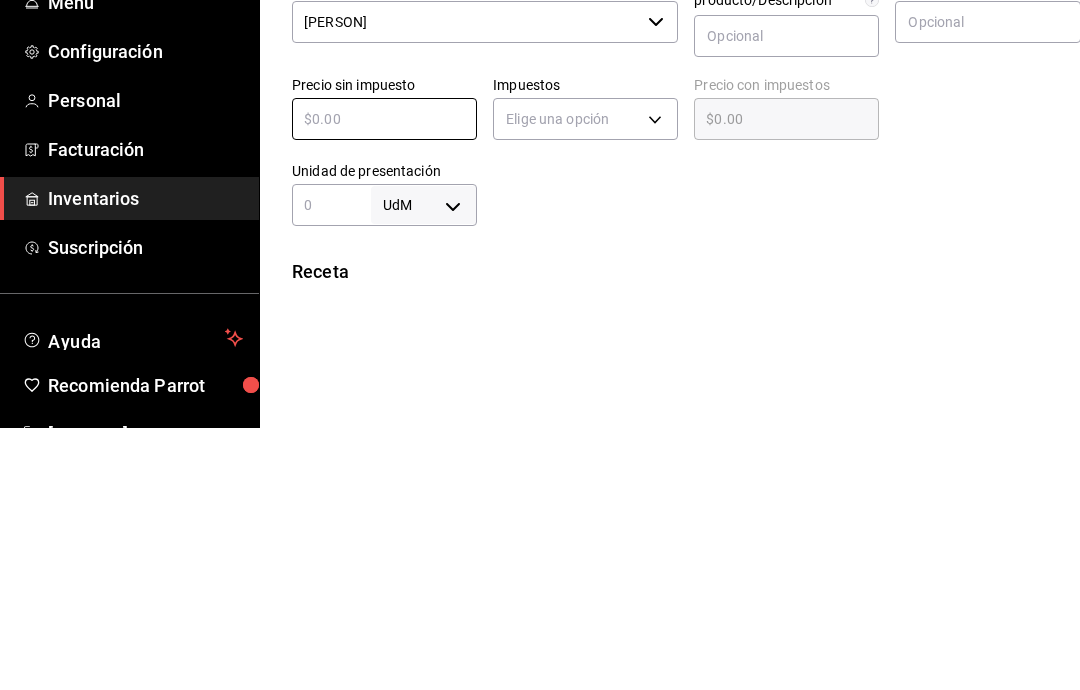 type on "$5" 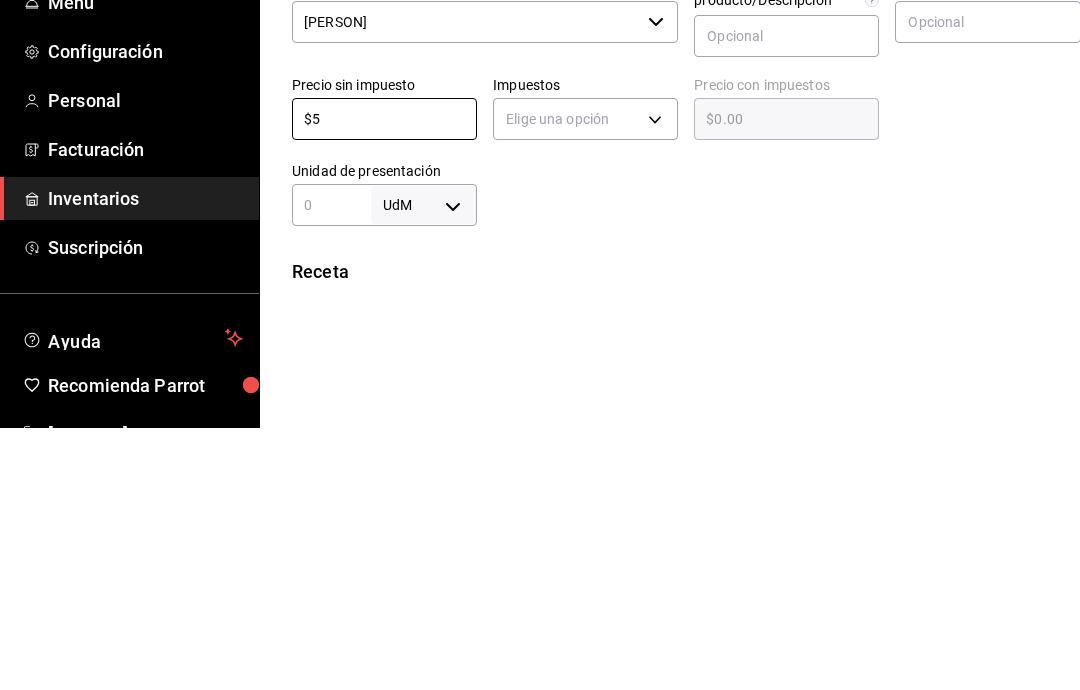 type on "$5.00" 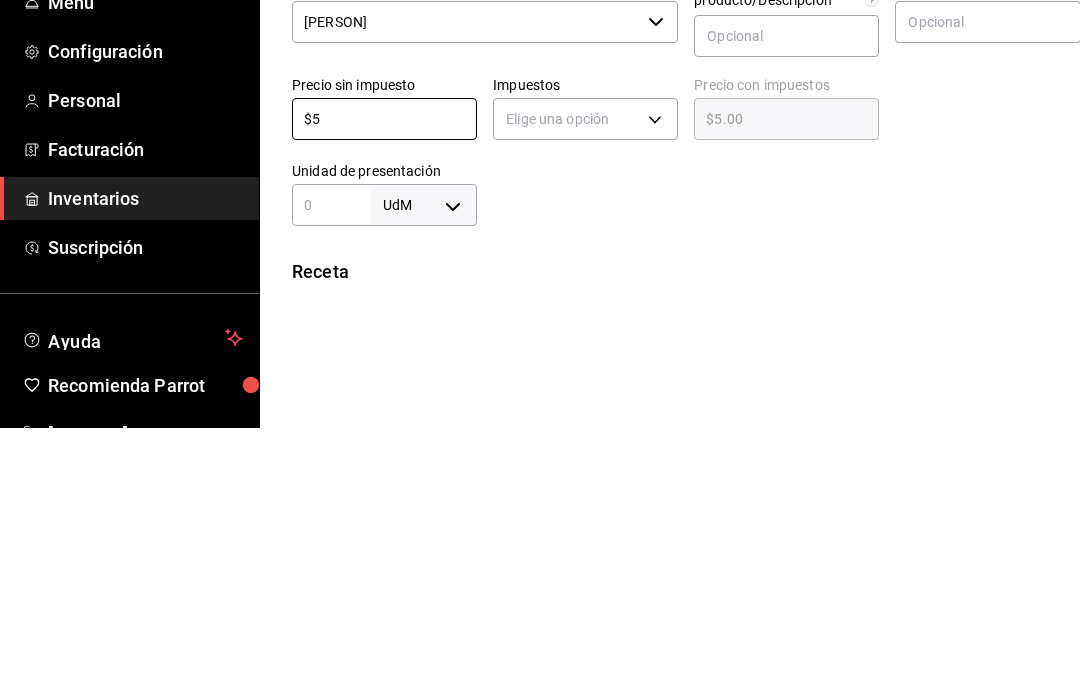 type 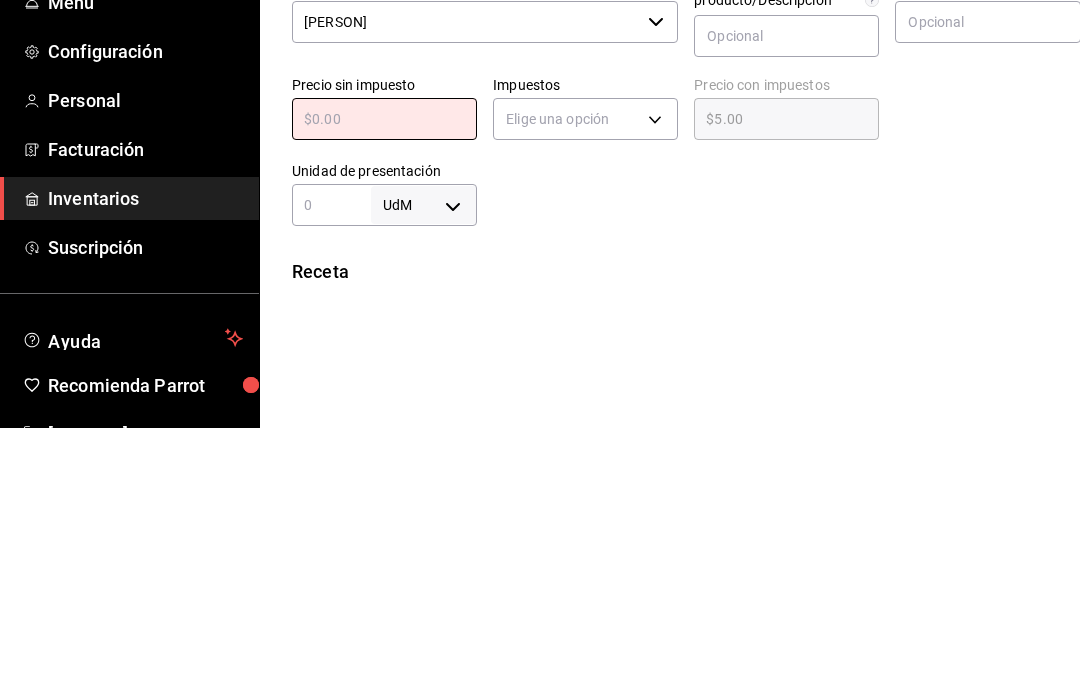 type on "$0.00" 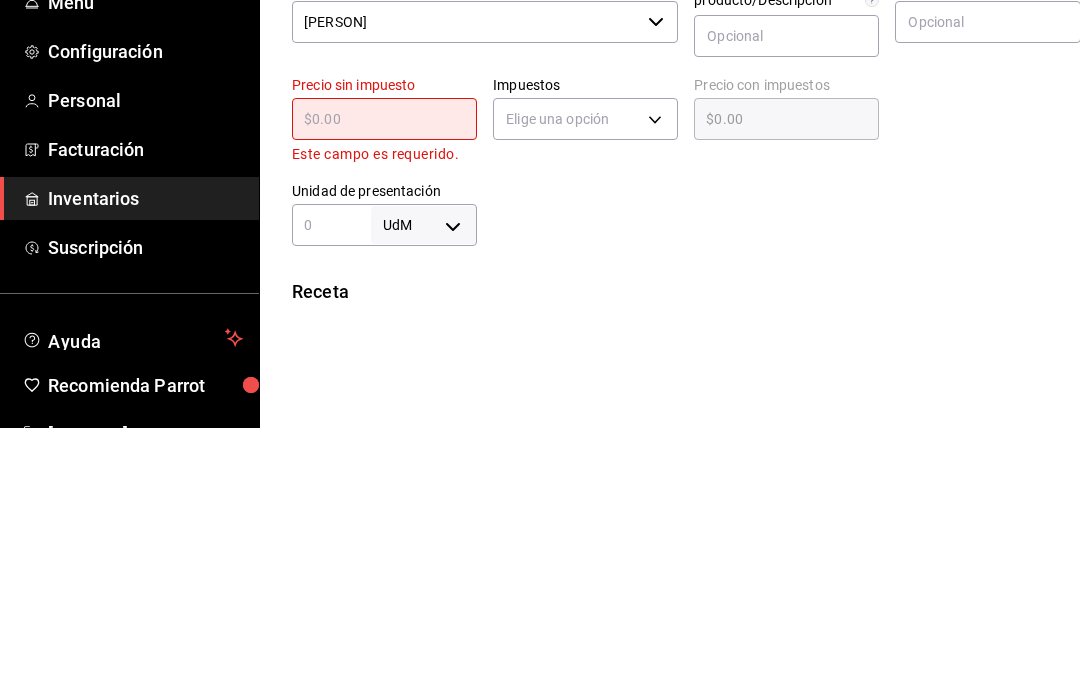 type on "$6" 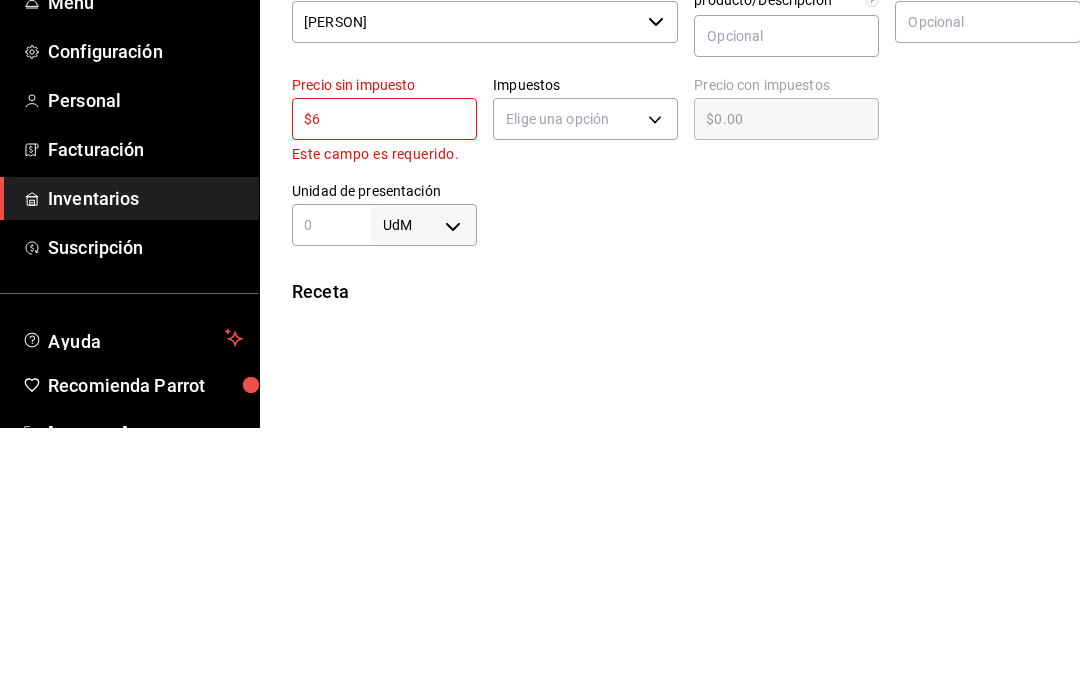 type on "$6.00" 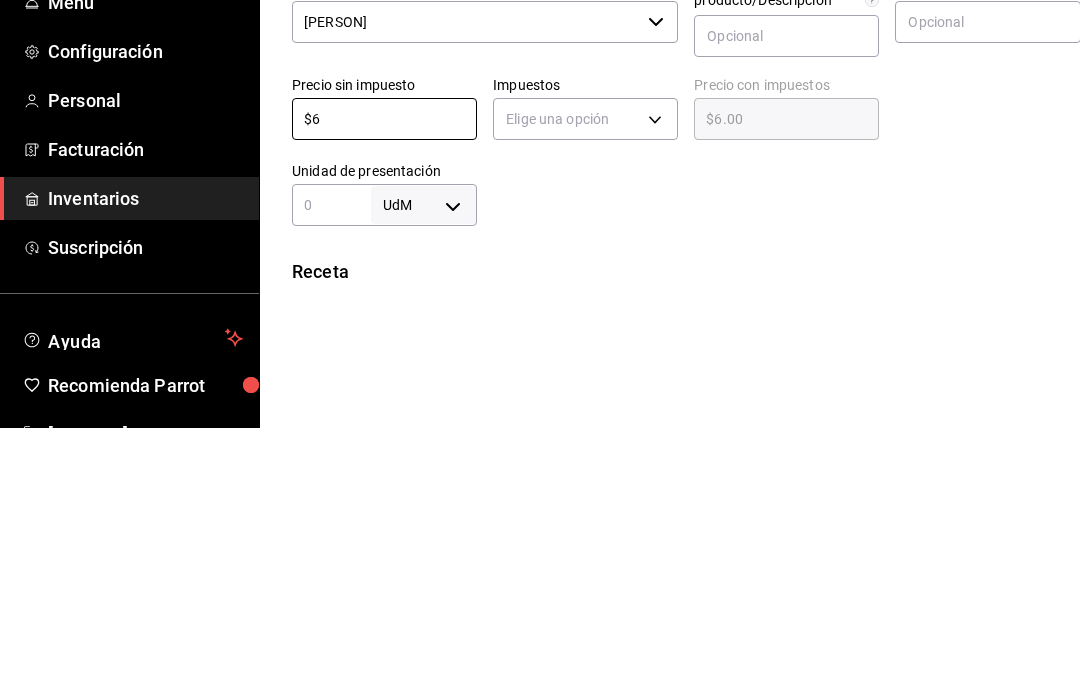 type on "$65" 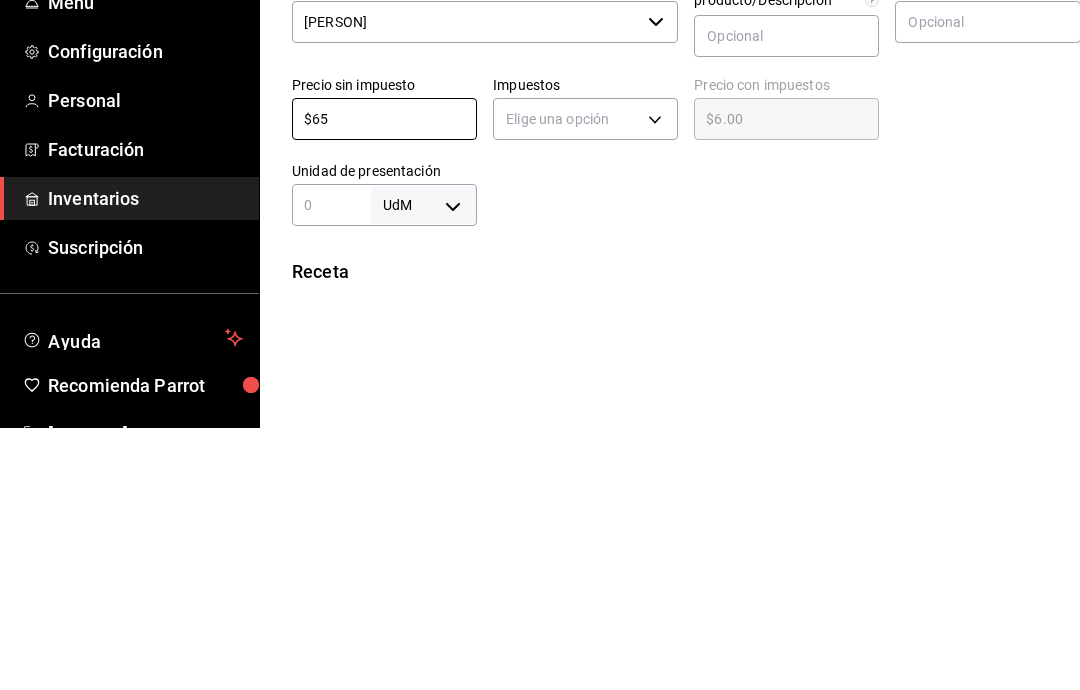 type on "$65.00" 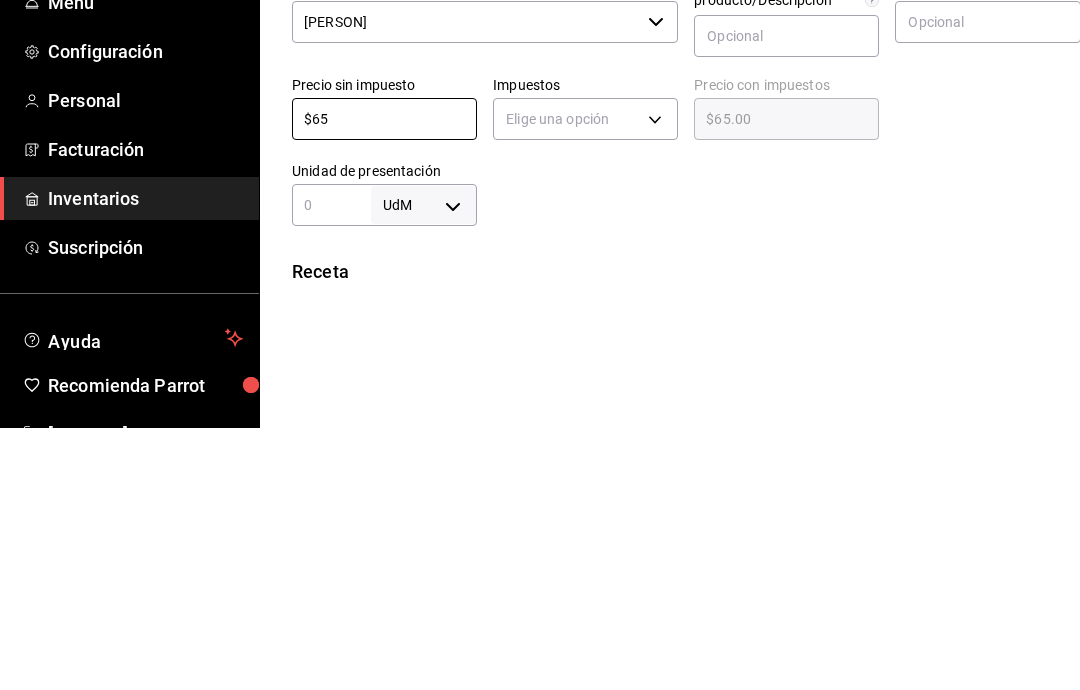 type on "$650" 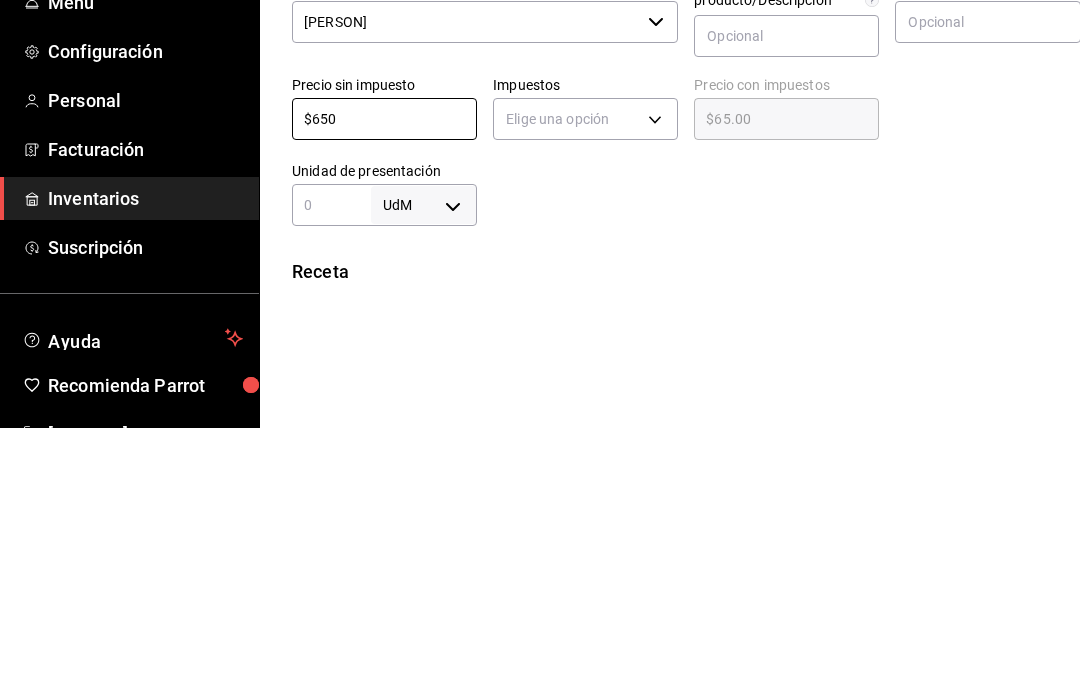 type on "$650.00" 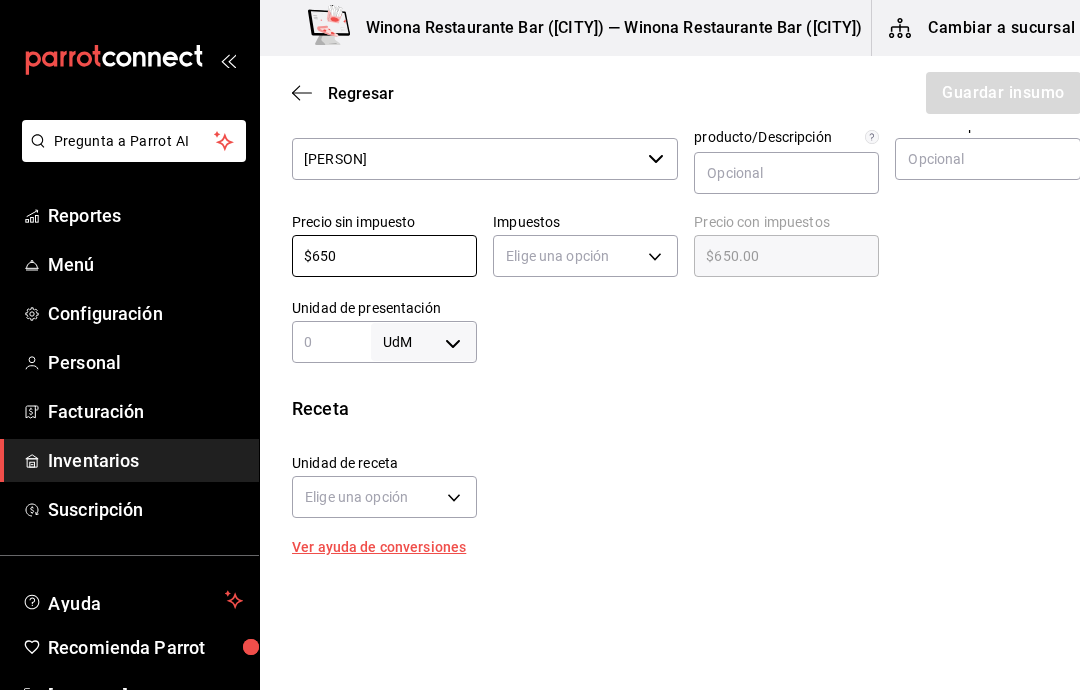 scroll, scrollTop: 467, scrollLeft: 0, axis: vertical 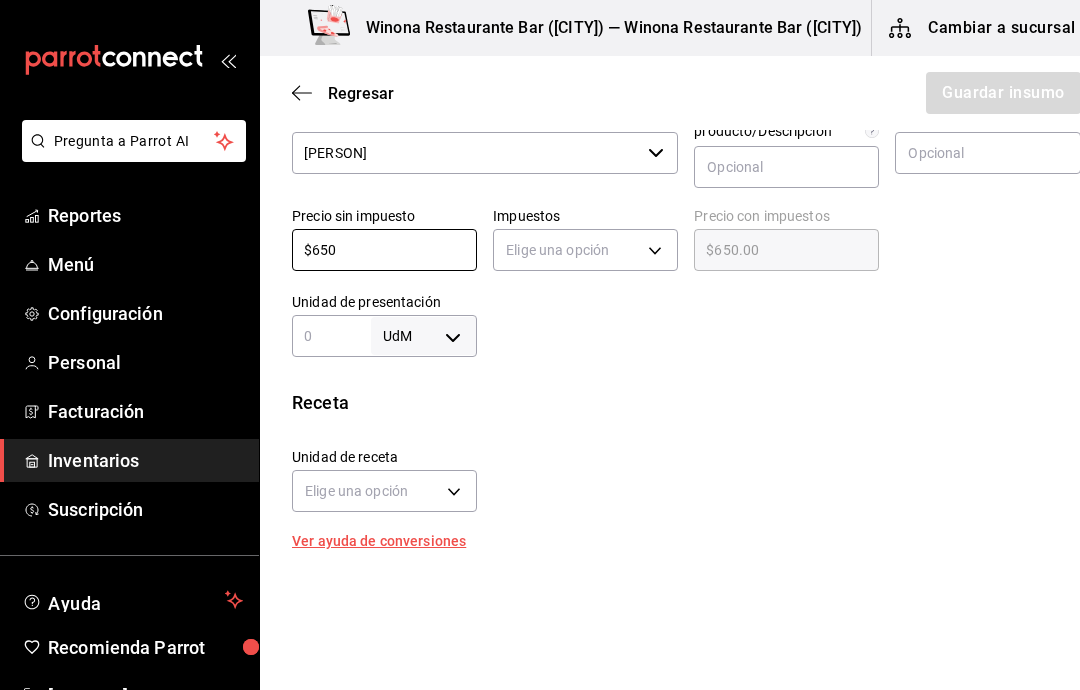 type on "$650" 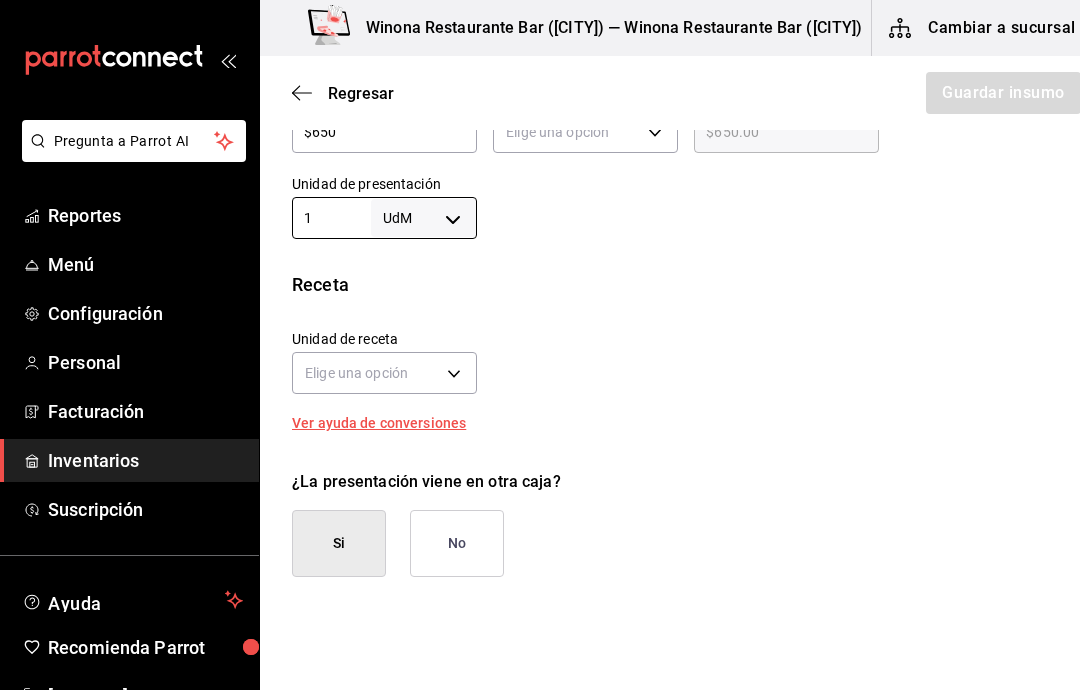 scroll, scrollTop: 717, scrollLeft: 0, axis: vertical 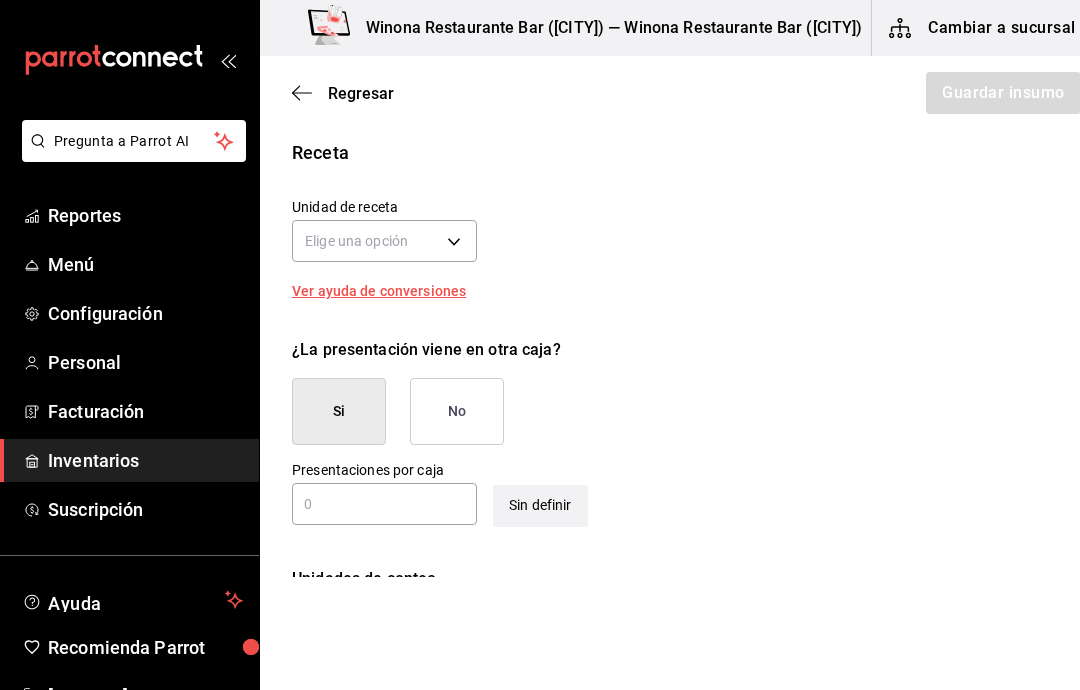 type on "1" 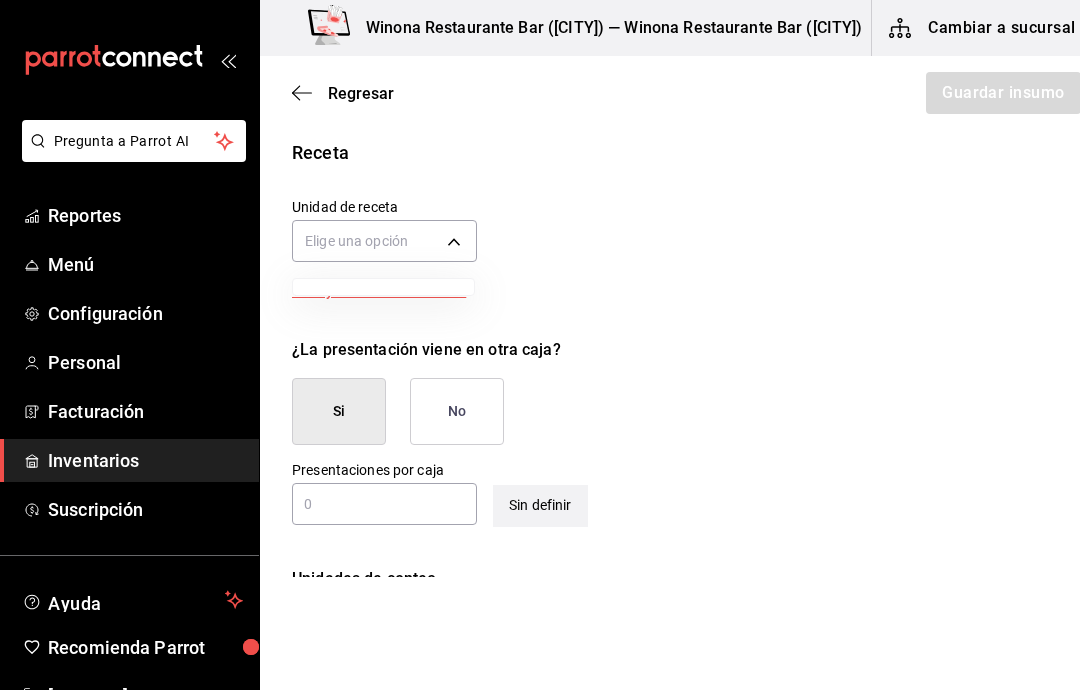 click at bounding box center (540, 345) 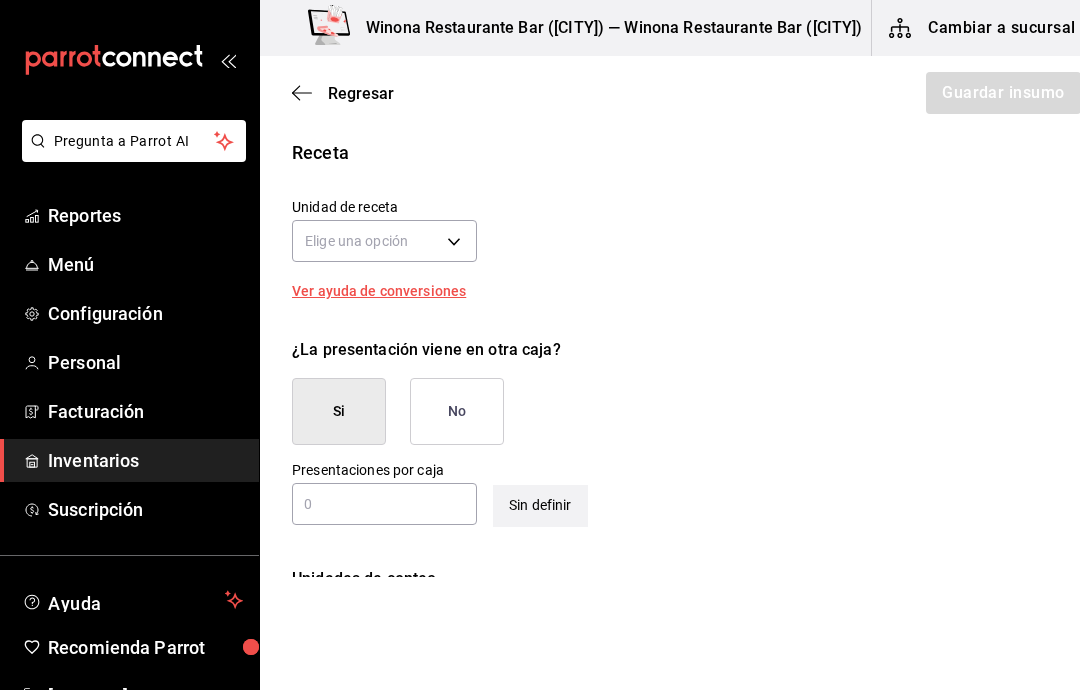 click on "Pregunta a Parrot AI Reportes   Menú   Configuración   Personal   Facturación   Inventarios   Suscripción   Ayuda Recomienda Parrot   [PERSON]   Sugerir nueva función   Winona Restaurante Bar ([CITY]) — Winona Restaurante Bar ([CITY]) Cambiar a sucursal Regresar Guardar insumo Insumo Nombre Playera WINONA Categoría de inventario Showroom ​ Mínimo 3 ​ Ideal 10 ​ Insumo de producción Este insumo se produce con una receta de producción Presentación Proveedor [PERSON] ​ Cód. de producto/Descripción Nombre de presentación Precio sin impuesto $650 ​ Impuestos Elige una opción Precio con impuestos $650.00 ​ Unidad de presentación 1 UdM ​ Receta Unidad de receta Elige una opción Factor de conversión ​ Ver ayuda de conversiones ¿La presentación  viene en otra caja? Si No Presentaciones por caja ​ Sin definir Unidades de conteo GANA 1 MES GRATIS EN TU SUSCRIPCIÓN AQUÍ Pregunta a Parrot AI Reportes   Menú   Configuración   Personal   Facturación   Inventarios     Ayuda" at bounding box center (540, 288) 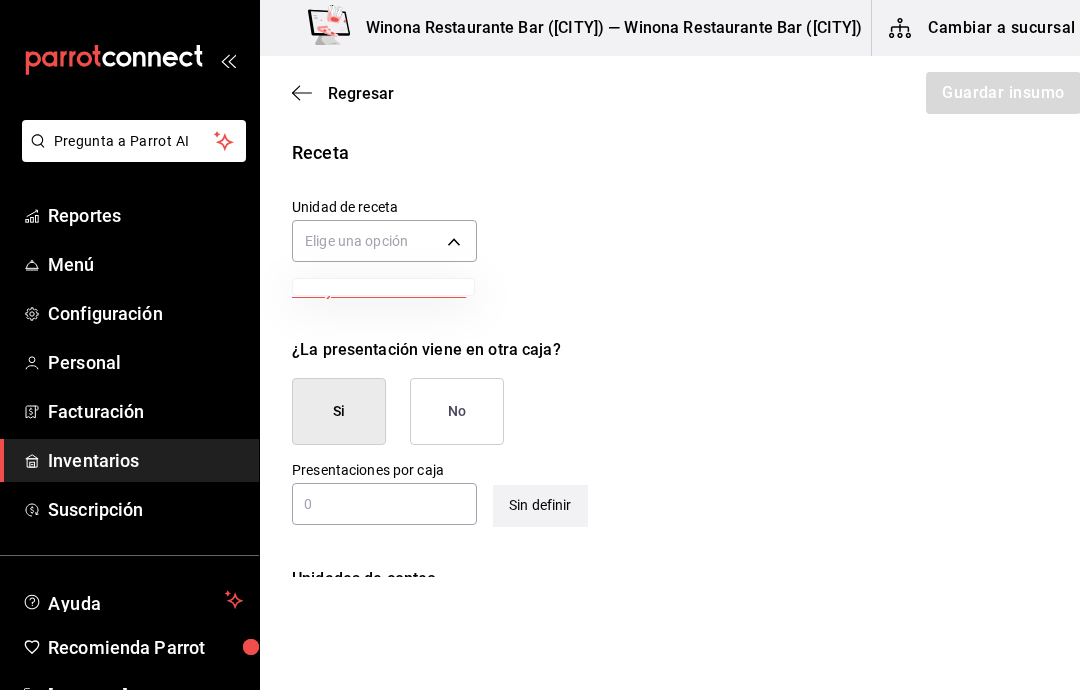 click at bounding box center [540, 345] 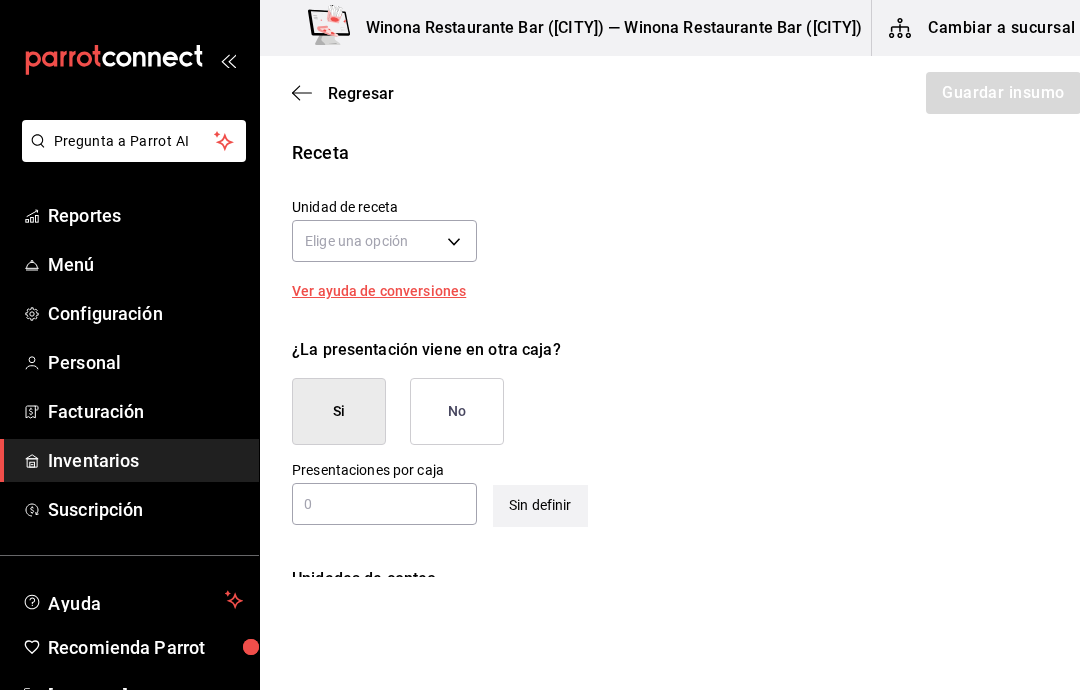 click at bounding box center [384, 504] 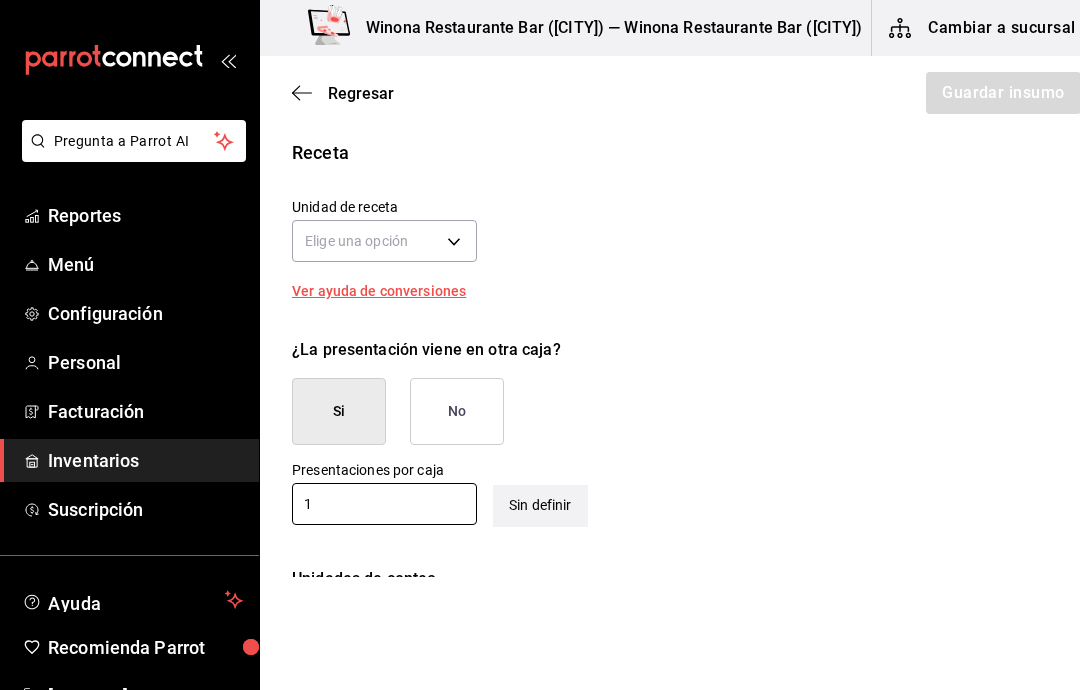type on "1" 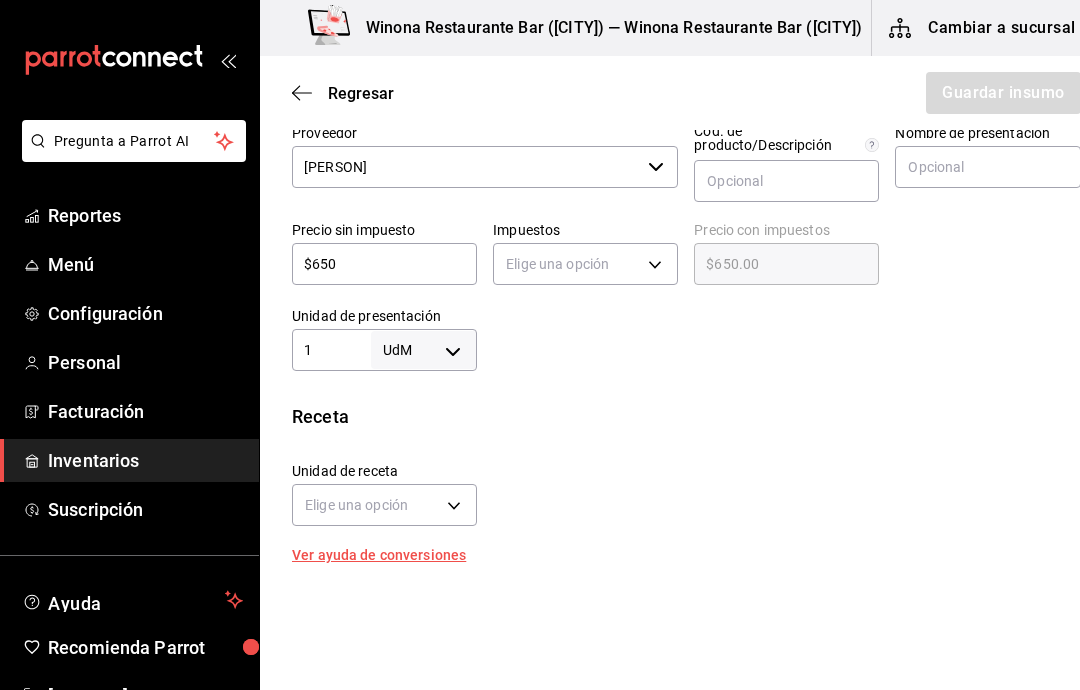 scroll, scrollTop: 571, scrollLeft: 0, axis: vertical 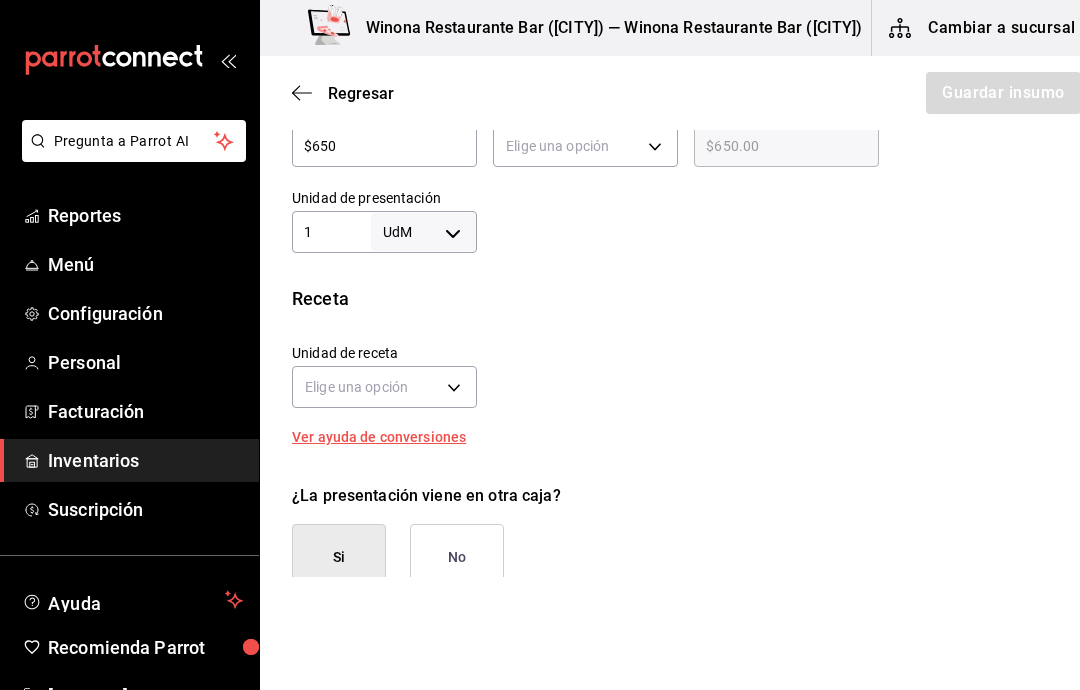 click on "Pregunta a Parrot AI Reportes   Menú   Configuración   Personal   Facturación   Inventarios   Suscripción   Ayuda Recomienda Parrot   [FIRST] [LAST]   Sugerir nueva función   Winona Restaurante Bar (Cdmx) — Winona Restaurante Bar (Cdmx) Cambiar a sucursal Regresar Guardar insumo Insumo Nombre Playera WINONA Categoría de inventario Showroom ​ Mínimo 3 ​ Ideal 10 ​ Insumo de producción Este insumo se produce con una receta de producción Presentación Proveedor [FIRST] [LAST] ​ Cód. de producto/Descripción Nombre de presentación Precio sin impuesto $650 ​ Impuestos Elige una opción Precio con impuestos $650.00 ​ Unidad de presentación 1 UdM ​ Receta Unidad de receta Elige una opción Factor de conversión ​ Ver ayuda de conversiones ¿La presentación  viene en otra caja? Si No Presentaciones por caja 1 ​ Sin definir Unidades de conteo GANA 1 MES GRATIS EN TU SUSCRIPCIÓN AQUÍ Pregunta a Parrot AI Reportes   Menú   Configuración   Personal   Facturación   Inventarios     Ayuda" at bounding box center [540, 288] 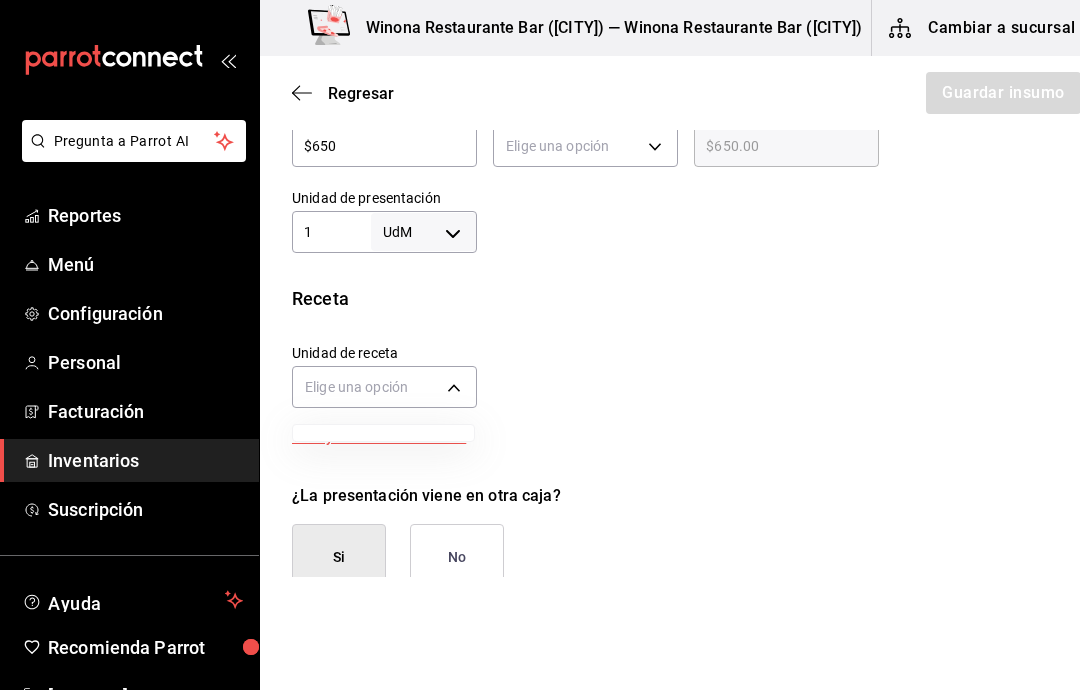 click at bounding box center [540, 345] 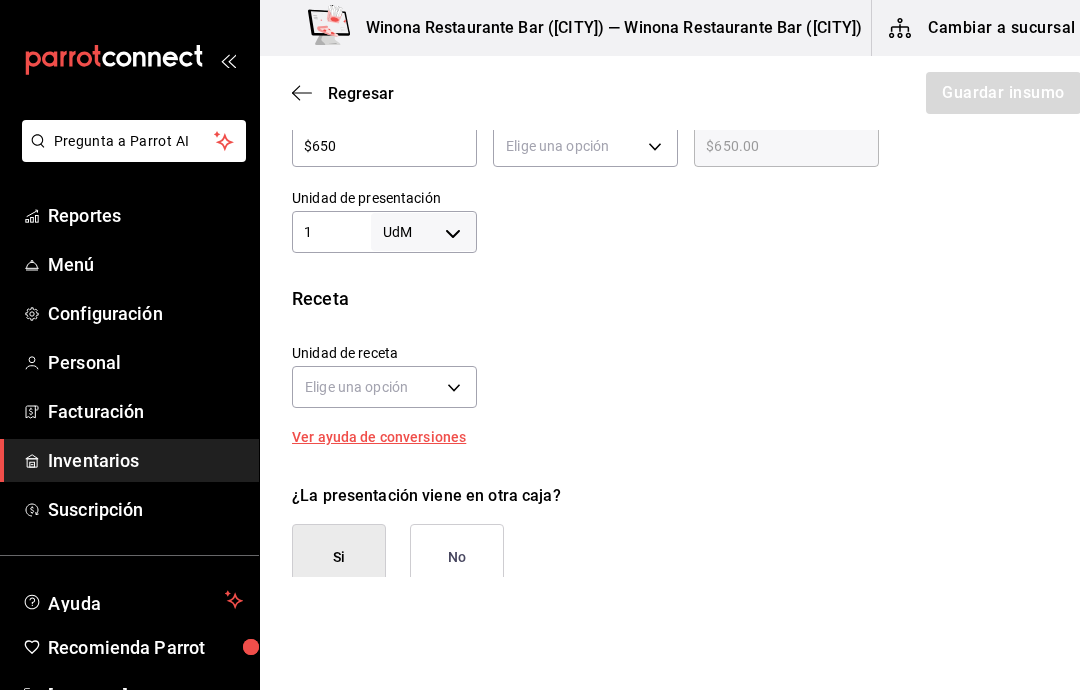 click on "Ver ayuda de conversiones" at bounding box center (391, 437) 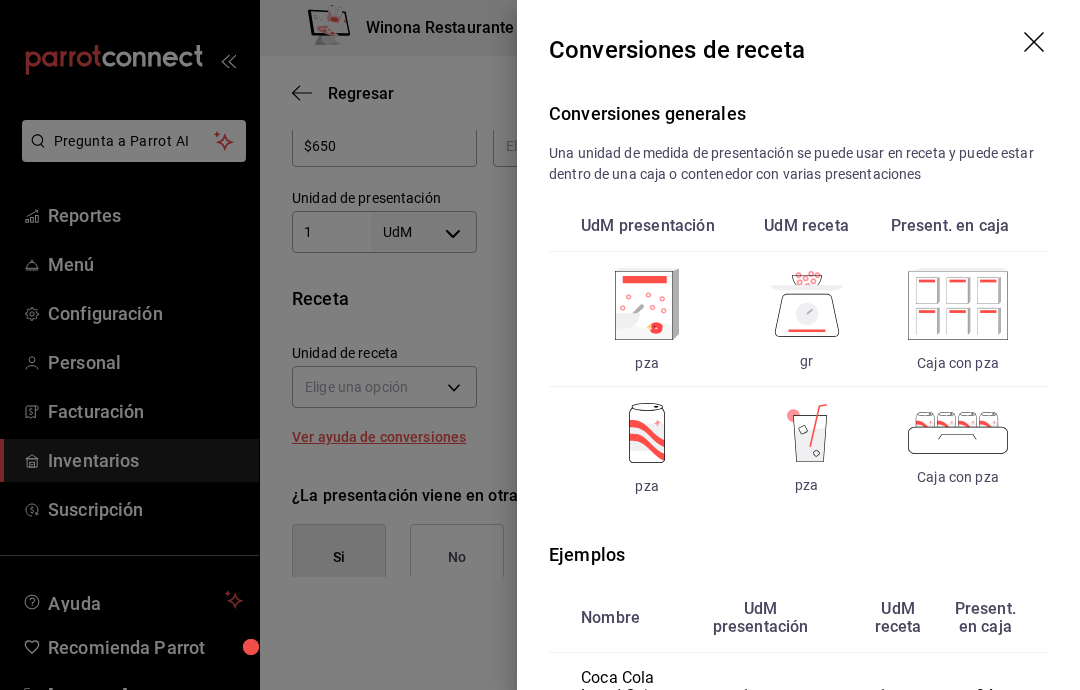 click at bounding box center [540, 345] 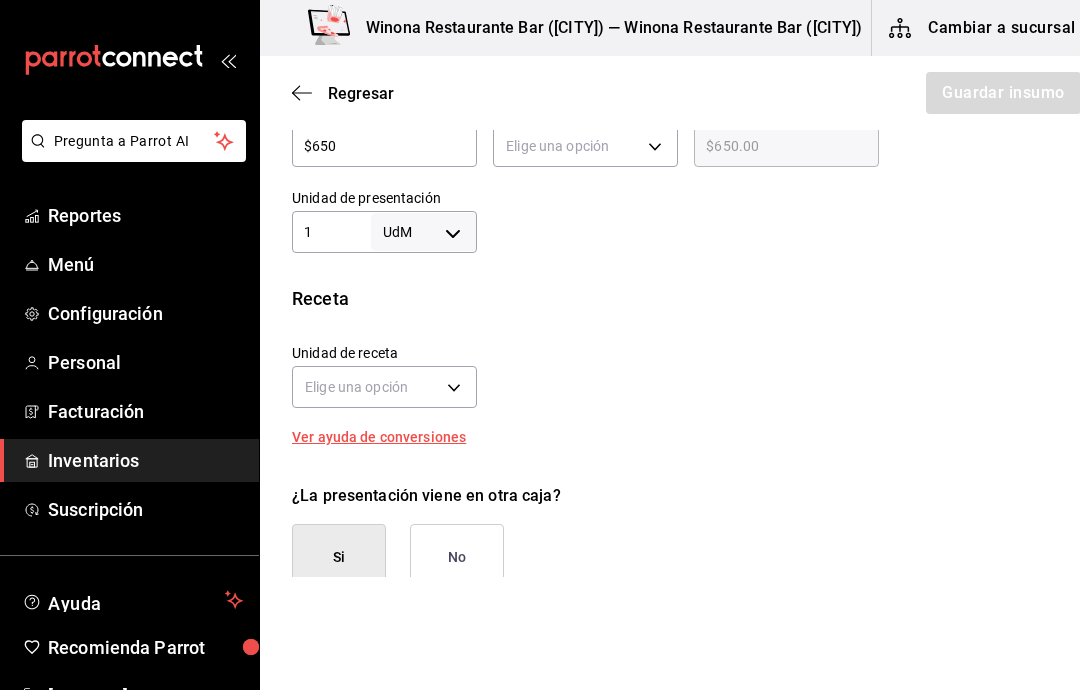 click on "Pregunta a Parrot AI Reportes   Menú   Configuración   Personal   Facturación   Inventarios   Suscripción   Ayuda Recomienda Parrot   [FIRST] [LAST]   Sugerir nueva función   Winona Restaurante Bar (Cdmx) — Winona Restaurante Bar (Cdmx) Cambiar a sucursal Regresar Guardar insumo Insumo Nombre Playera WINONA Categoría de inventario Showroom ​ Mínimo 3 ​ Ideal 10 ​ Insumo de producción Este insumo se produce con una receta de producción Presentación Proveedor [FIRST] [LAST] ​ Cód. de producto/Descripción Nombre de presentación Precio sin impuesto $650 ​ Impuestos Elige una opción Precio con impuestos $650.00 ​ Unidad de presentación 1 UdM ​ Receta Unidad de receta Elige una opción Factor de conversión ​ Ver ayuda de conversiones ¿La presentación  viene en otra caja? Si No Presentaciones por caja 1 ​ Sin definir Unidades de conteo GANA 1 MES GRATIS EN TU SUSCRIPCIÓN AQUÍ Pregunta a Parrot AI Reportes   Menú   Configuración   Personal   Facturación   Inventarios     Ayuda" at bounding box center [540, 288] 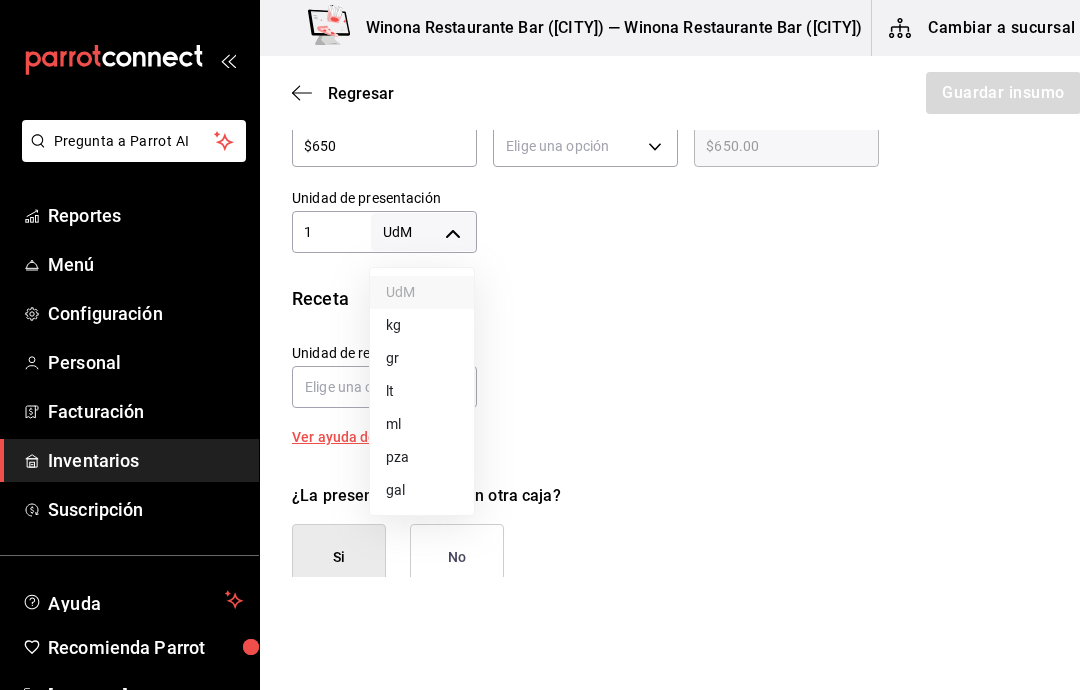 click on "gal" at bounding box center [422, 490] 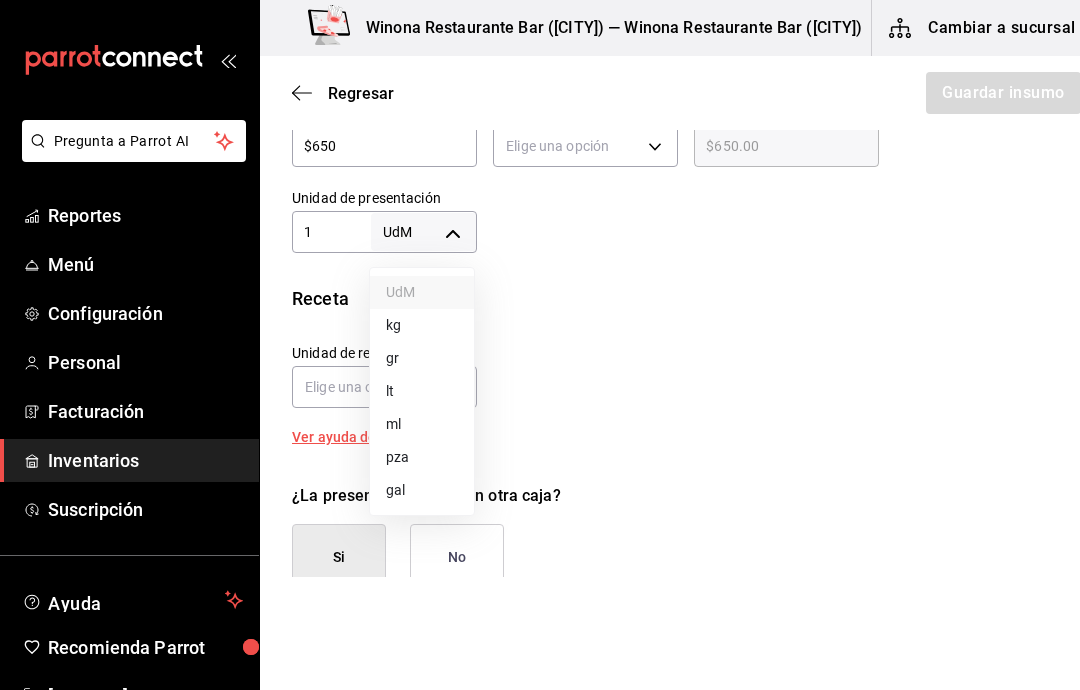 type on "GALLON" 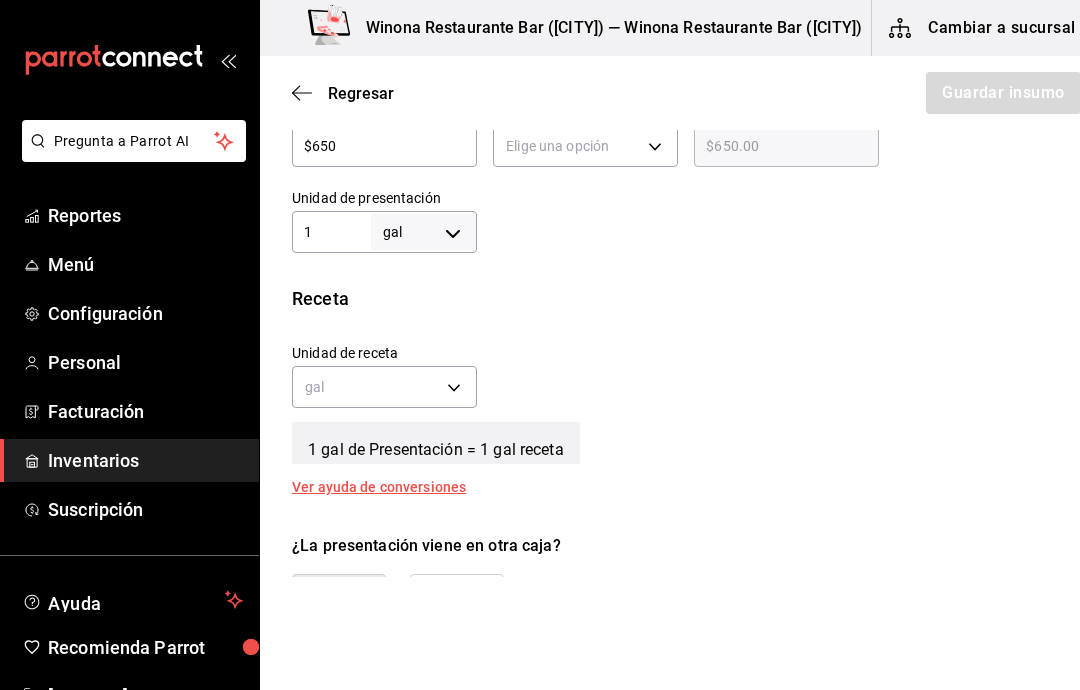 type on "1" 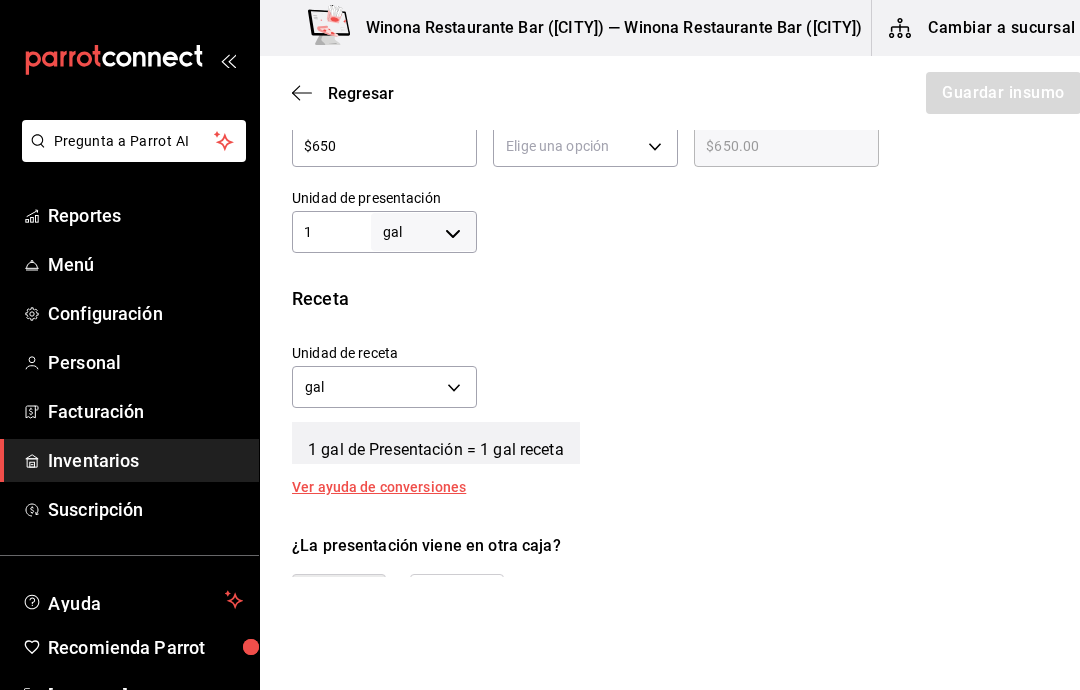 click on "Pregunta a Parrot AI Reportes   Menú   Configuración   Personal   Facturación   Inventarios   Suscripción   Ayuda Recomienda Parrot   [PERSON]   Sugerir nueva función   Winona Restaurante Bar ([CITY]) — Winona Restaurante Bar ([CITY]) Cambiar a sucursal Regresar Guardar insumo Insumo Nombre Playera WINONA Categoría de inventario Showroom ​ Mínimo 3 ​ Ideal 10 ​ Insumo de producción Este insumo se produce con una receta de producción Presentación Proveedor [PERSON] ​ Cód. de producto/Descripción Nombre de presentación Precio sin impuesto $650 ​ Impuestos Elige una opción Precio con impuestos $650.00 ​ Unidad de presentación 1 gal GALLON ​ Receta Unidad de receta gal GALLON Factor de conversión 1 ​ 1 gal de Presentación = 1 gal receta Ver ayuda de conversiones ¿La presentación  viene en otra caja? Si No Presentaciones por caja 1 ​ Caja con 1  de 1 gal Unidades de conteo gal Presentación (1 gal) Caja (1*1 gal) GANA 1 MES GRATIS EN TU SUSCRIPCIÓN AQUÍ Reportes" at bounding box center (540, 288) 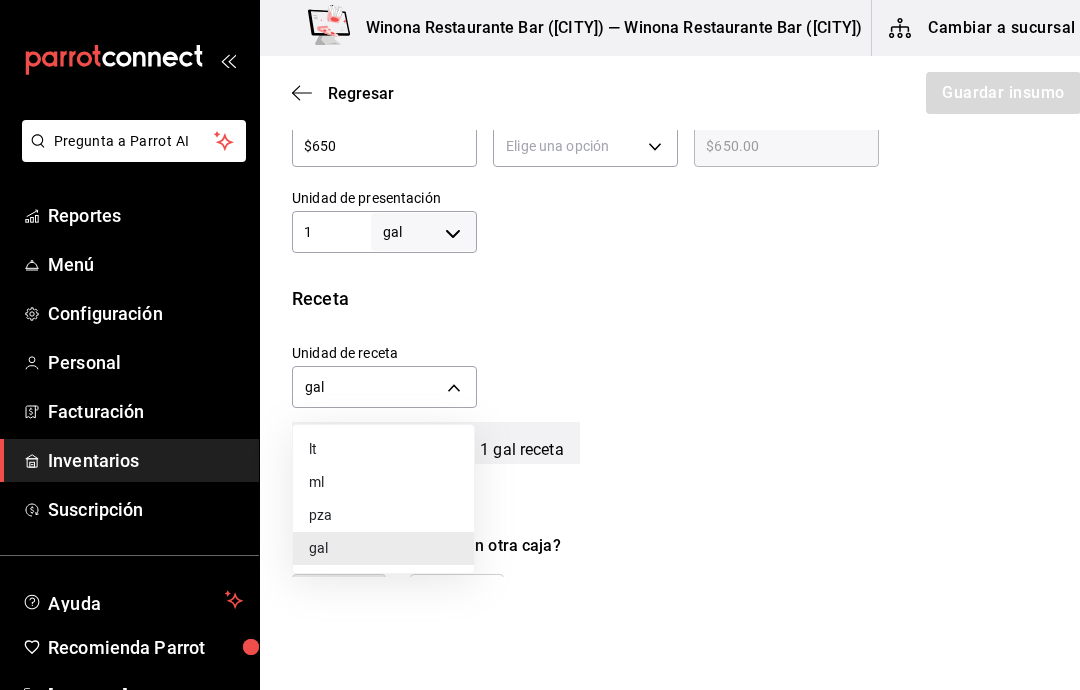 click at bounding box center [540, 345] 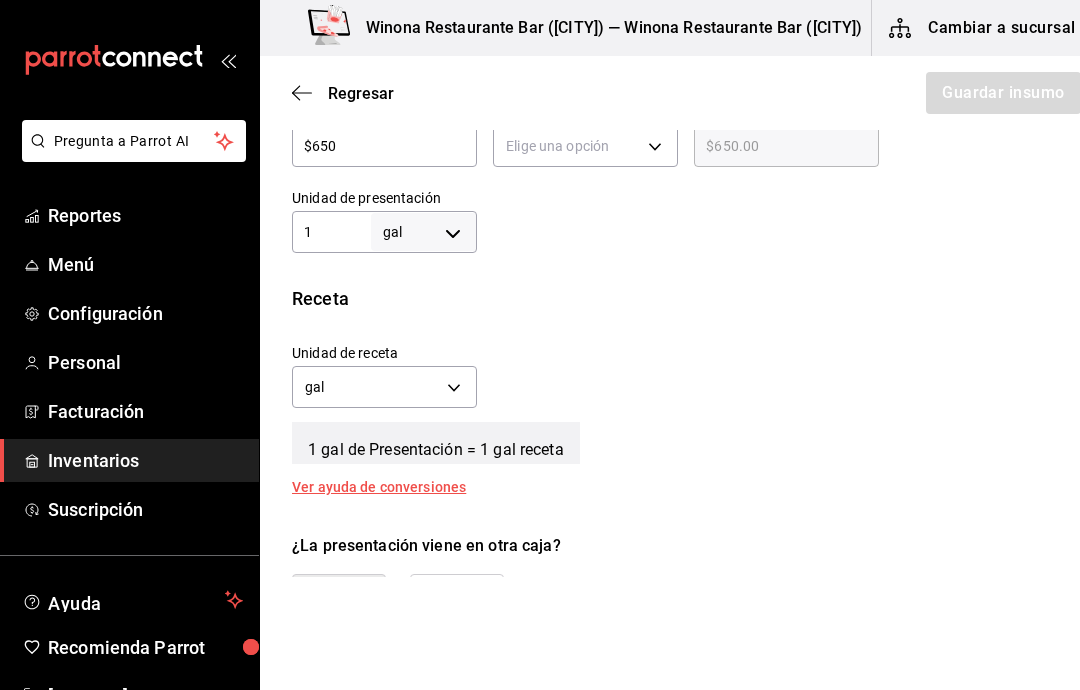 click on "Pregunta a Parrot AI Reportes   Menú   Configuración   Personal   Facturación   Inventarios   Suscripción   Ayuda Recomienda Parrot   [PERSON]   Sugerir nueva función   Winona Restaurante Bar ([CITY]) — Winona Restaurante Bar ([CITY]) Cambiar a sucursal Regresar Guardar insumo Insumo Nombre Playera WINONA Categoría de inventario Showroom ​ Mínimo 3 ​ Ideal 10 ​ Insumo de producción Este insumo se produce con una receta de producción Presentación Proveedor [PERSON] ​ Cód. de producto/Descripción Nombre de presentación Precio sin impuesto $650 ​ Impuestos Elige una opción Precio con impuestos $650.00 ​ Unidad de presentación 1 gal GALLON ​ Receta Unidad de receta gal GALLON Factor de conversión 1 ​ 1 gal de Presentación = 1 gal receta Ver ayuda de conversiones ¿La presentación  viene en otra caja? Si No Presentaciones por caja 1 ​ Caja con 1  de 1 gal Unidades de conteo gal Presentación (1 gal) Caja (1*1 gal) GANA 1 MES GRATIS EN TU SUSCRIPCIÓN AQUÍ Reportes" at bounding box center (540, 288) 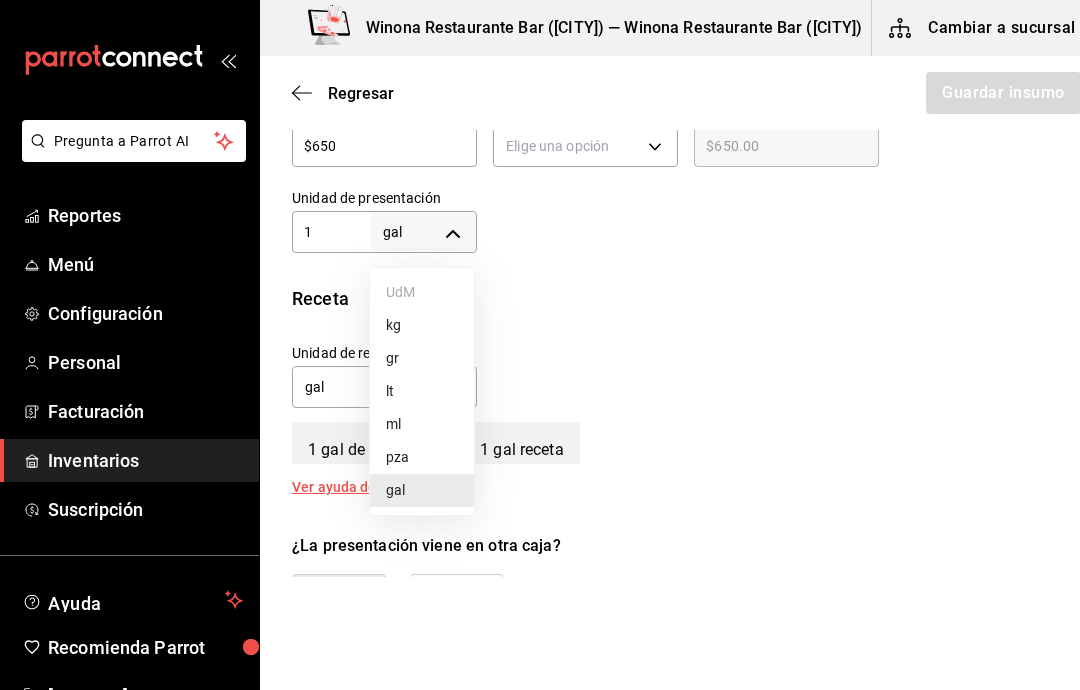click on "pza" at bounding box center [422, 457] 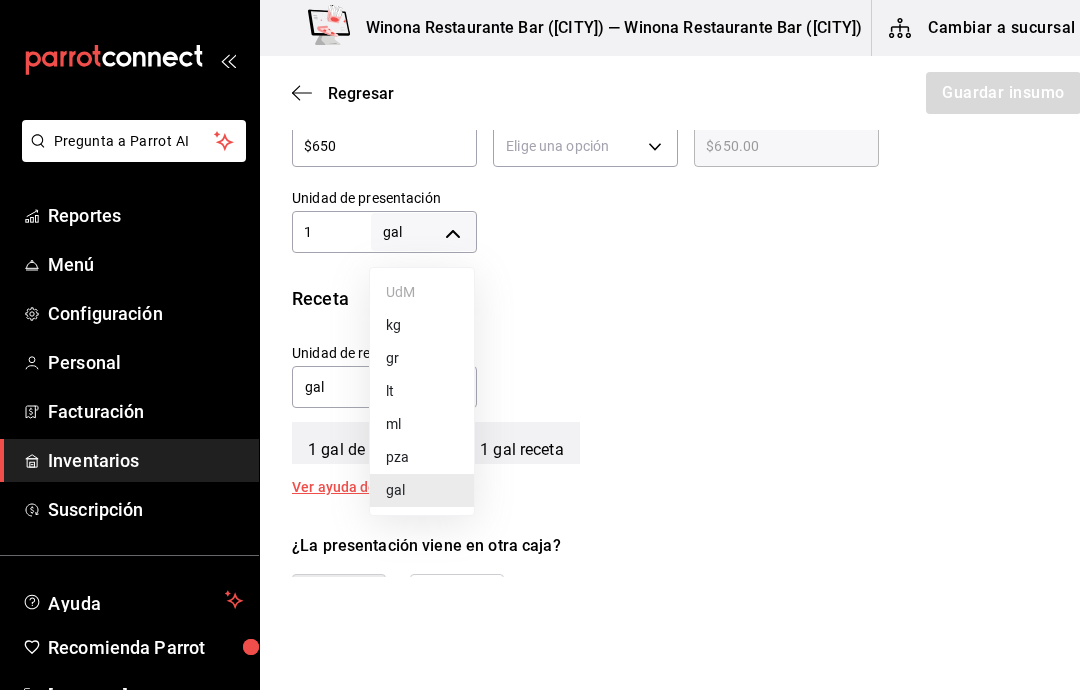 type on "UNIT" 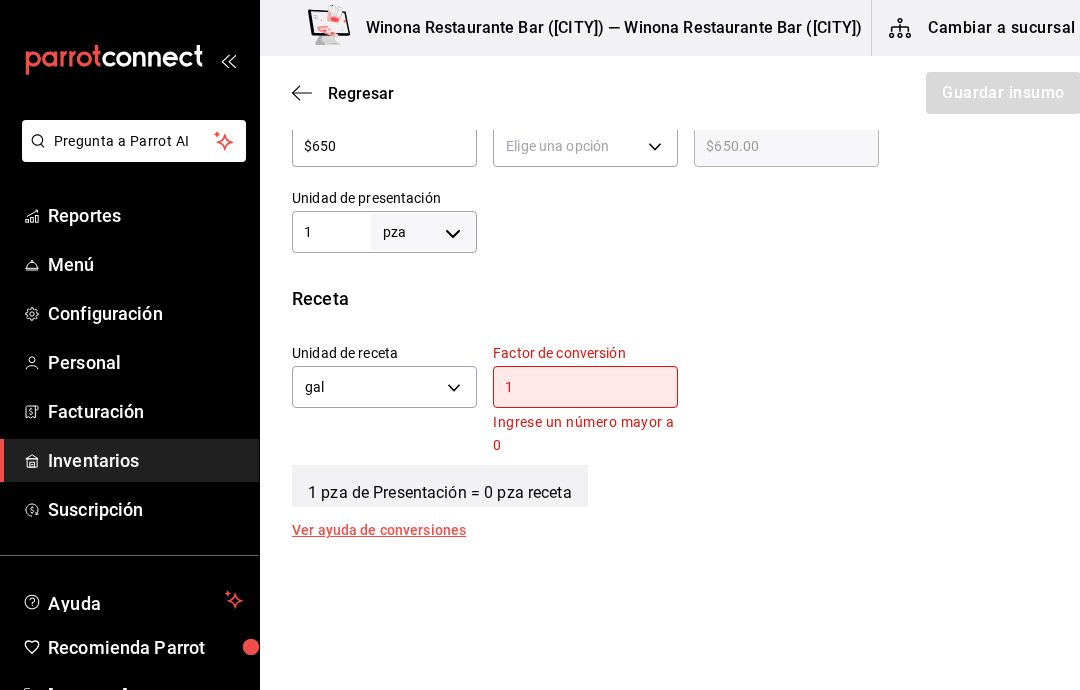 type on "UNIT" 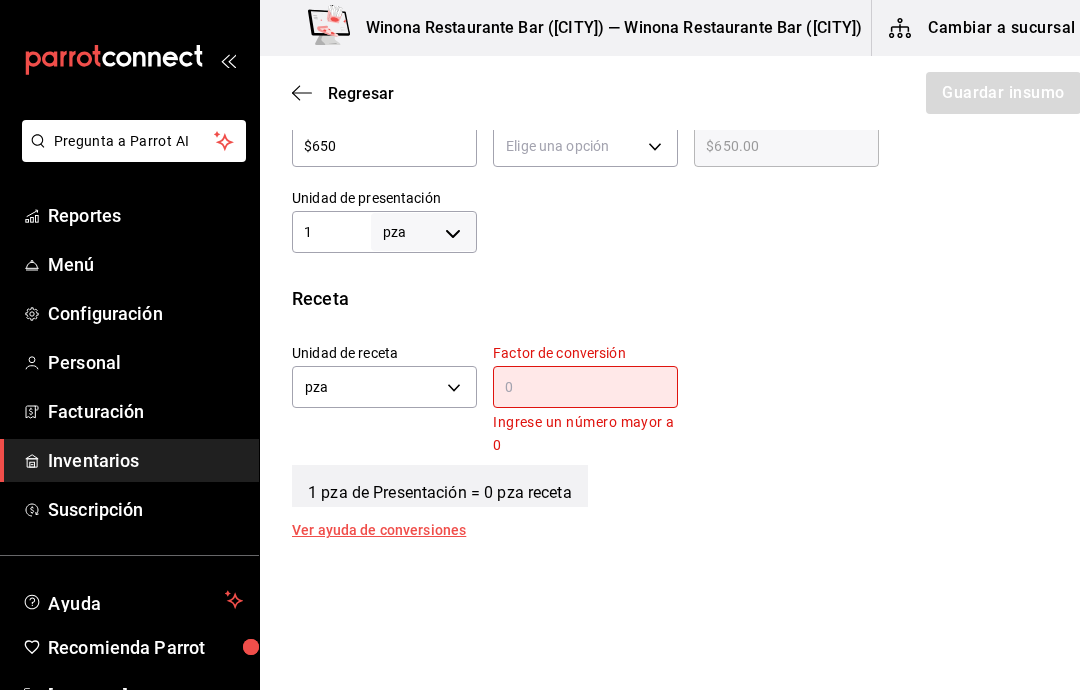 click at bounding box center (585, 387) 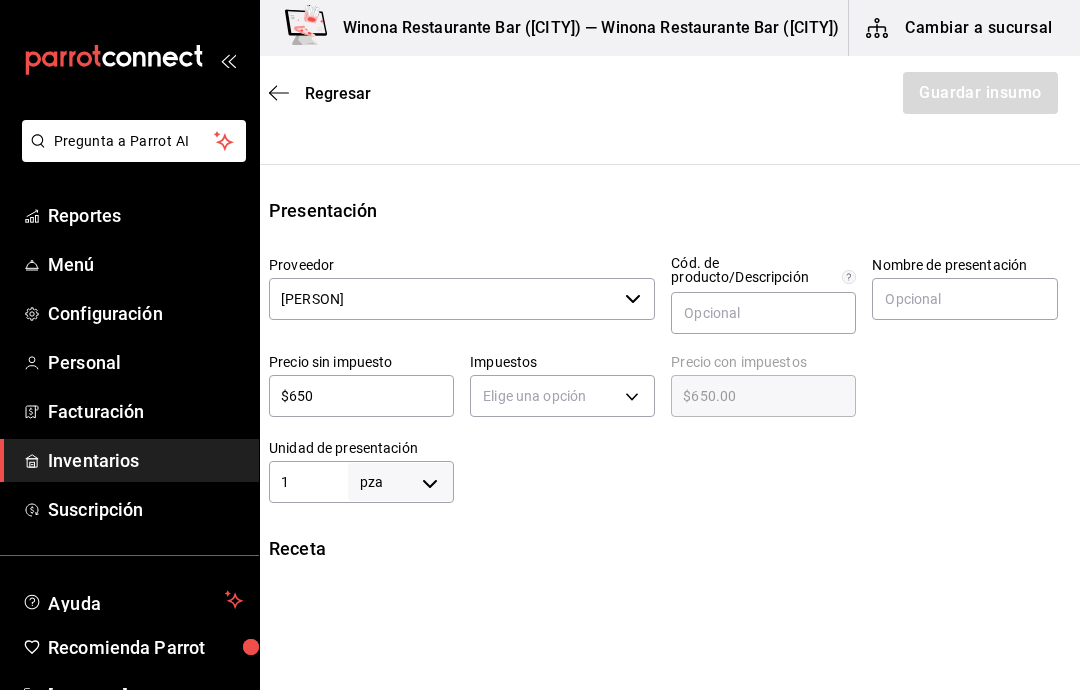 scroll, scrollTop: 317, scrollLeft: 0, axis: vertical 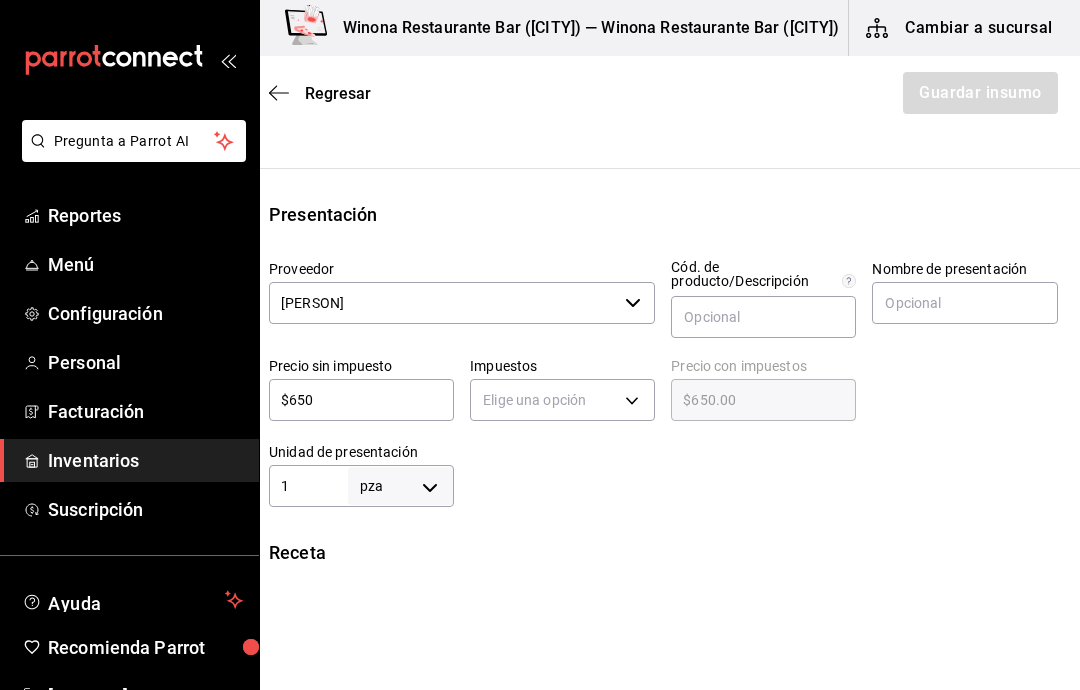 type on "1" 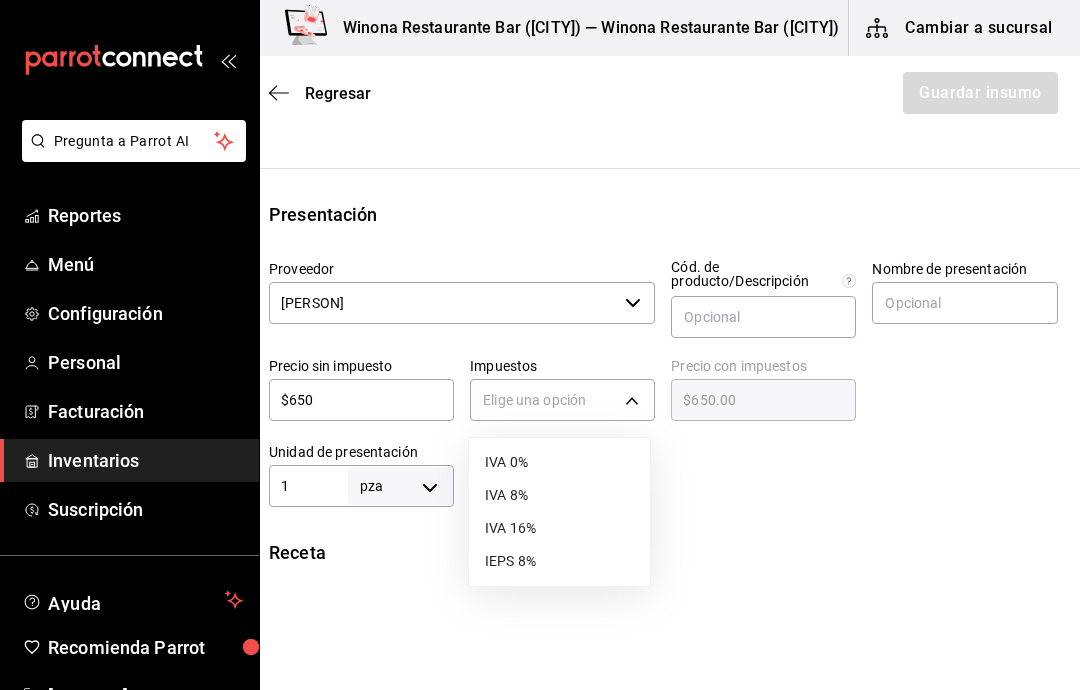 click on "IVA 0%" at bounding box center (559, 462) 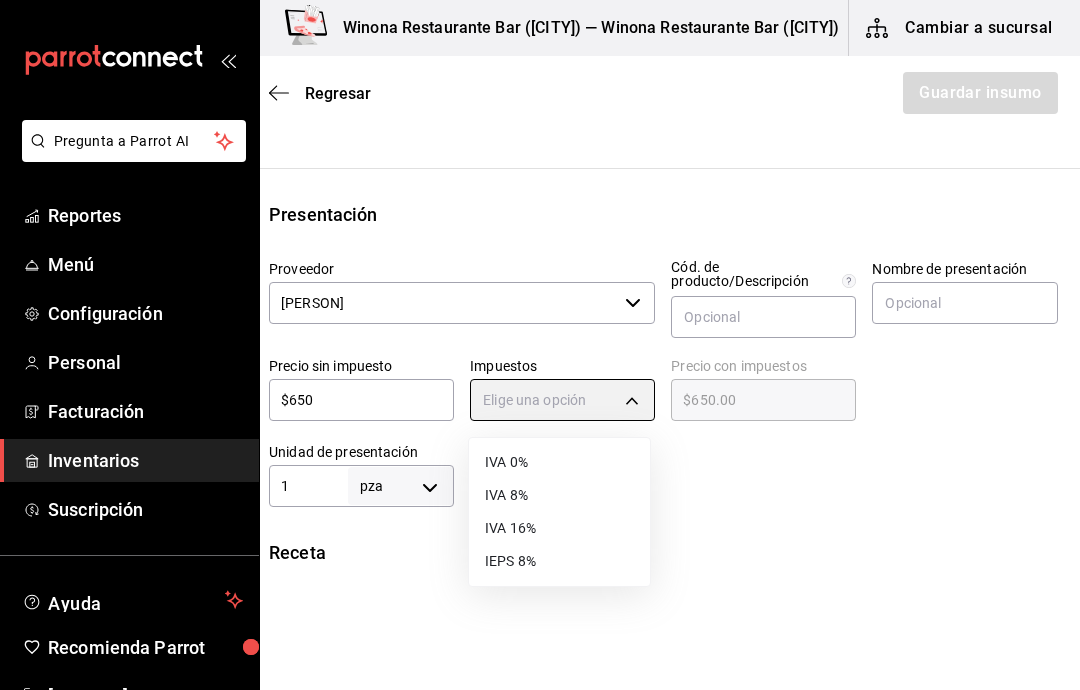 type on "IVA_0" 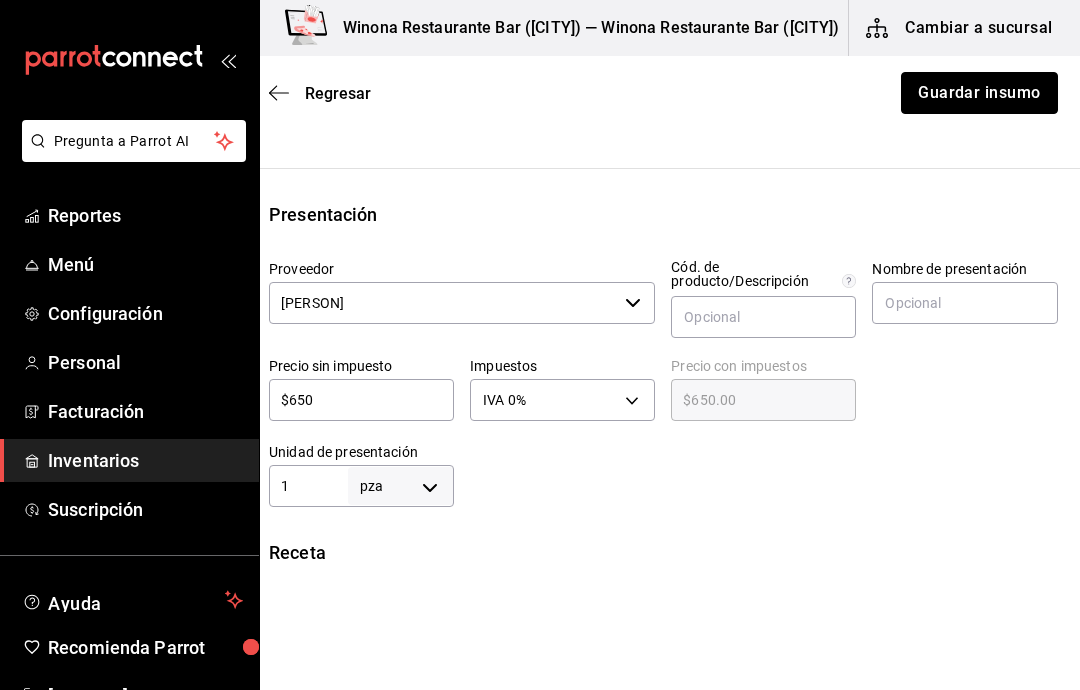 click on "Guardar insumo" at bounding box center (979, 93) 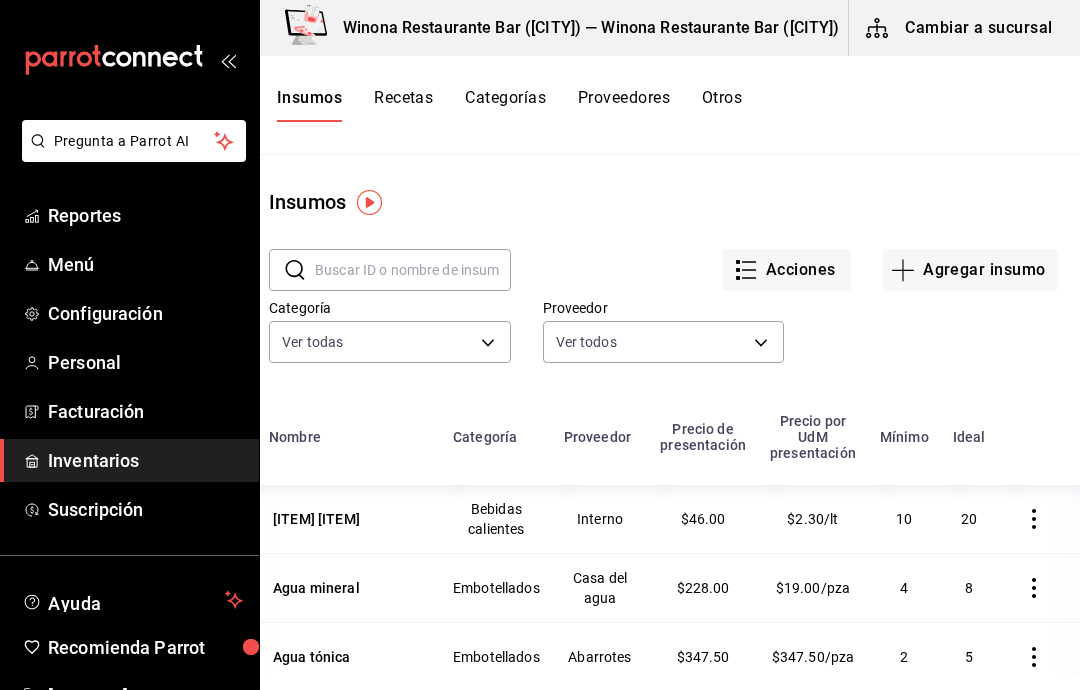 click on "Agregar insumo" at bounding box center (970, 270) 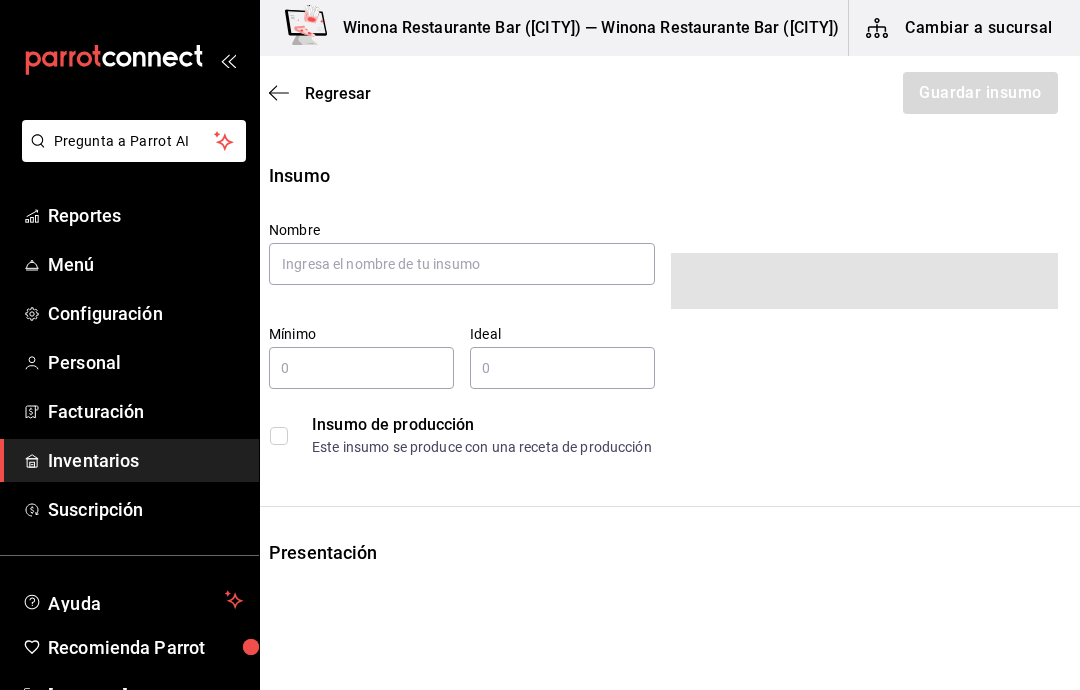 type on "$0.00" 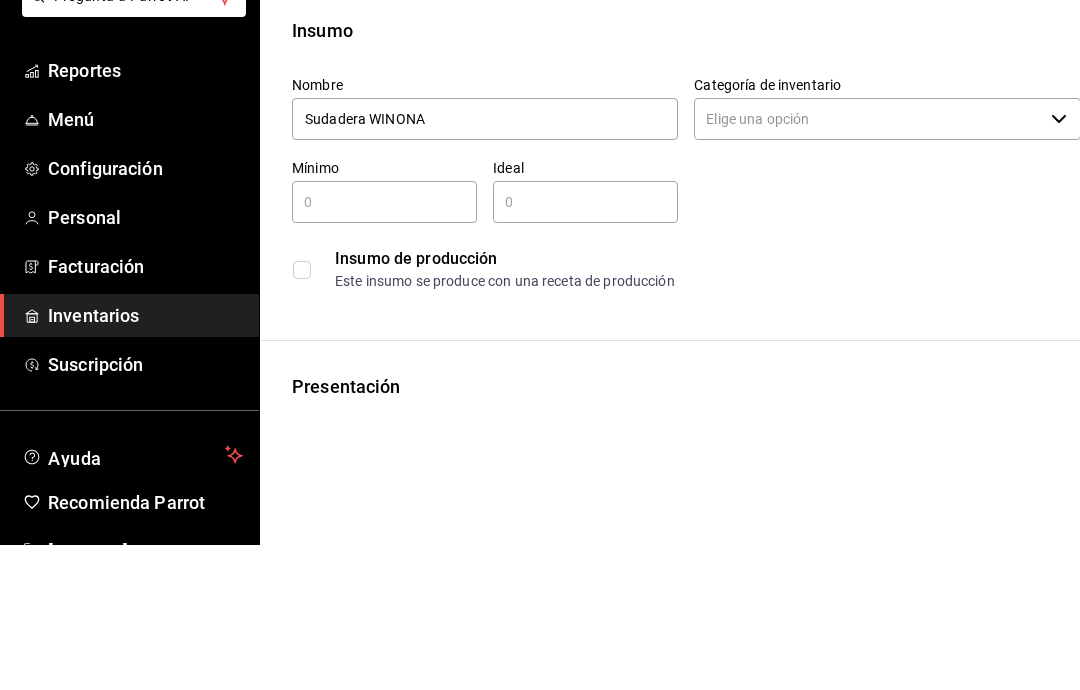 type on "Sudadera WINONA" 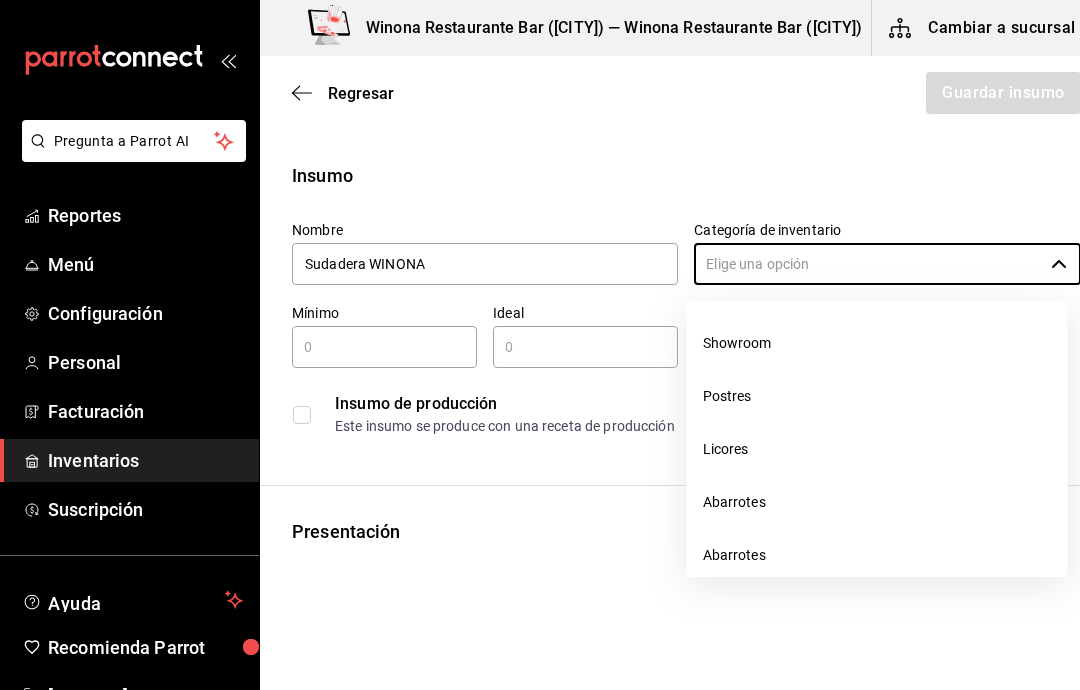 click on "Showroom" at bounding box center (877, 343) 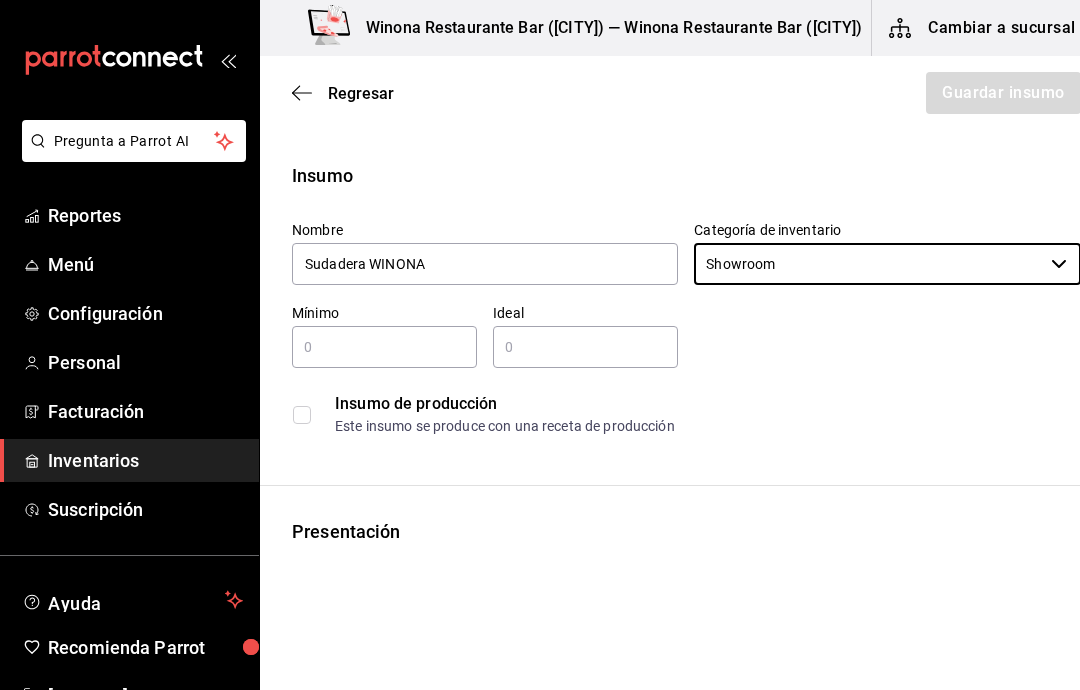 click at bounding box center [384, 347] 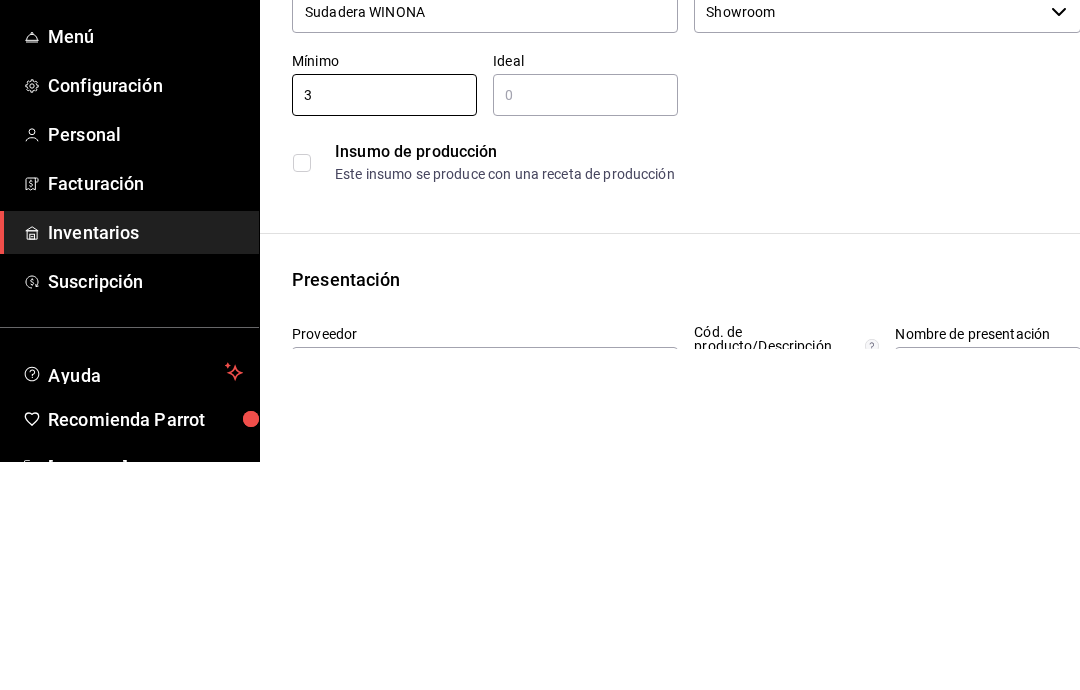 scroll, scrollTop: 19, scrollLeft: 0, axis: vertical 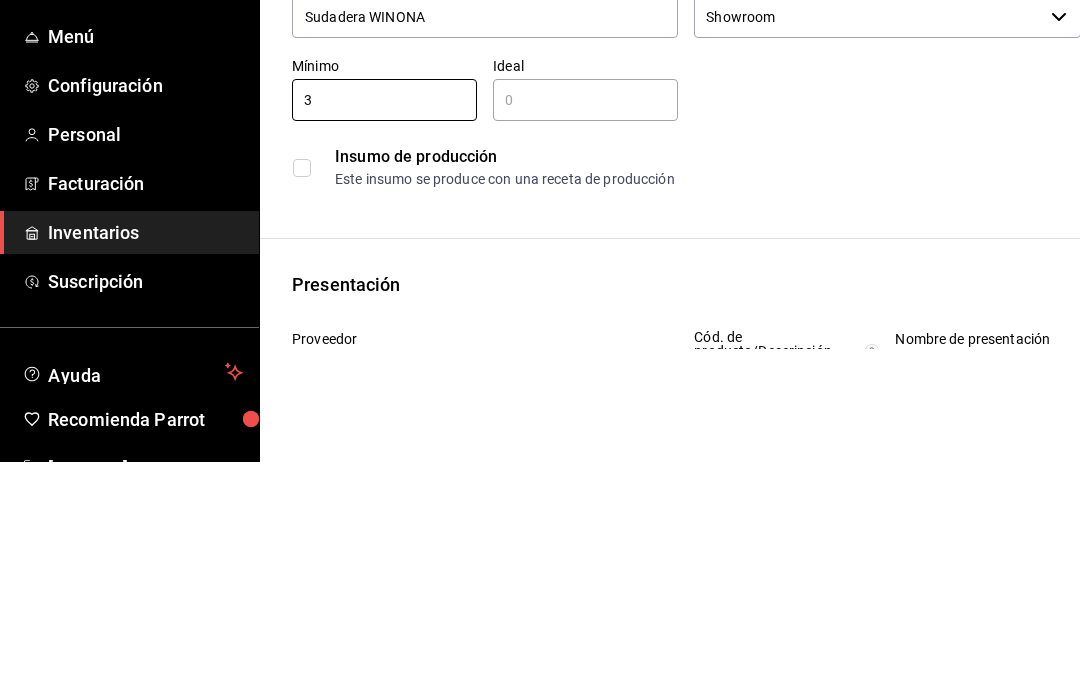 type on "3" 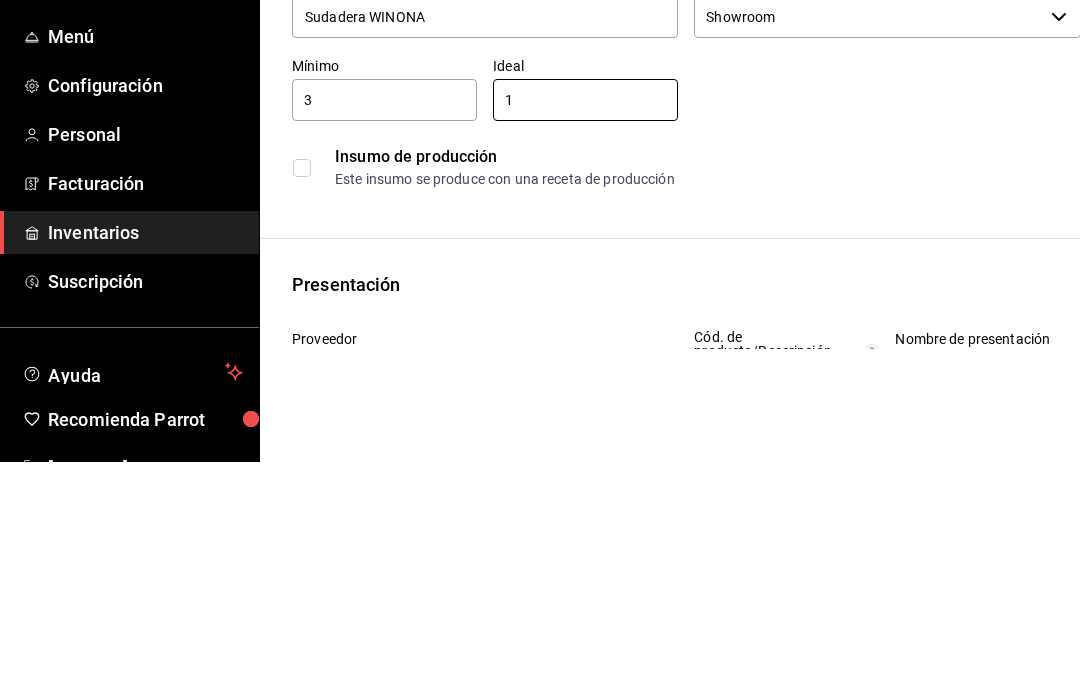 type on "10" 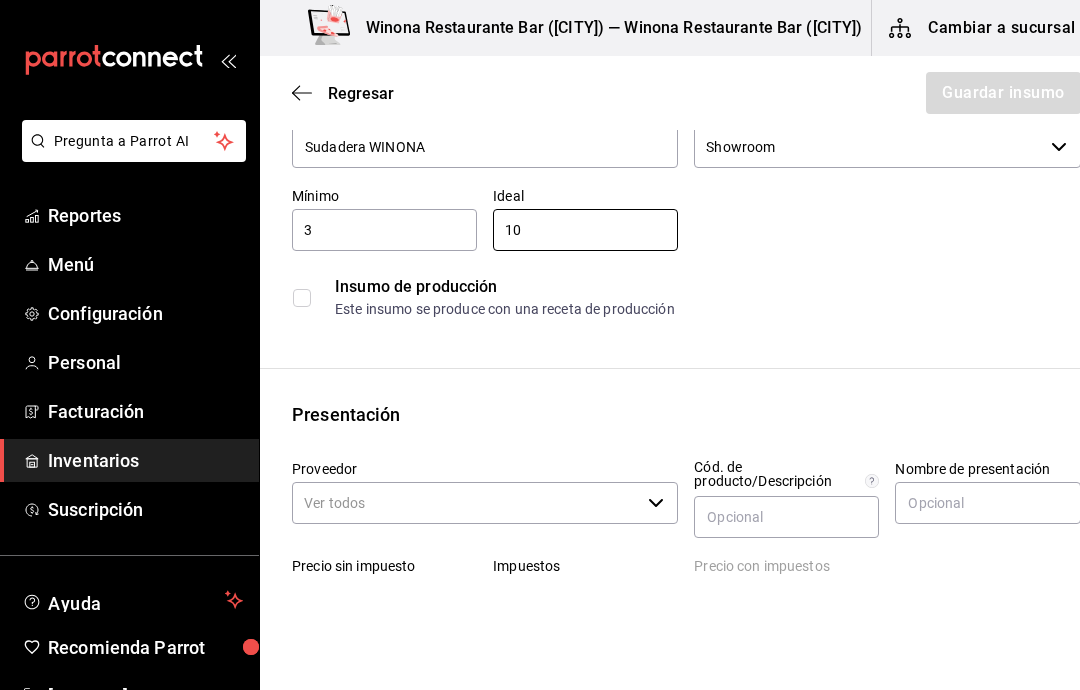 scroll, scrollTop: 109, scrollLeft: 0, axis: vertical 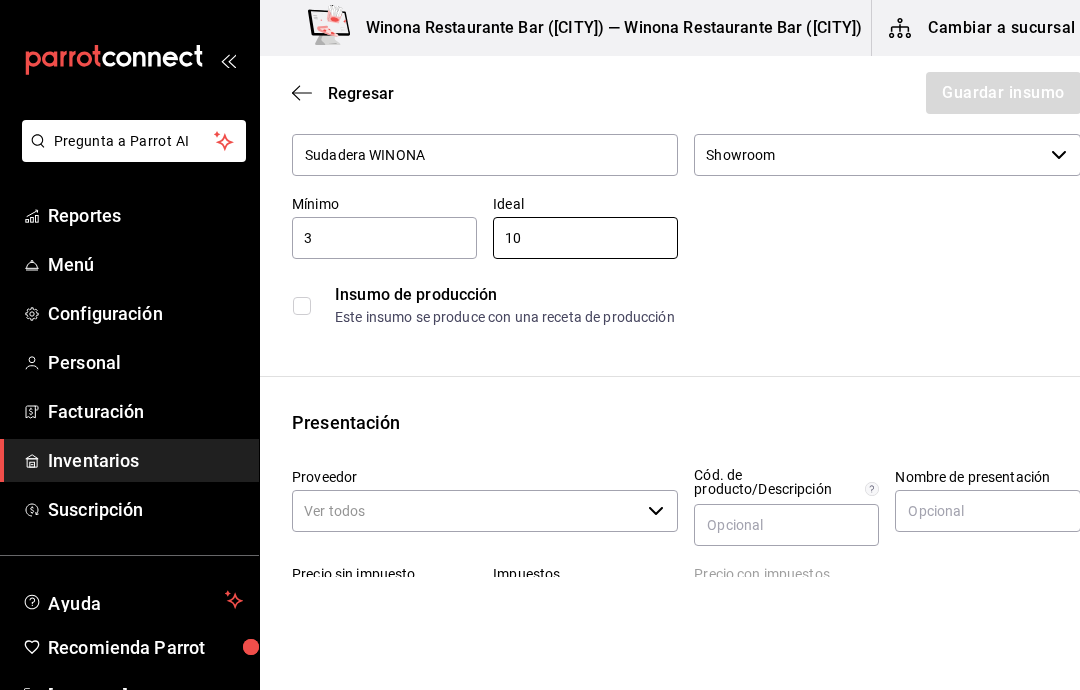 click 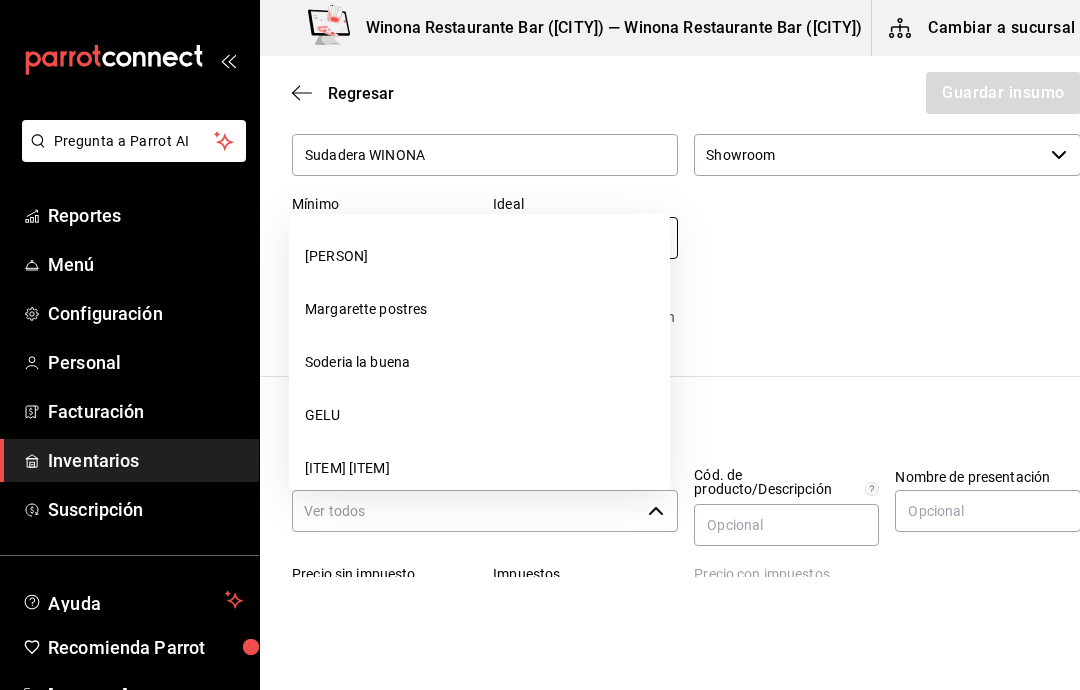click on "[PERSON]" at bounding box center (479, 256) 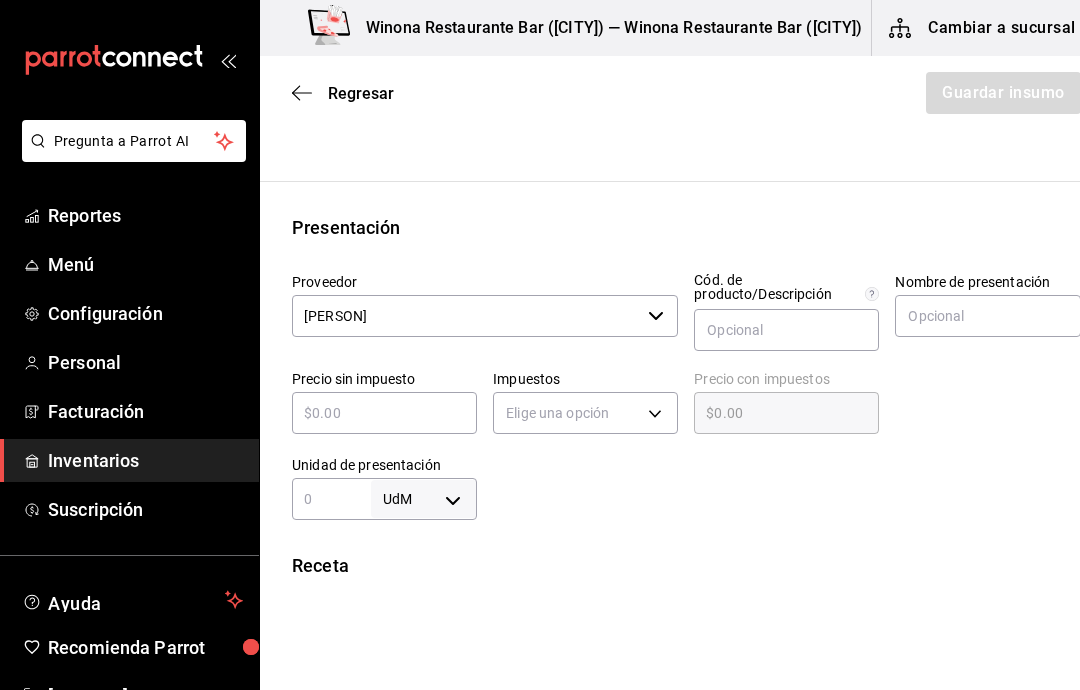 scroll, scrollTop: 313, scrollLeft: 0, axis: vertical 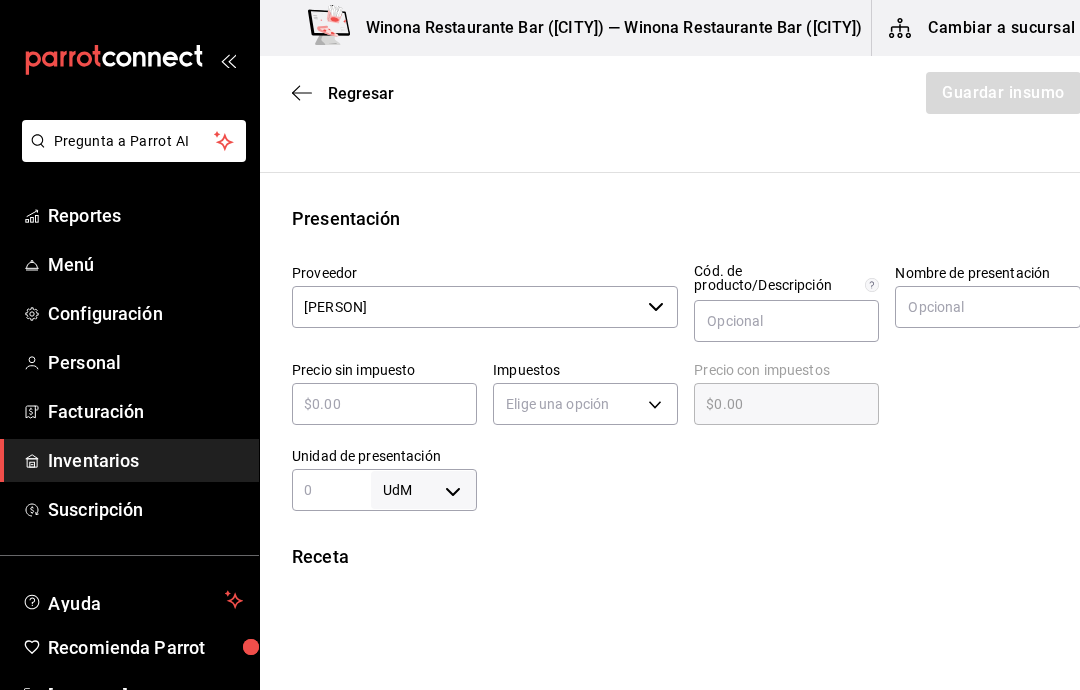type on "10" 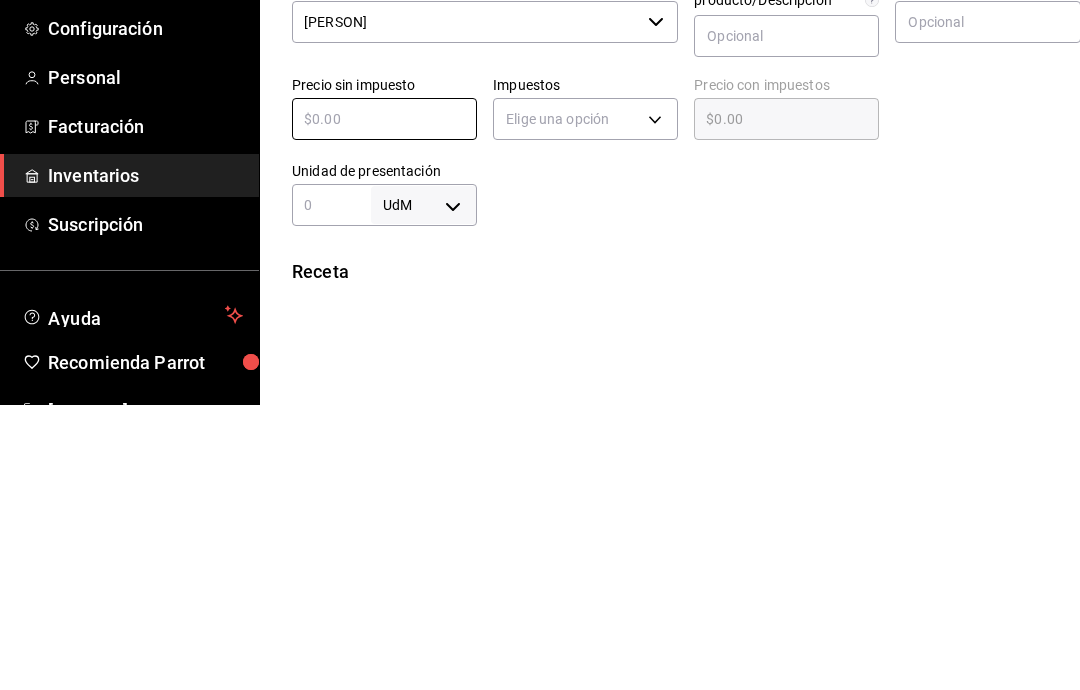 type on "$8" 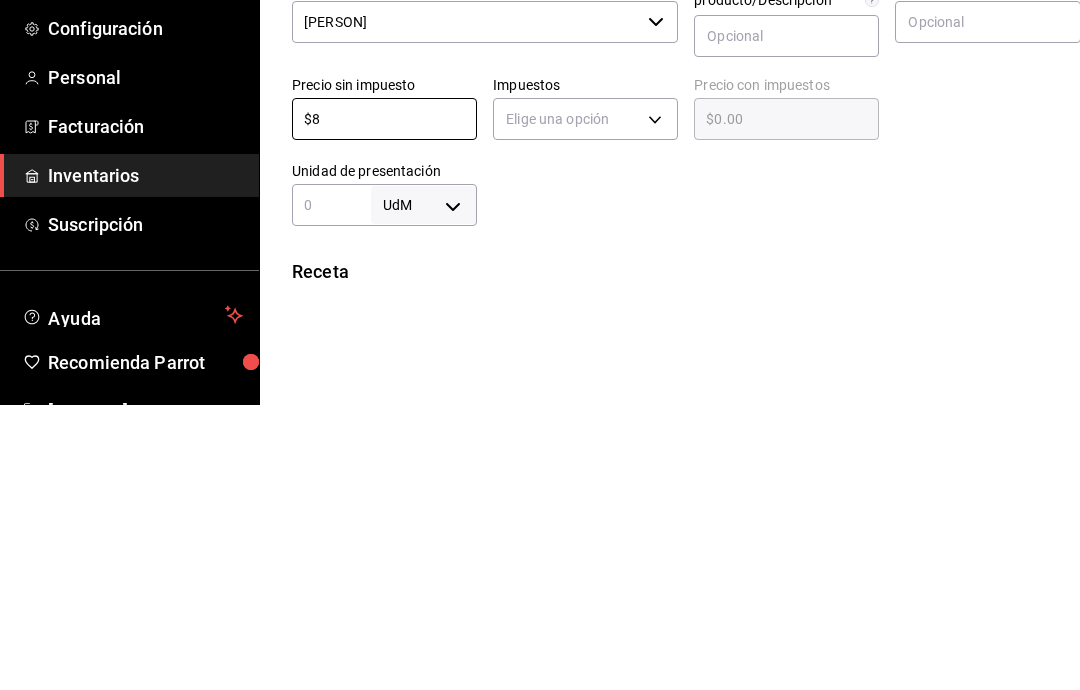 type on "$8.00" 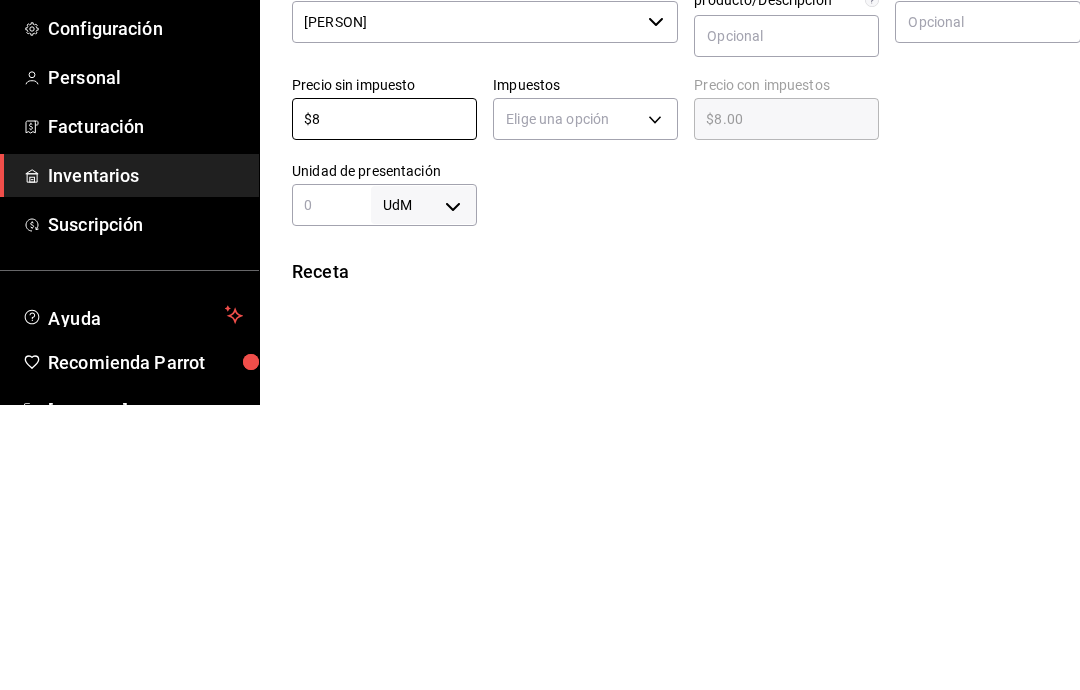 type on "$85" 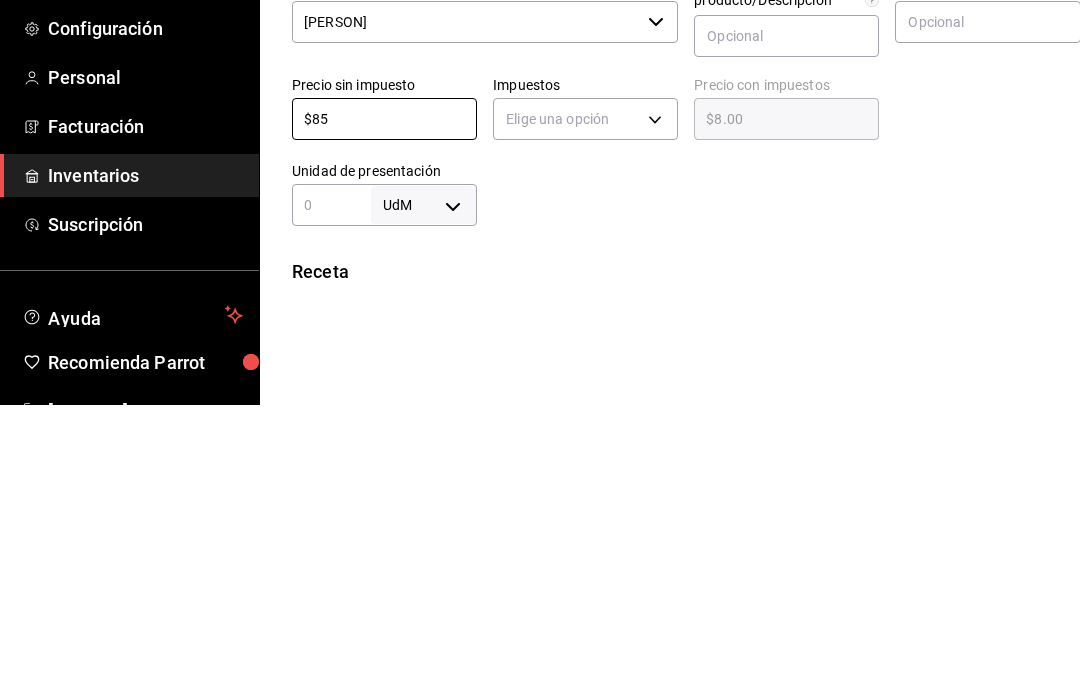 type on "$85.00" 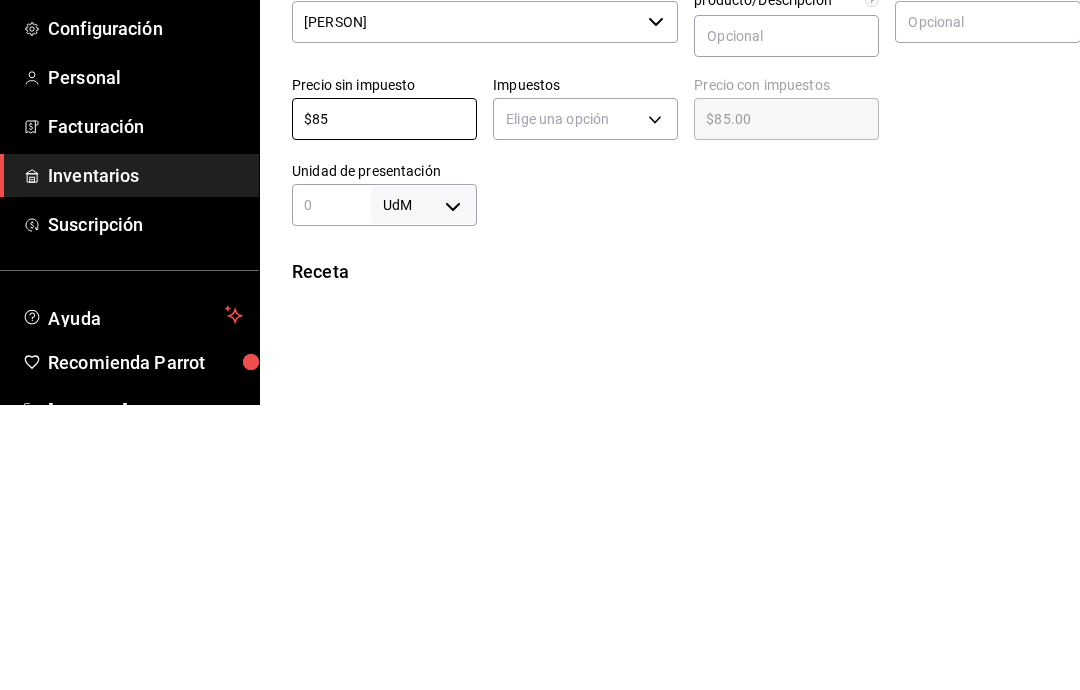 type on "$850" 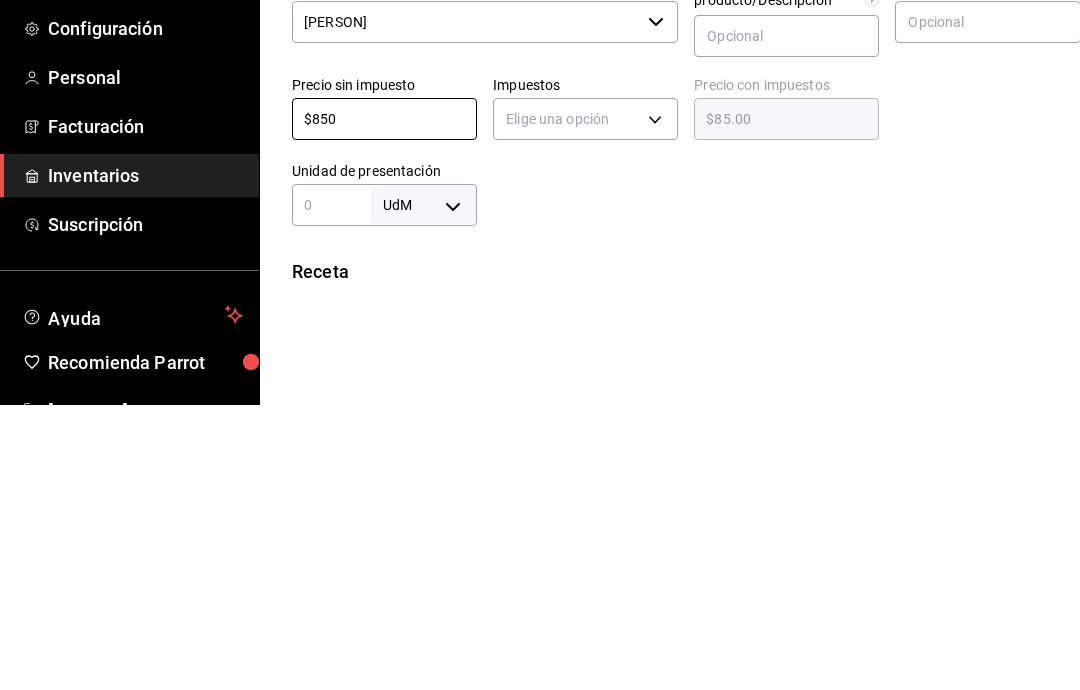 type on "$850.00" 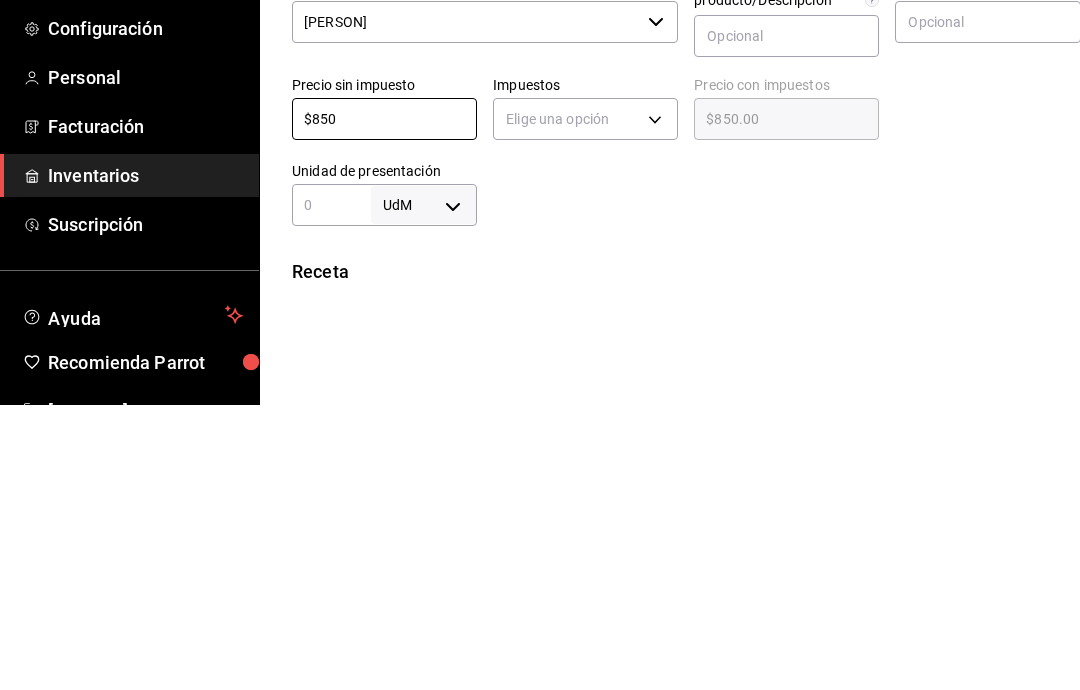 type on "$850" 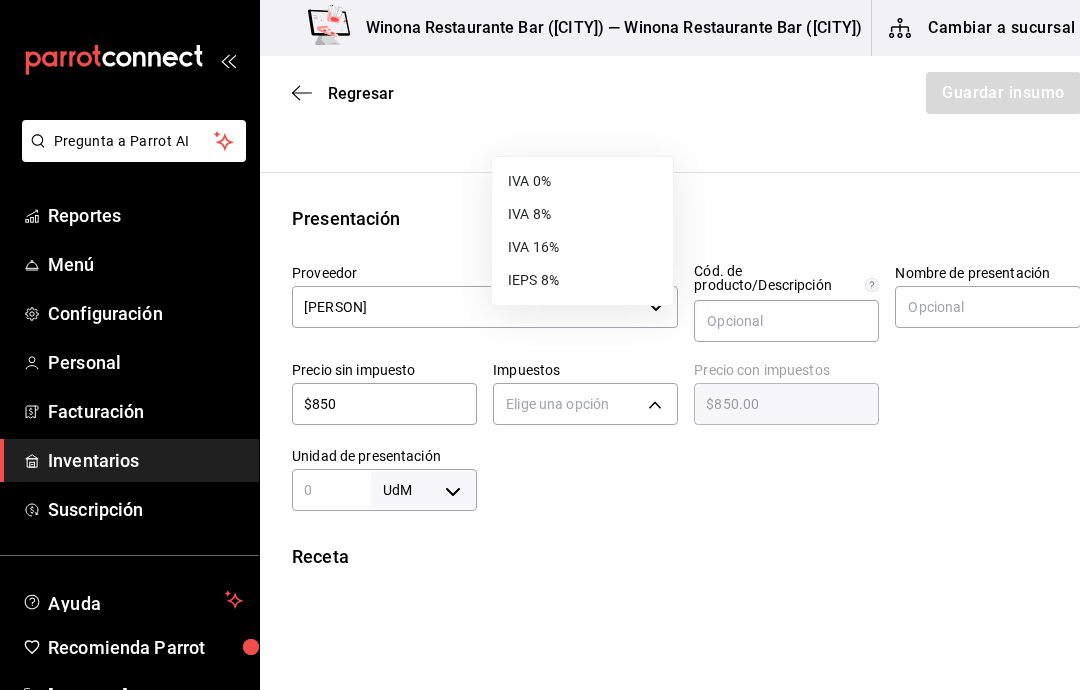 click on "IVA 0%" at bounding box center (582, 181) 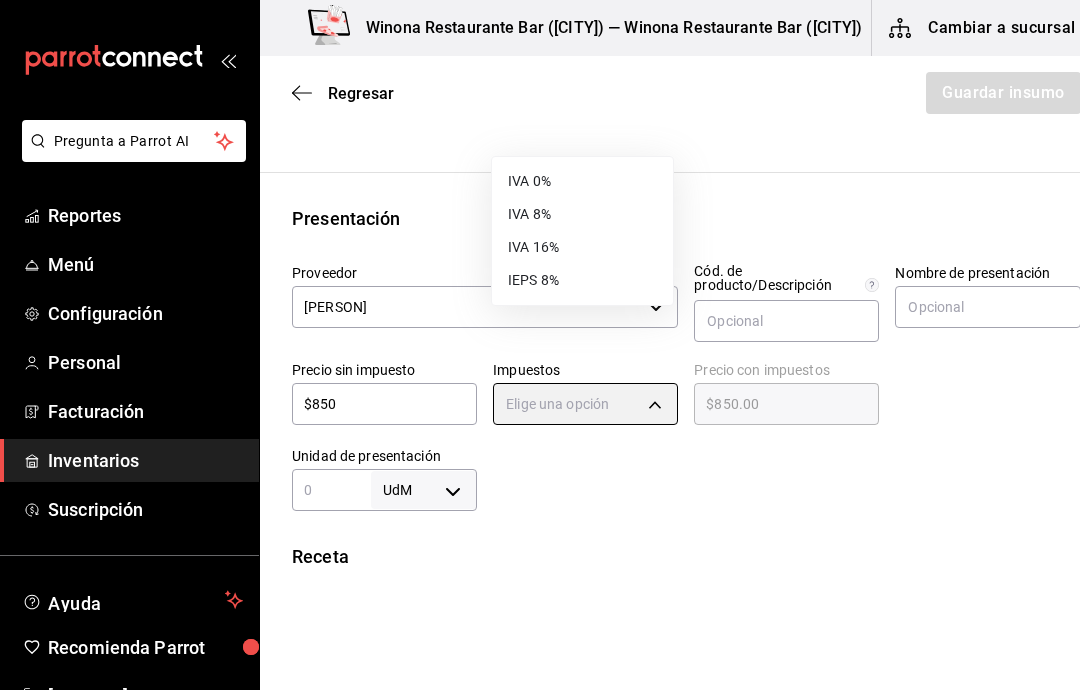 type on "IVA_0" 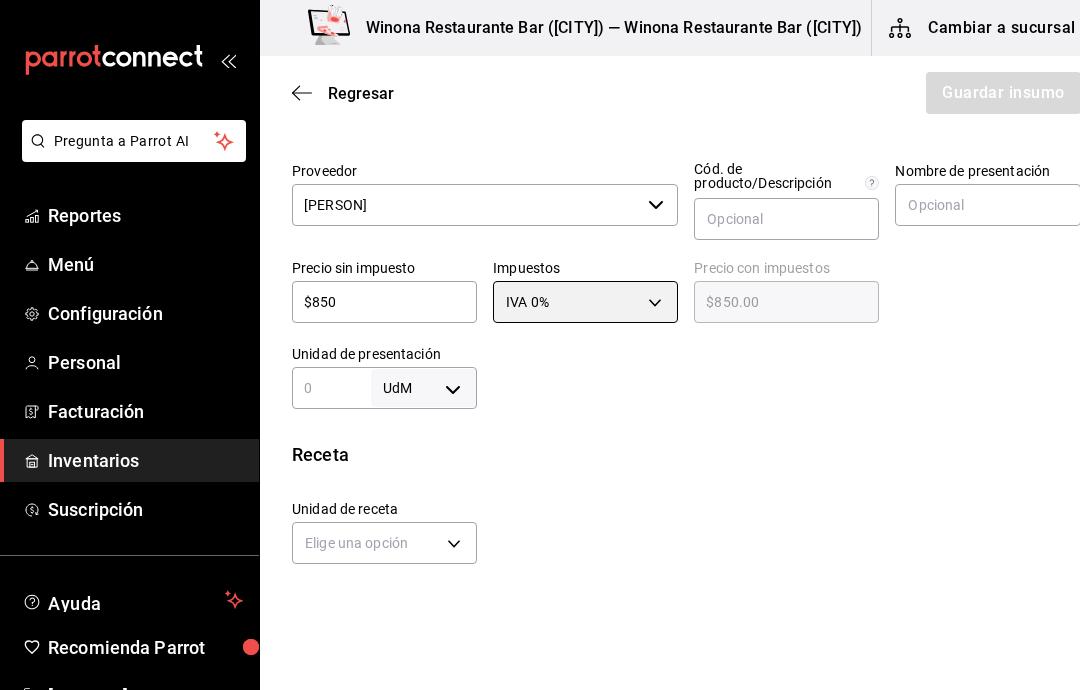 scroll, scrollTop: 413, scrollLeft: 0, axis: vertical 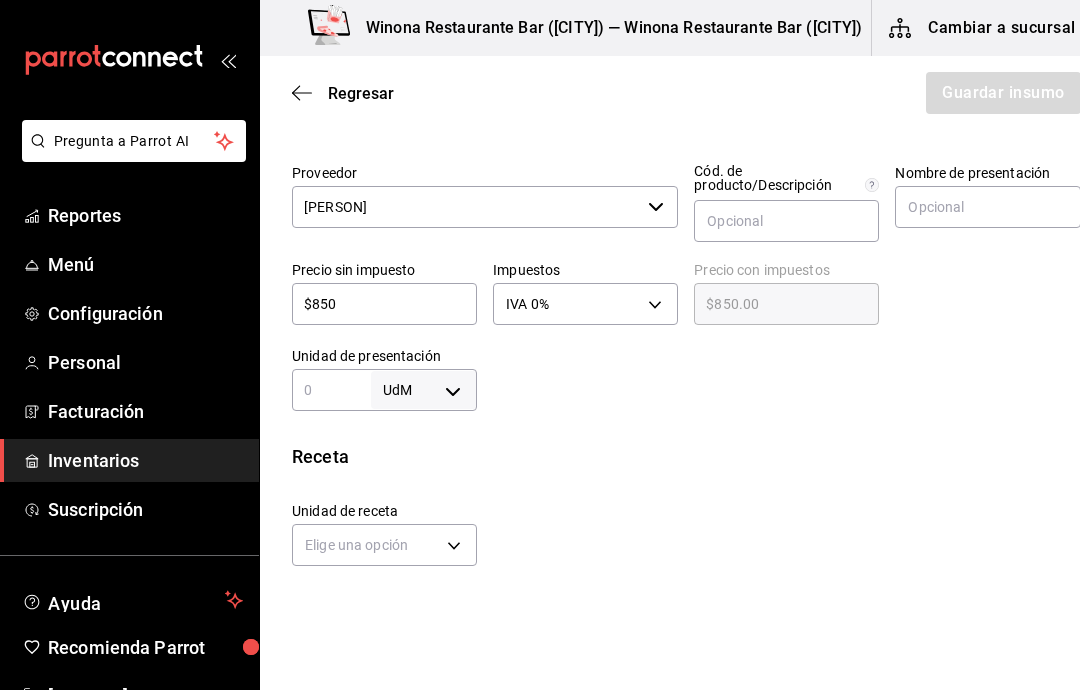 click on "Pregunta a Parrot AI Reportes   Menú   Configuración   Personal   Facturación   Inventarios   Suscripción   Ayuda Recomienda Parrot   [PERSON]   Sugerir nueva función   Winona Restaurante Bar ([CITY]) — Winona Restaurante Bar ([CITY]) Cambiar a sucursal Regresar Guardar insumo Insumo Nombre Sudadera WINONA Categoría de inventario Showroom ​ Mínimo 3 ​ Ideal 10 ​ Insumo de producción Este insumo se produce con una receta de producción Presentación Proveedor [PERSON] ​ Cód. de producto/Descripción Nombre de presentación Precio sin impuesto $850 ​ Impuestos IVA 0% IVA_0 Precio con impuestos $850.00 ​ Unidad de presentación UdM ​ Receta Unidad de receta Elige una opción Factor de conversión ​ Ver ayuda de conversiones ¿La presentación  viene en otra caja? Si No Presentaciones por caja ​ Sin definir Unidades de conteo GANA 1 MES GRATIS EN TU SUSCRIPCIÓN AQUÍ Pregunta a Parrot AI Reportes   Menú   Configuración   Personal   Facturación   Inventarios   Suscripción" at bounding box center (540, 288) 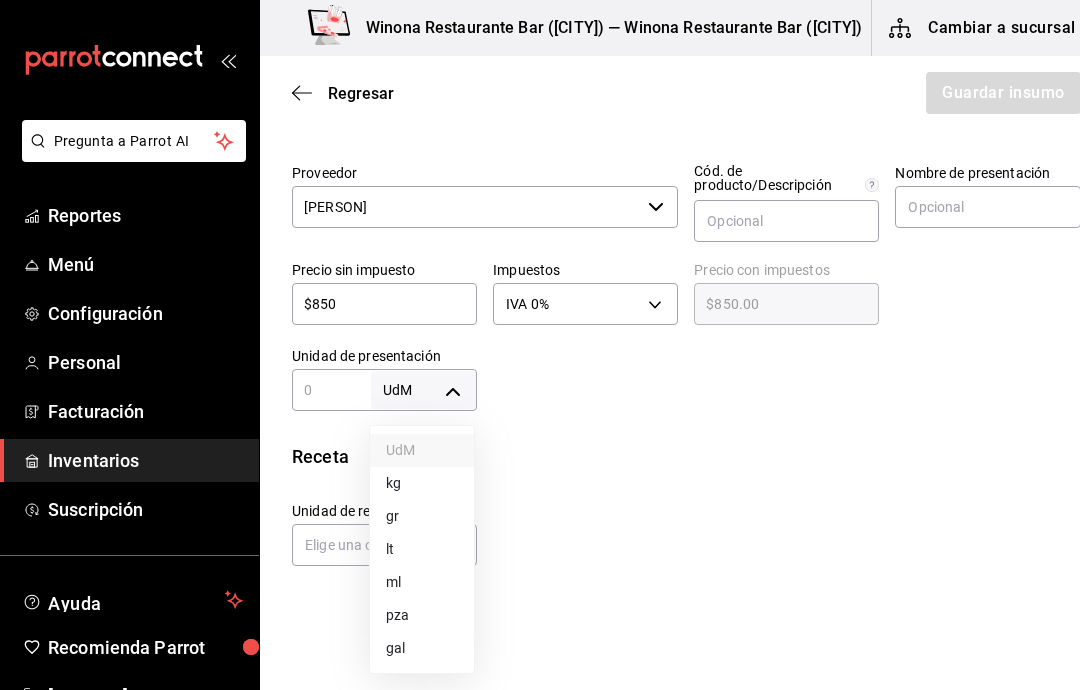click on "pza" at bounding box center [422, 615] 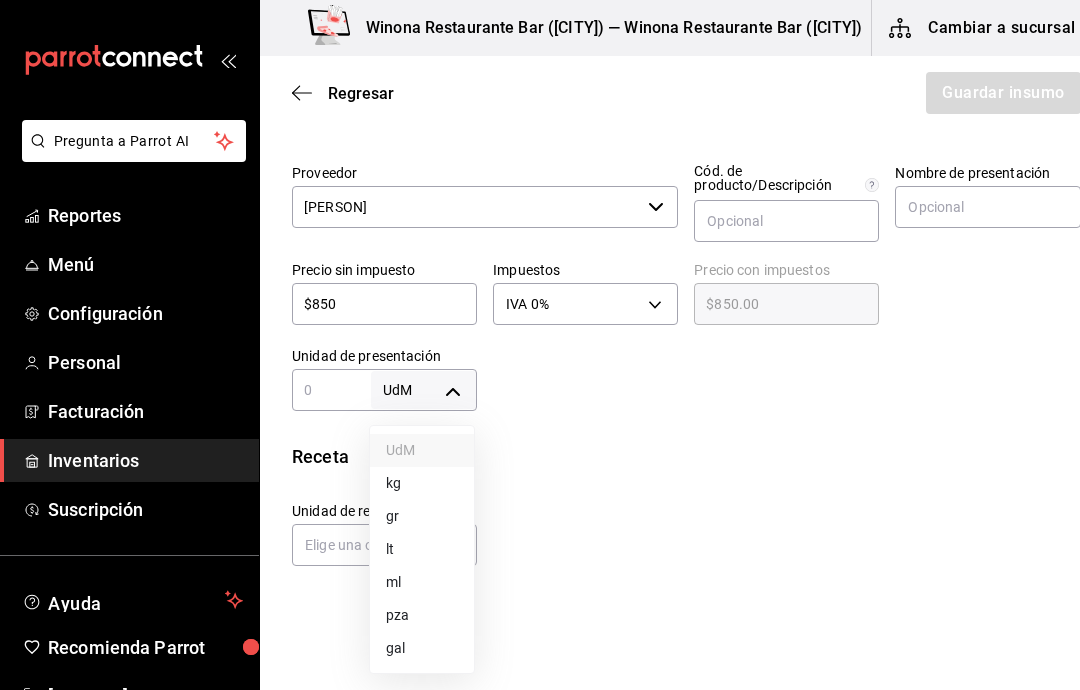 type on "UNIT" 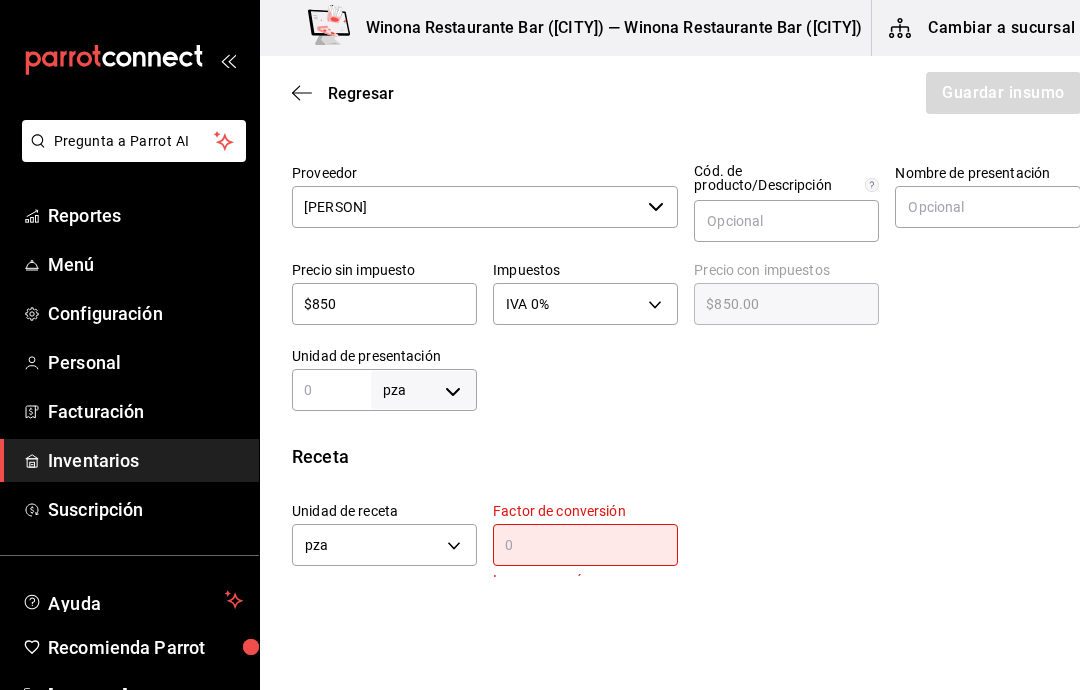 click at bounding box center (331, 390) 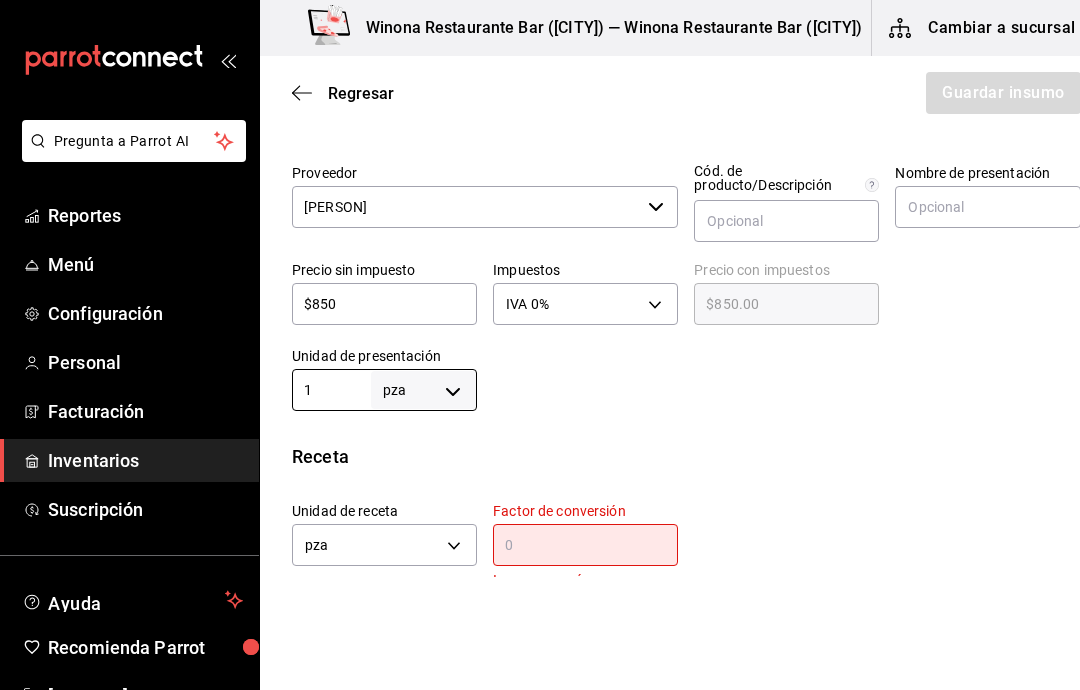 type on "1" 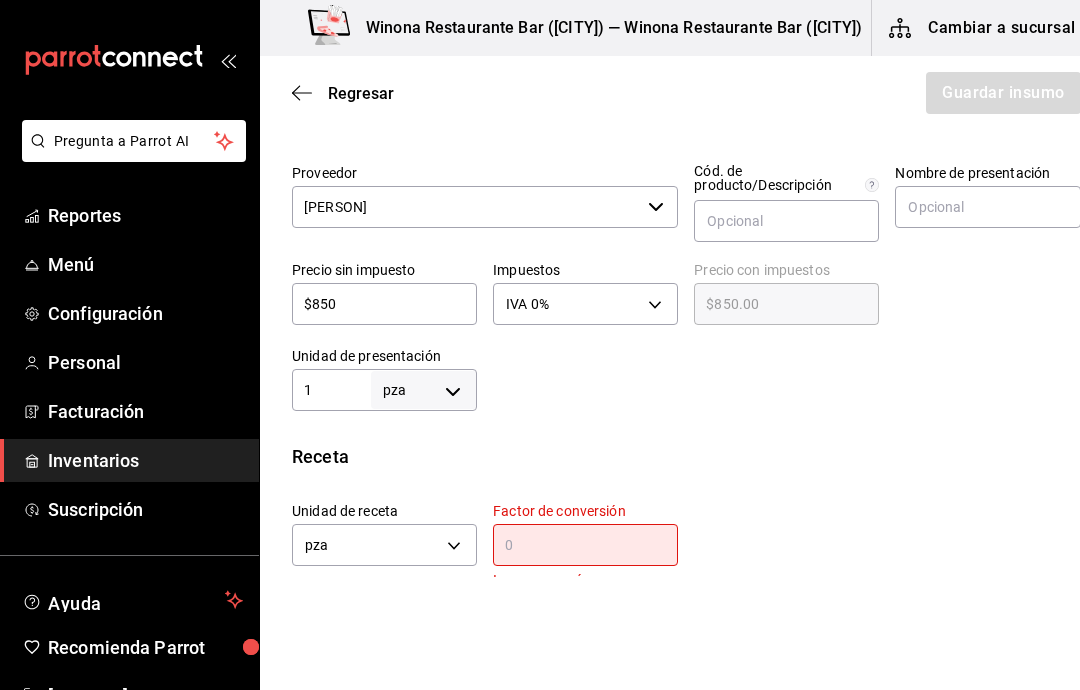 scroll, scrollTop: 0, scrollLeft: 23, axis: horizontal 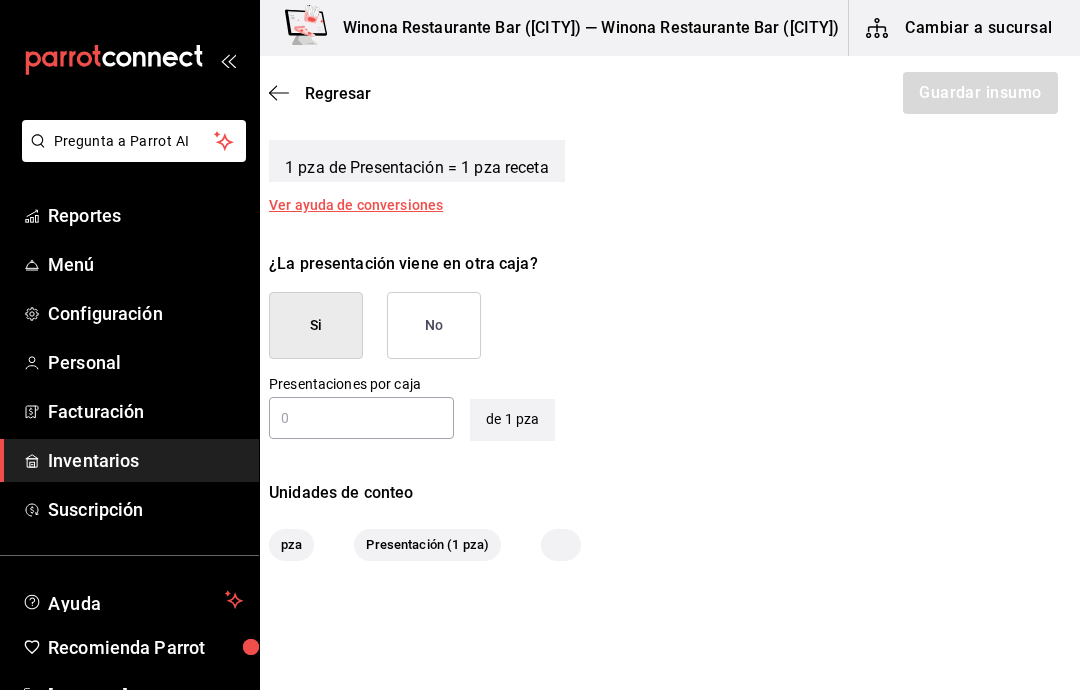 type on "1" 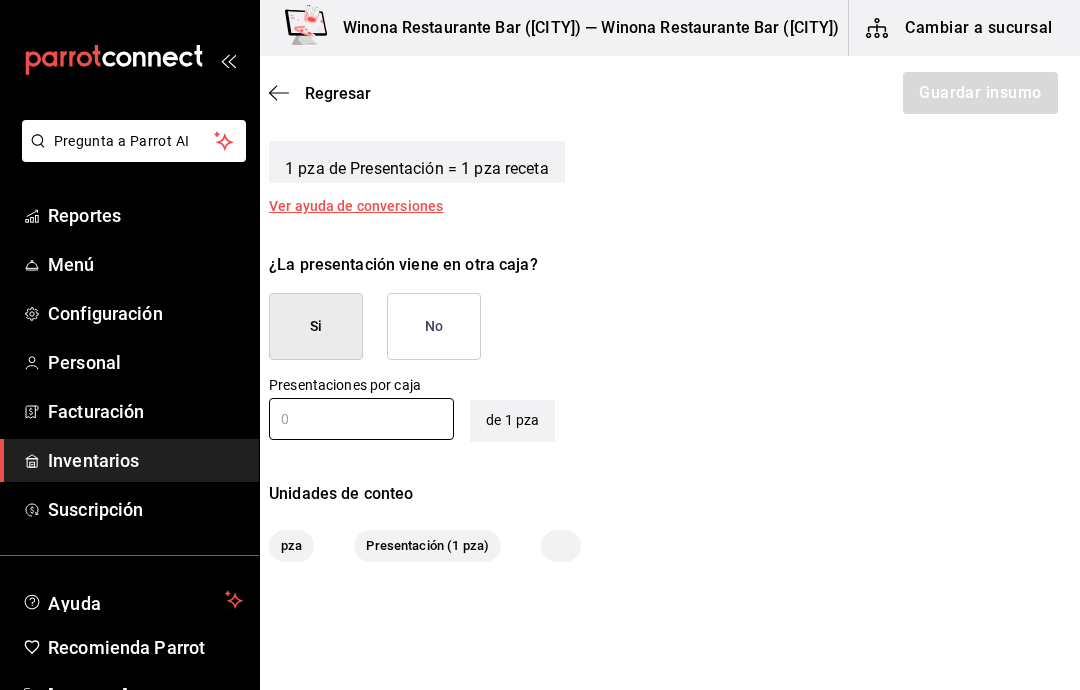 scroll, scrollTop: 0, scrollLeft: 0, axis: both 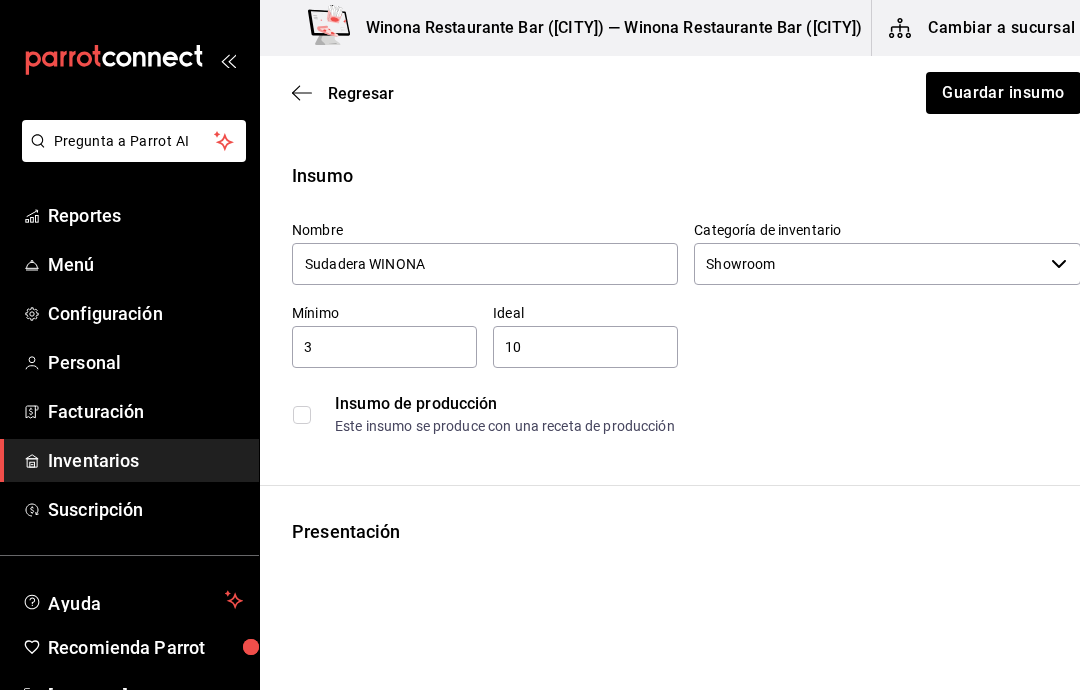 type on "1" 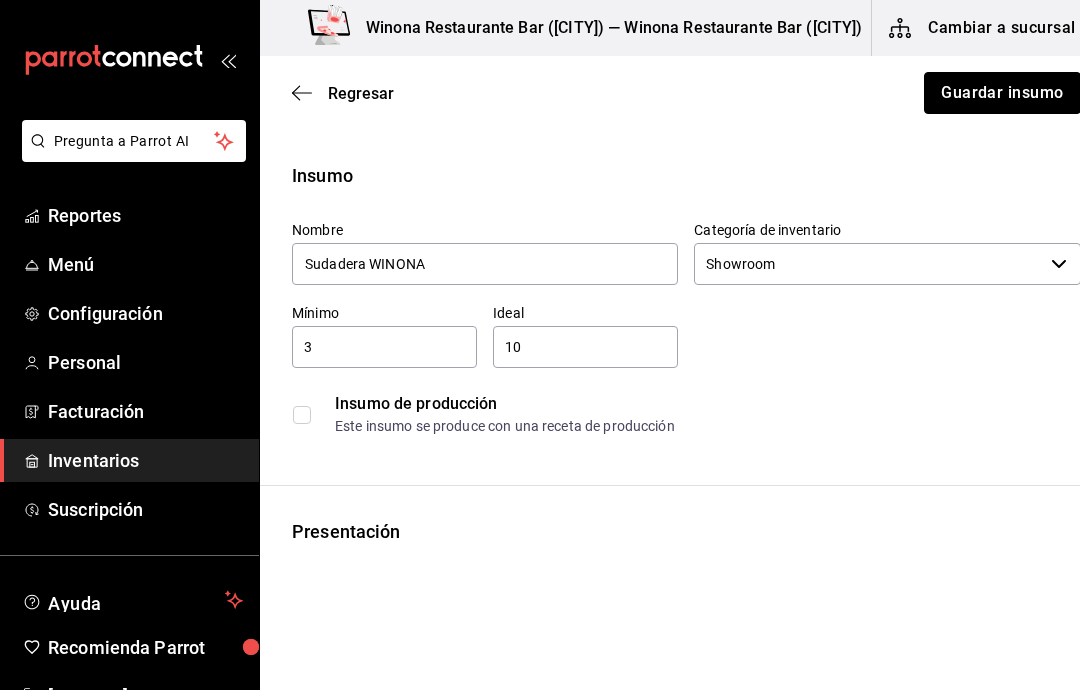 click on "Guardar insumo" at bounding box center [1002, 93] 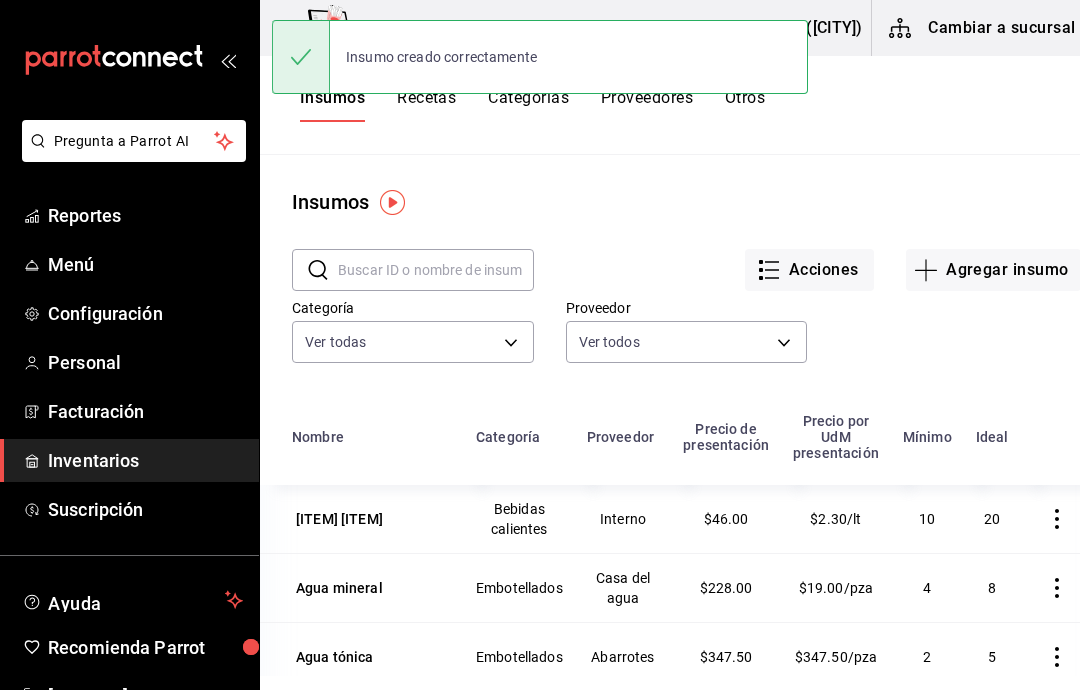 click on "Recetas" at bounding box center (426, 105) 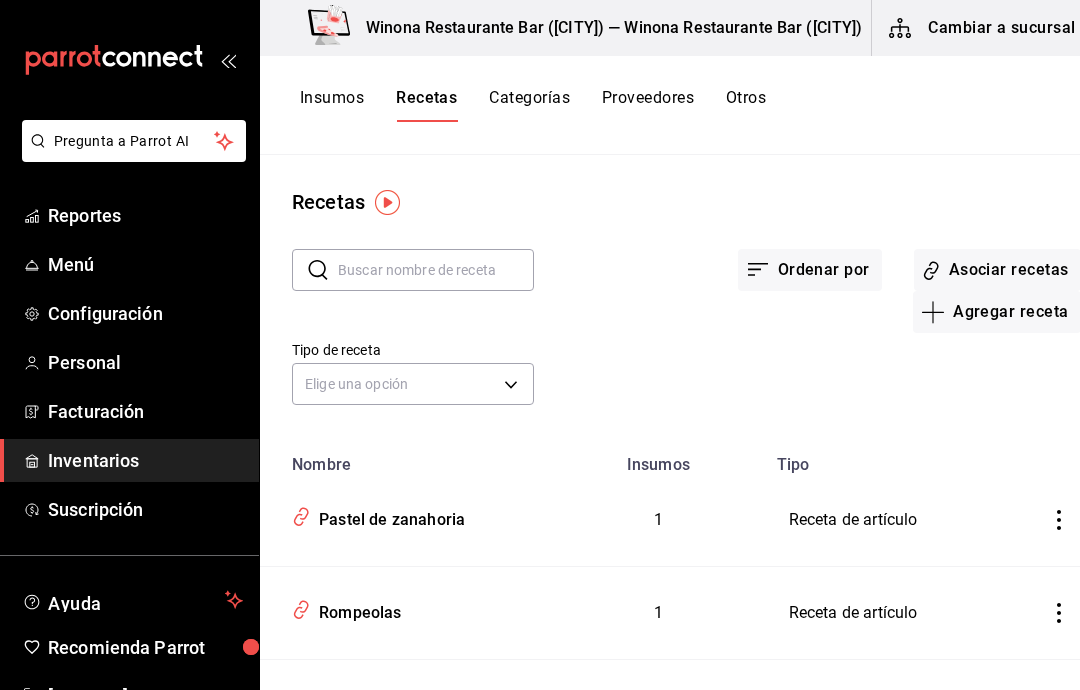 click on "Asociar recetas" at bounding box center (997, 270) 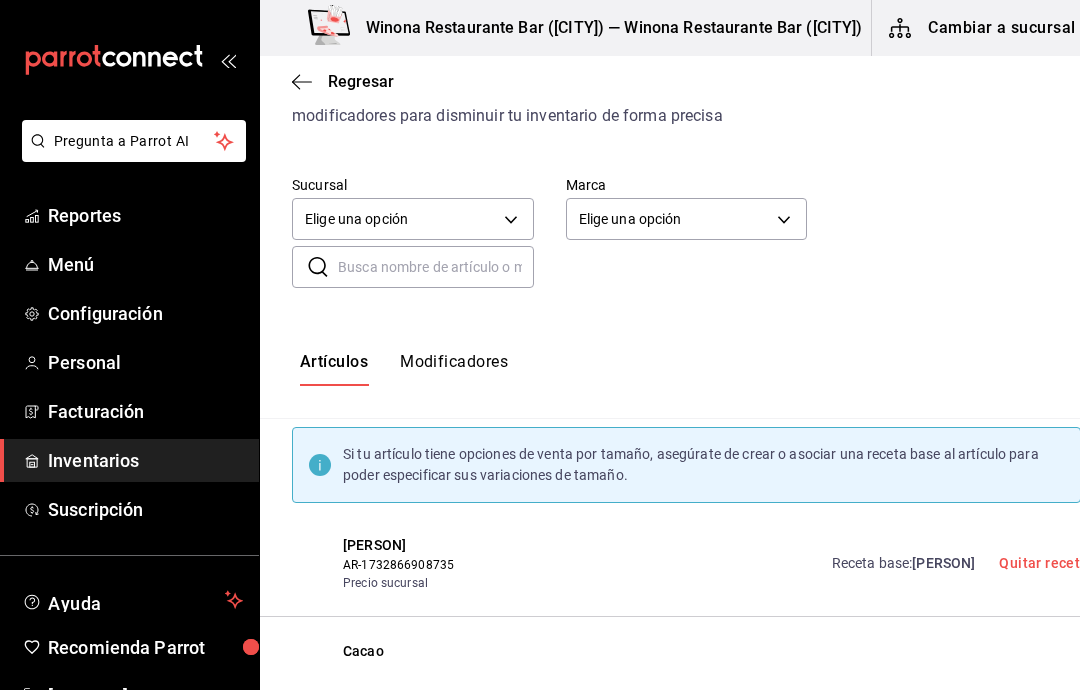 scroll, scrollTop: 8, scrollLeft: 0, axis: vertical 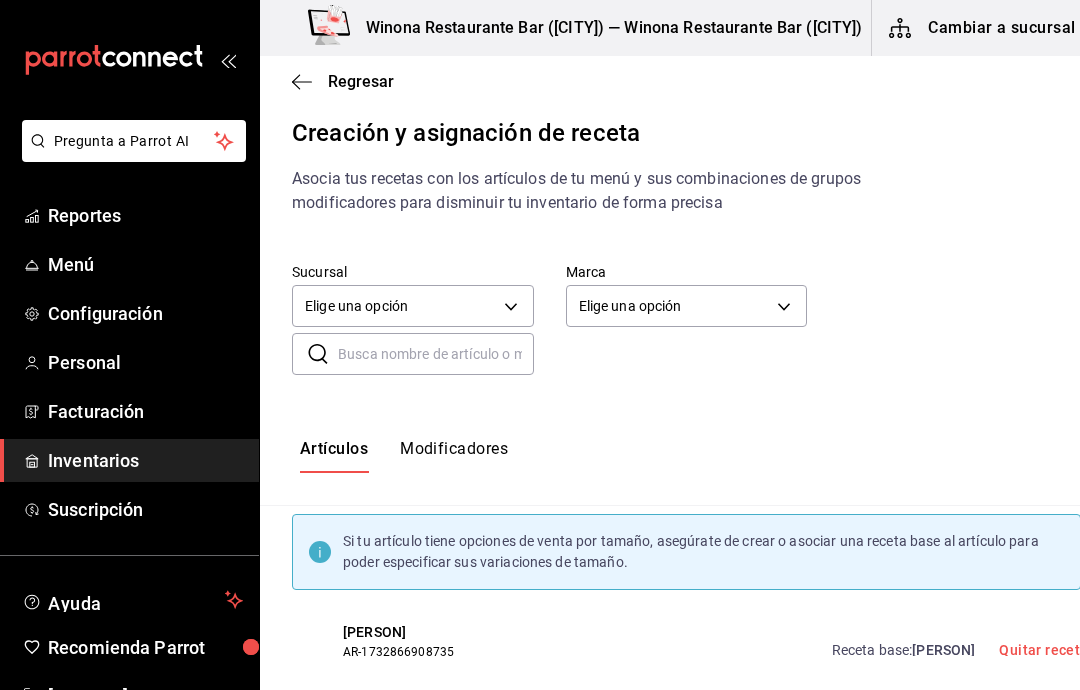 click at bounding box center (436, 354) 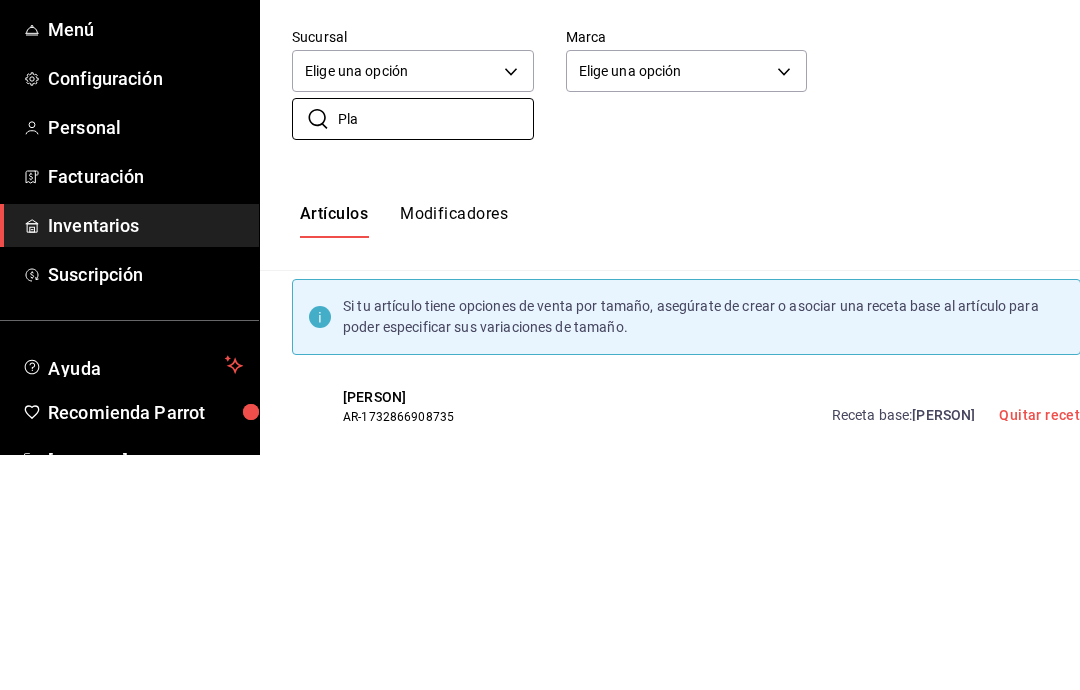scroll, scrollTop: 0, scrollLeft: 0, axis: both 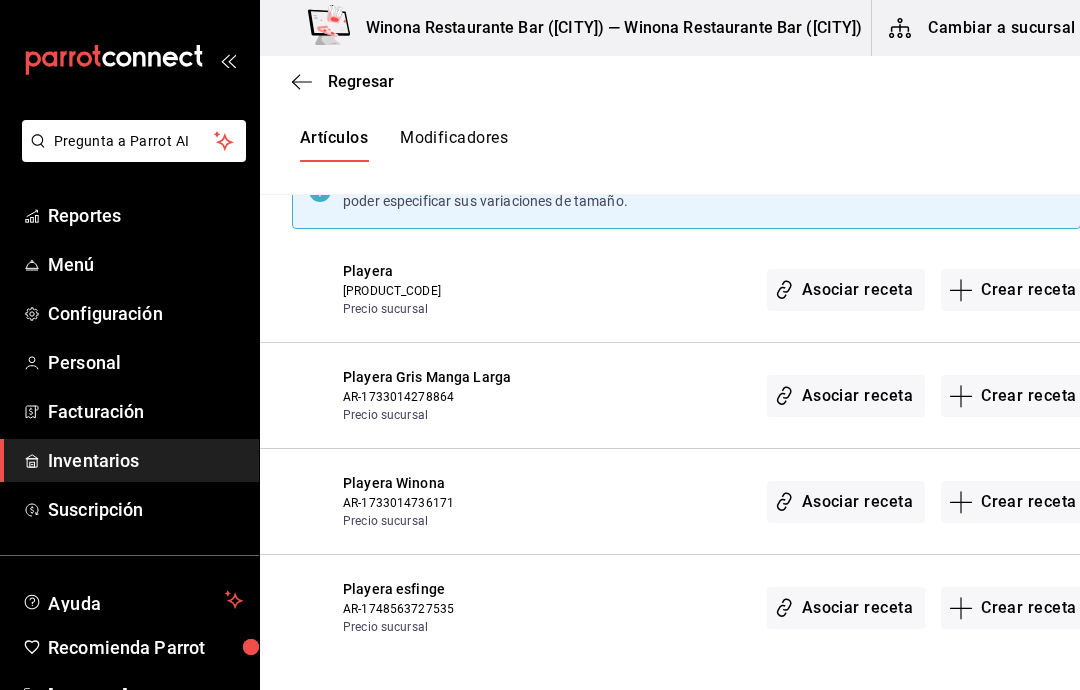 type on "Playera" 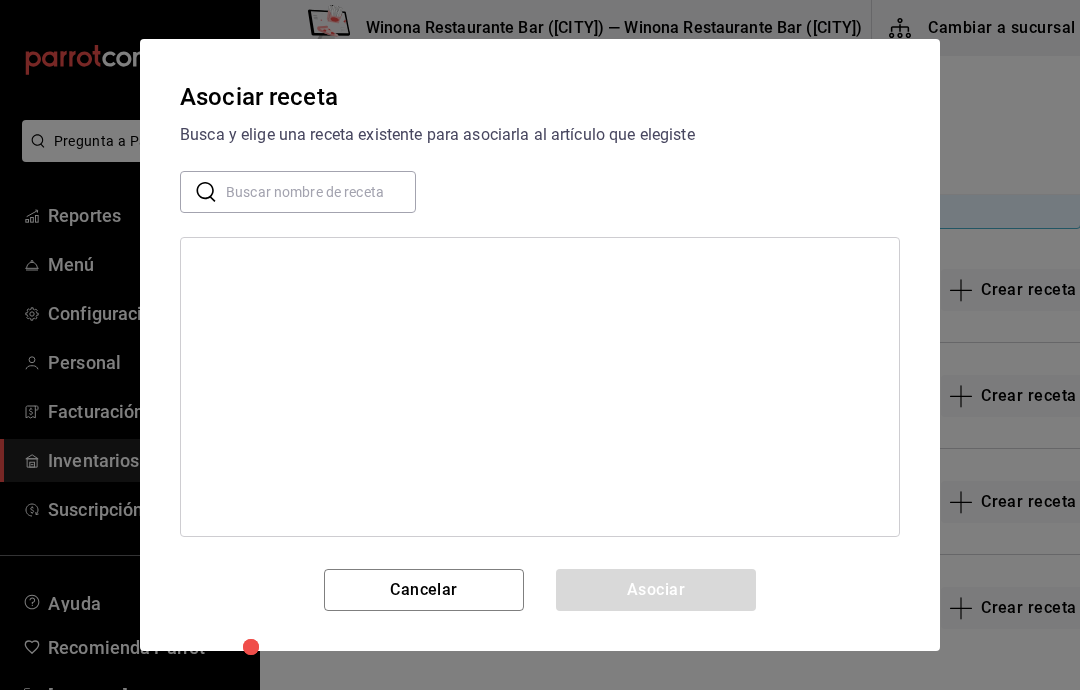 click on "Cancelar" at bounding box center [424, 590] 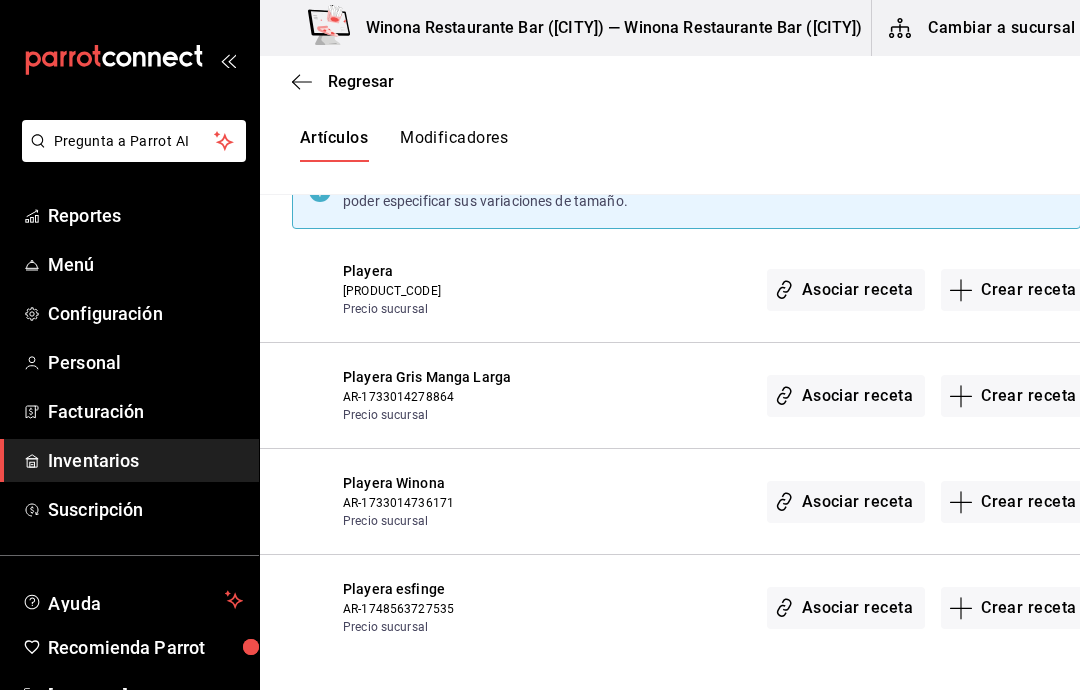 click on "Asociar receta" at bounding box center (846, 502) 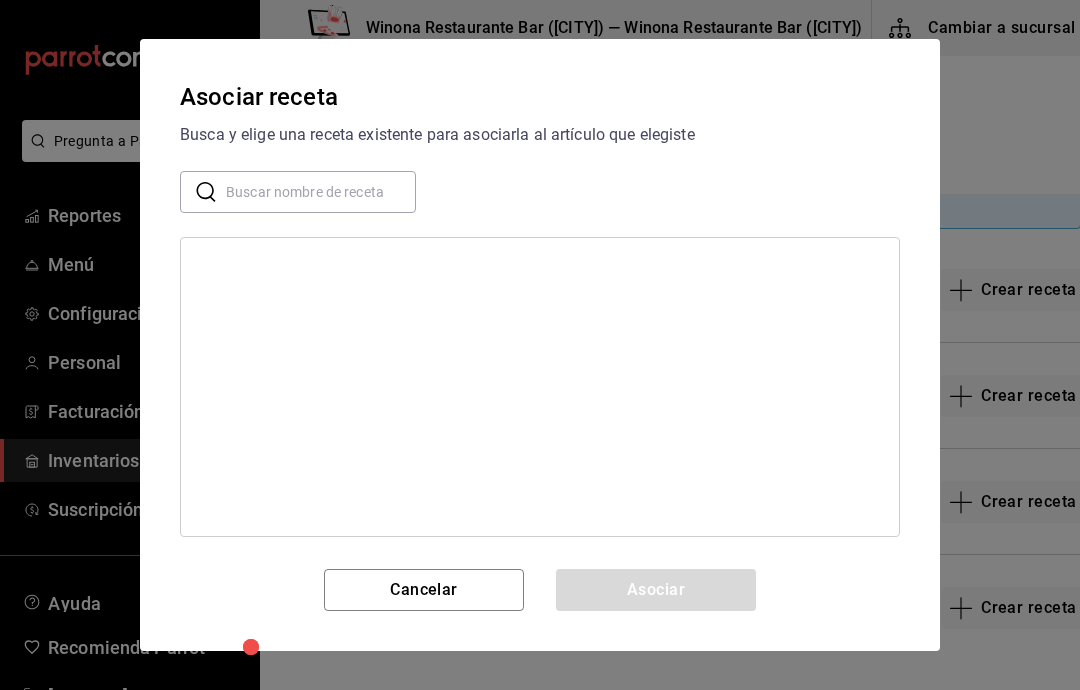 click at bounding box center (321, 192) 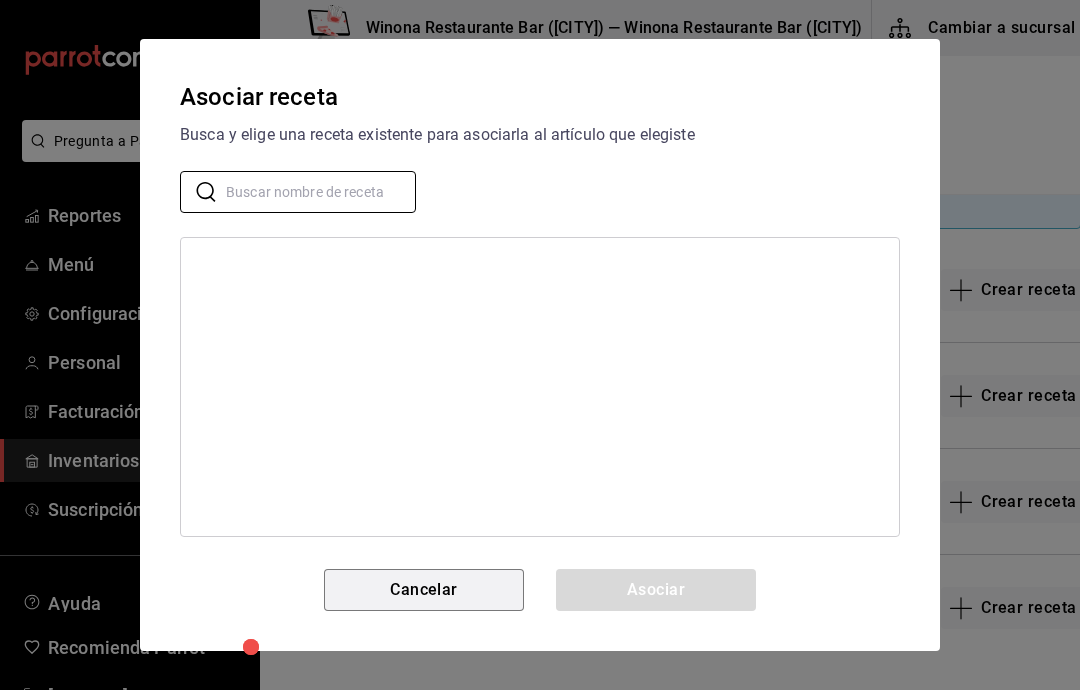 click on "Cancelar" at bounding box center (424, 590) 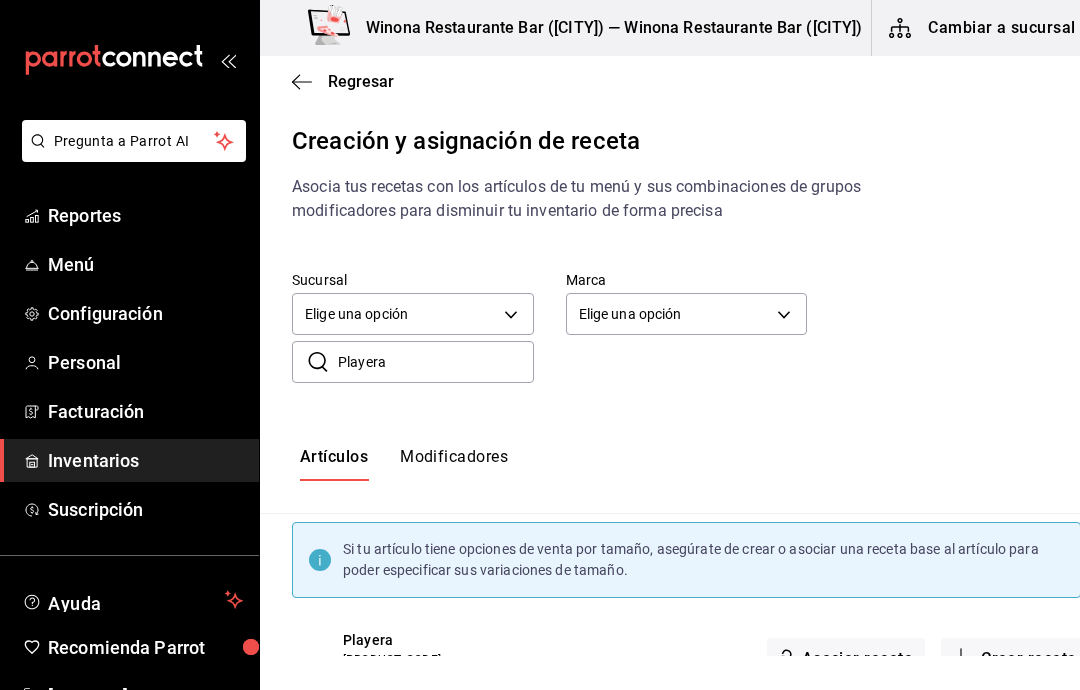 scroll, scrollTop: 0, scrollLeft: 0, axis: both 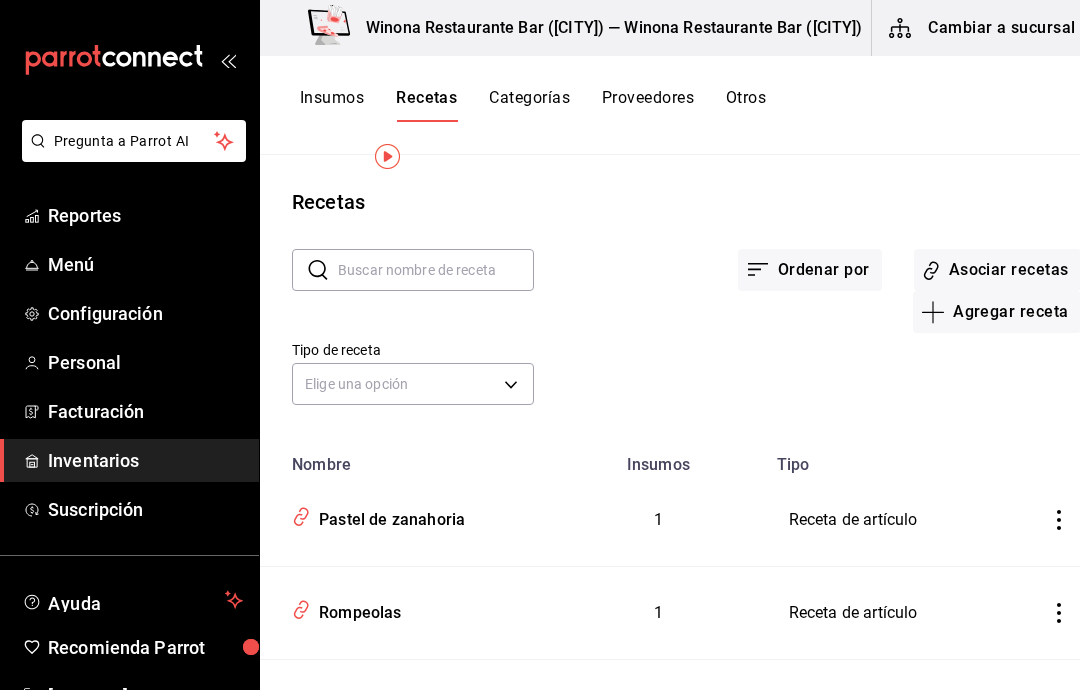 click on "Agregar receta" at bounding box center [996, 312] 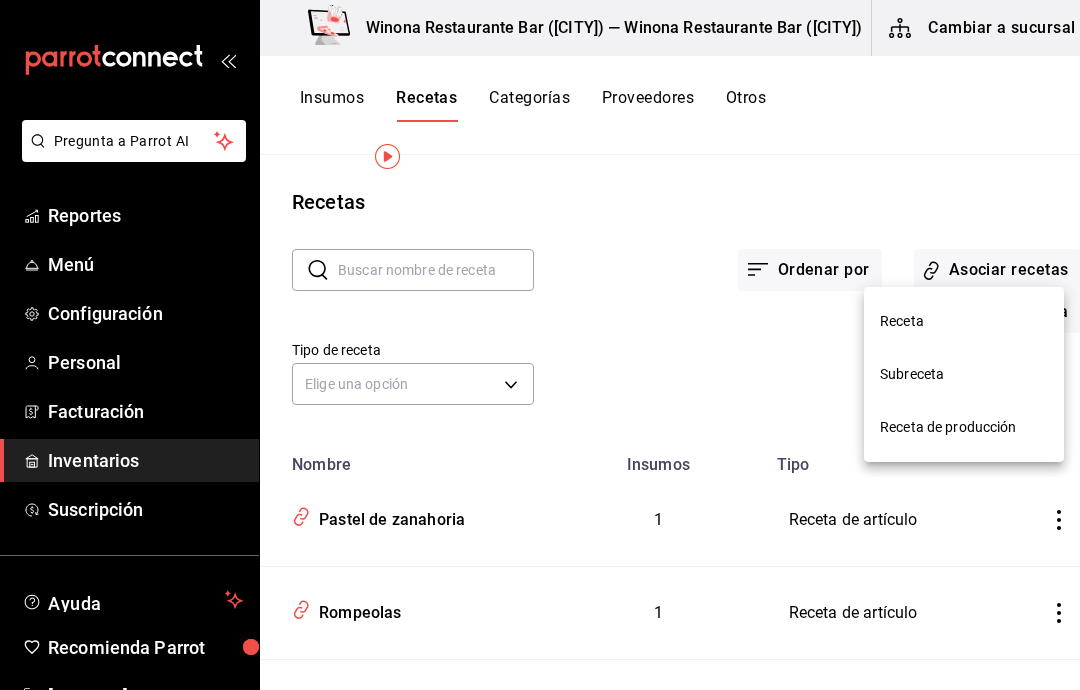 click on "Receta" at bounding box center (964, 321) 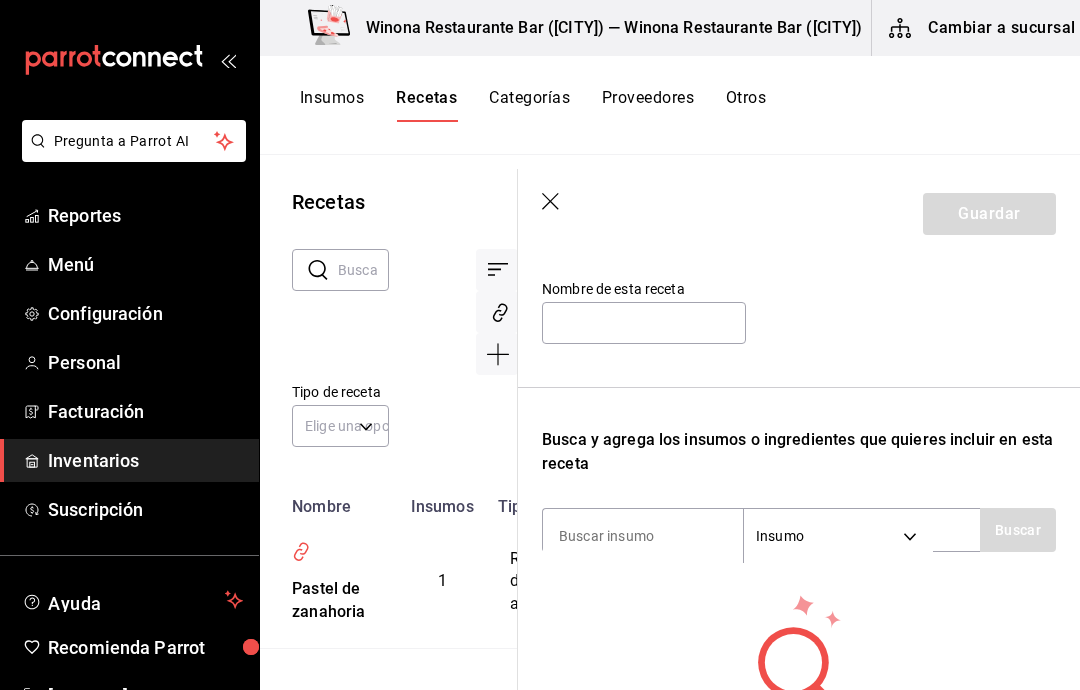 scroll, scrollTop: 189, scrollLeft: 0, axis: vertical 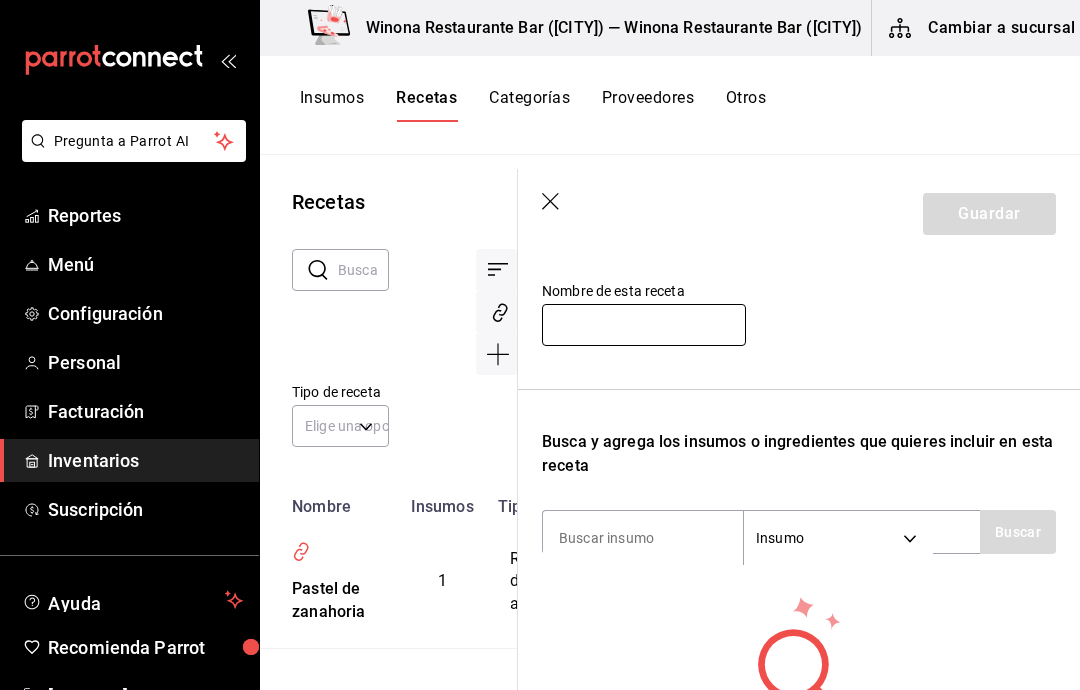 click at bounding box center (644, 325) 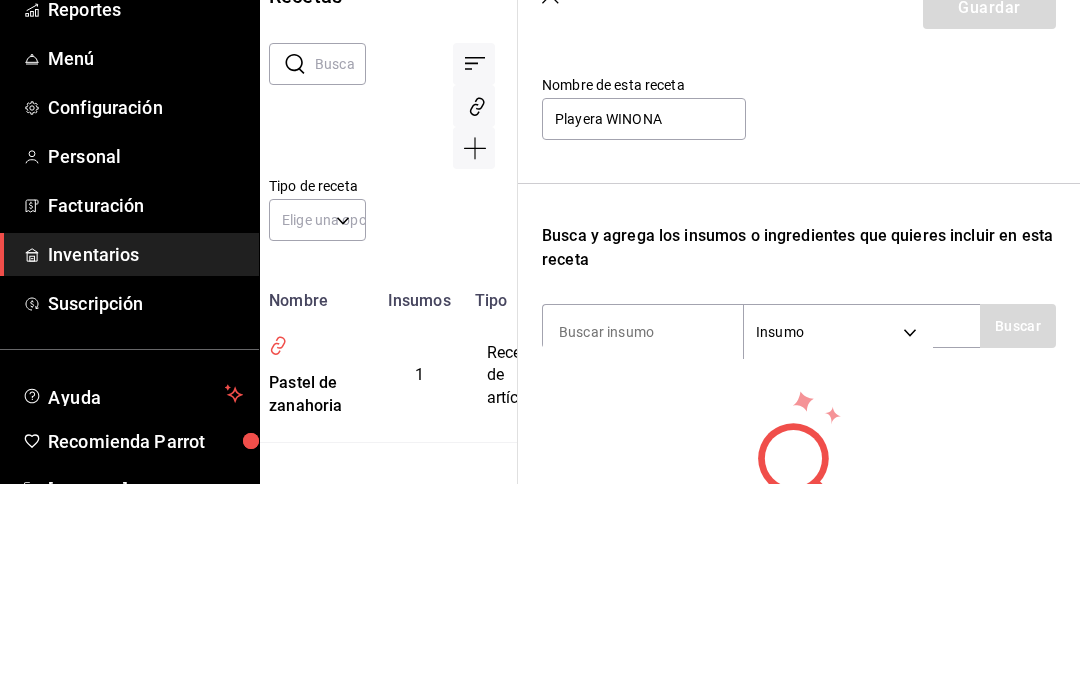 scroll, scrollTop: 66, scrollLeft: 23, axis: both 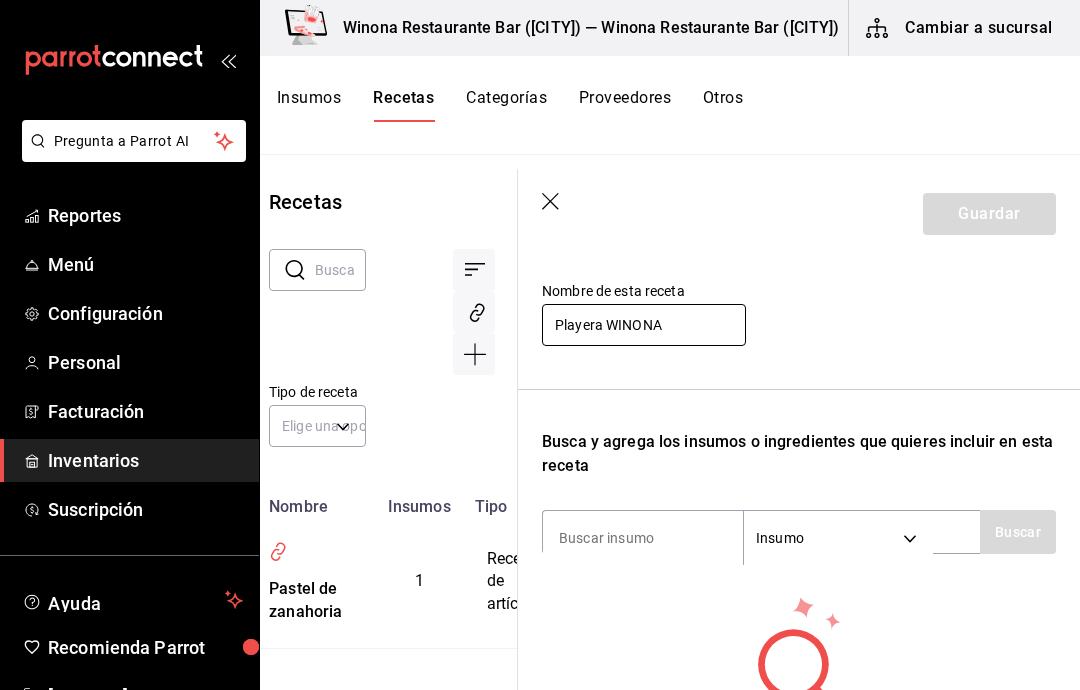 type on "Playera WINONA" 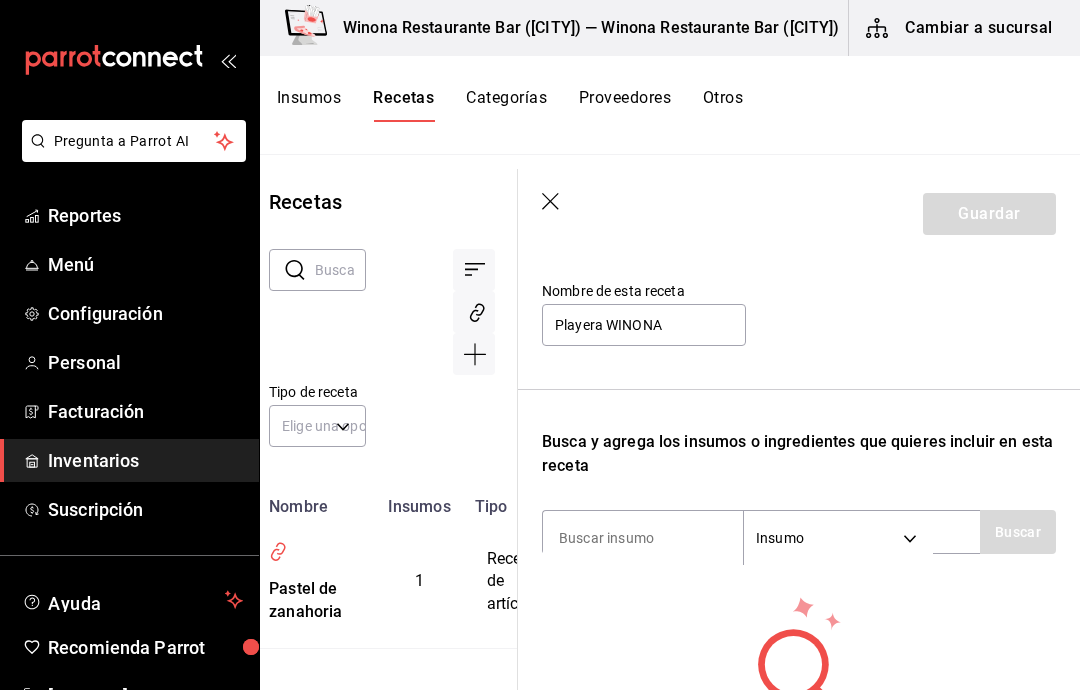 click at bounding box center (643, 538) 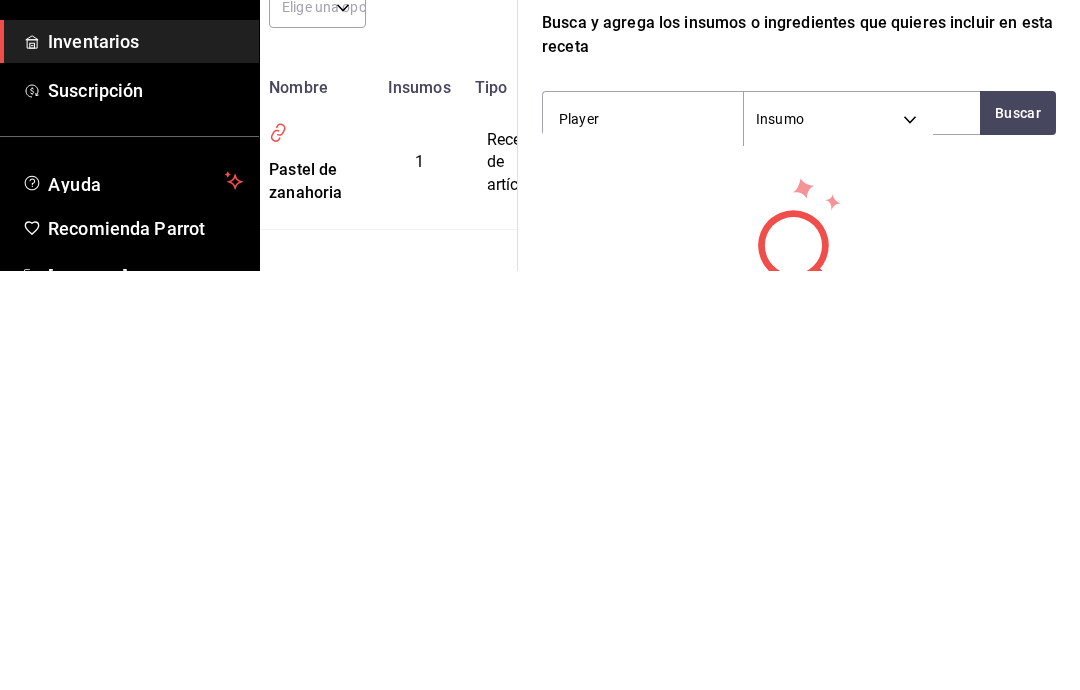 type on "Playera" 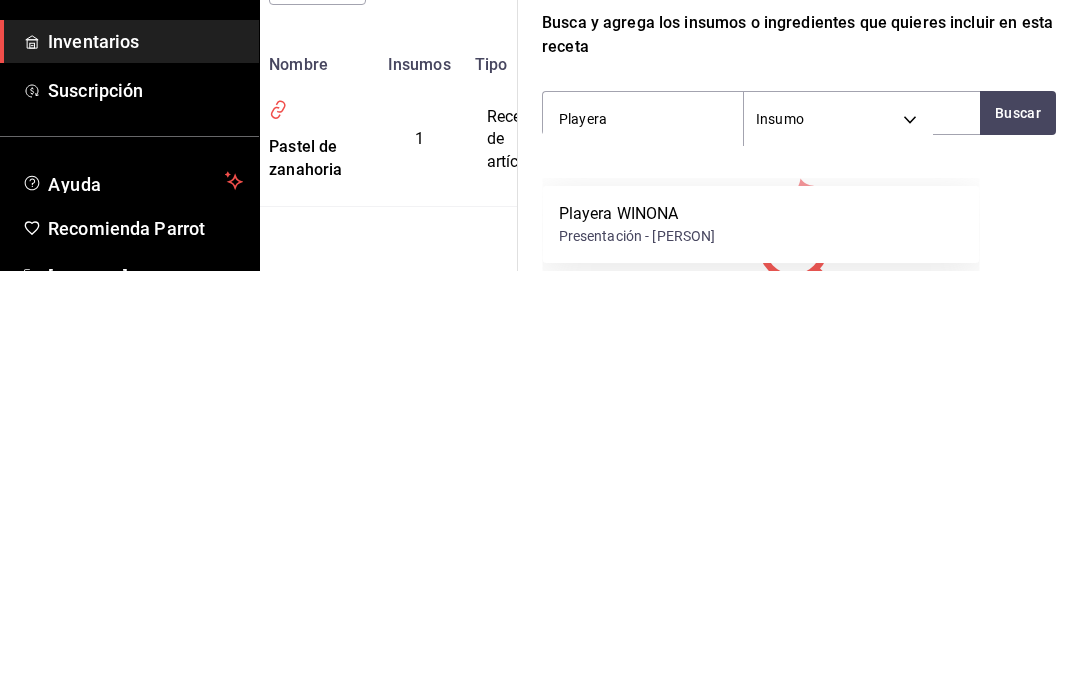 click on "Playera WINONA  Presentación - [FIRST] [LAST]" at bounding box center (761, 643) 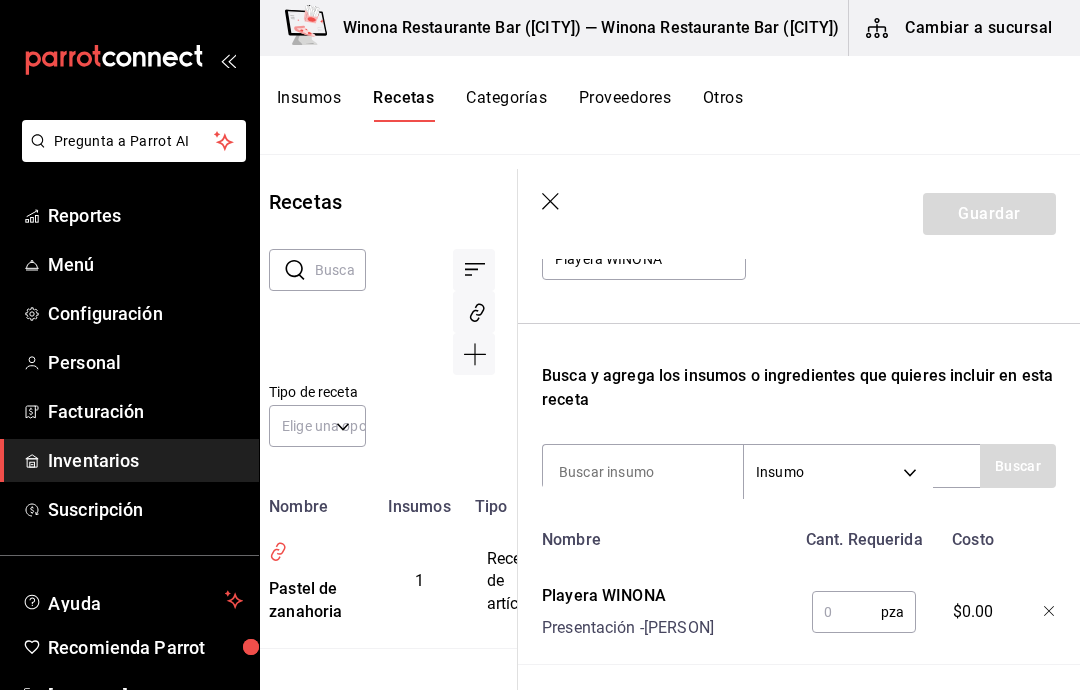 scroll, scrollTop: 254, scrollLeft: 0, axis: vertical 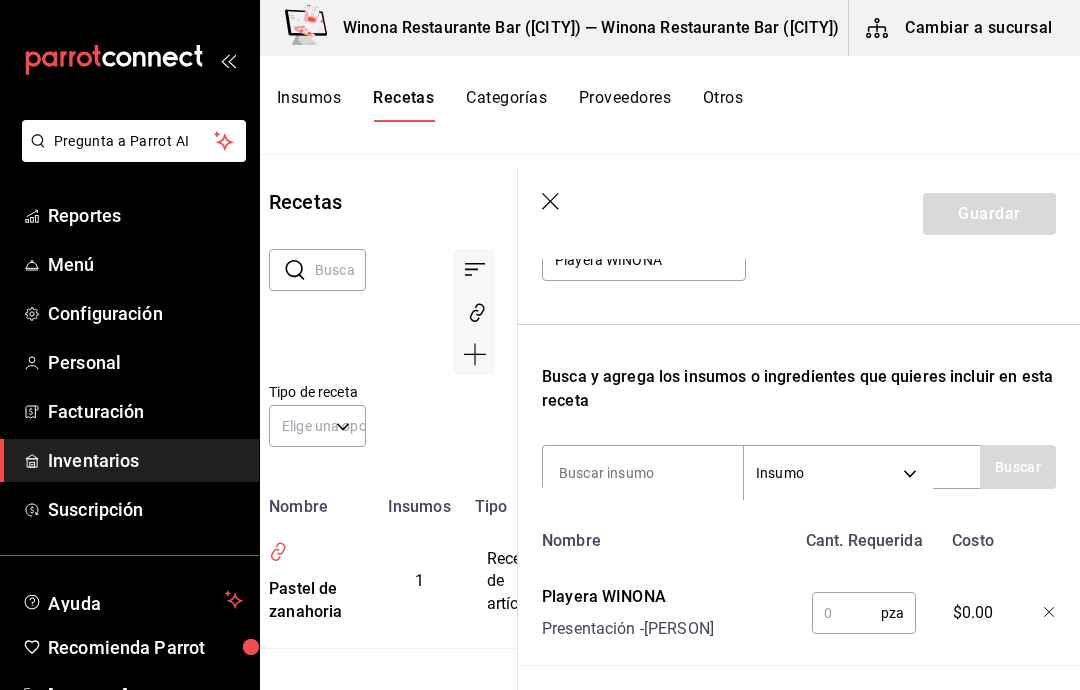 click on "pza ​" at bounding box center (860, 609) 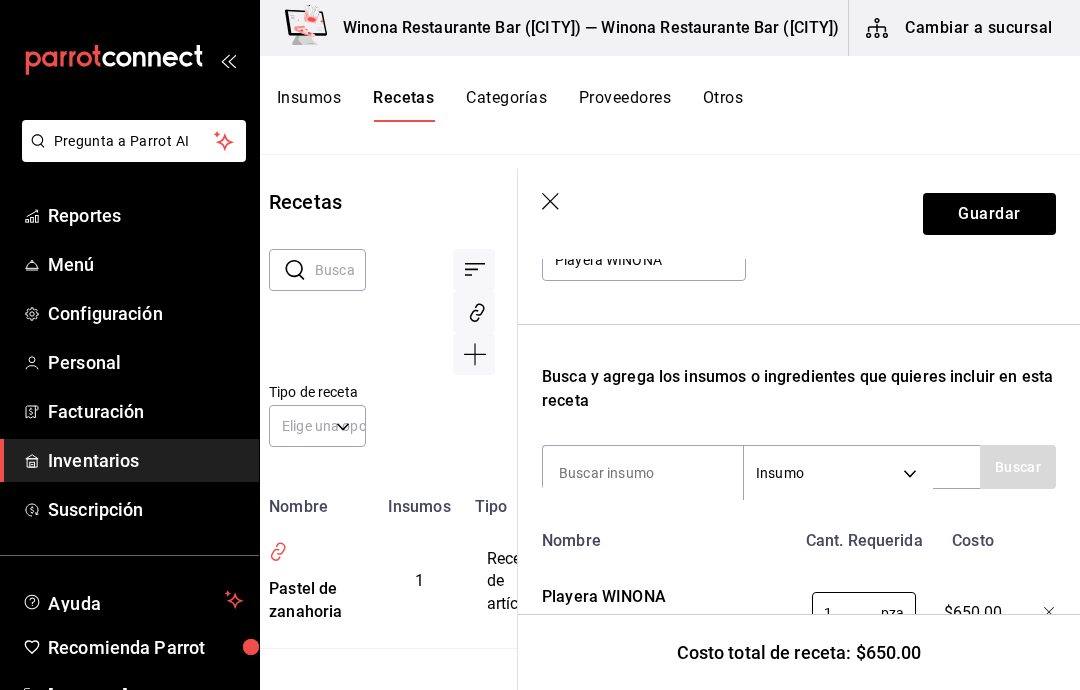 type on "1" 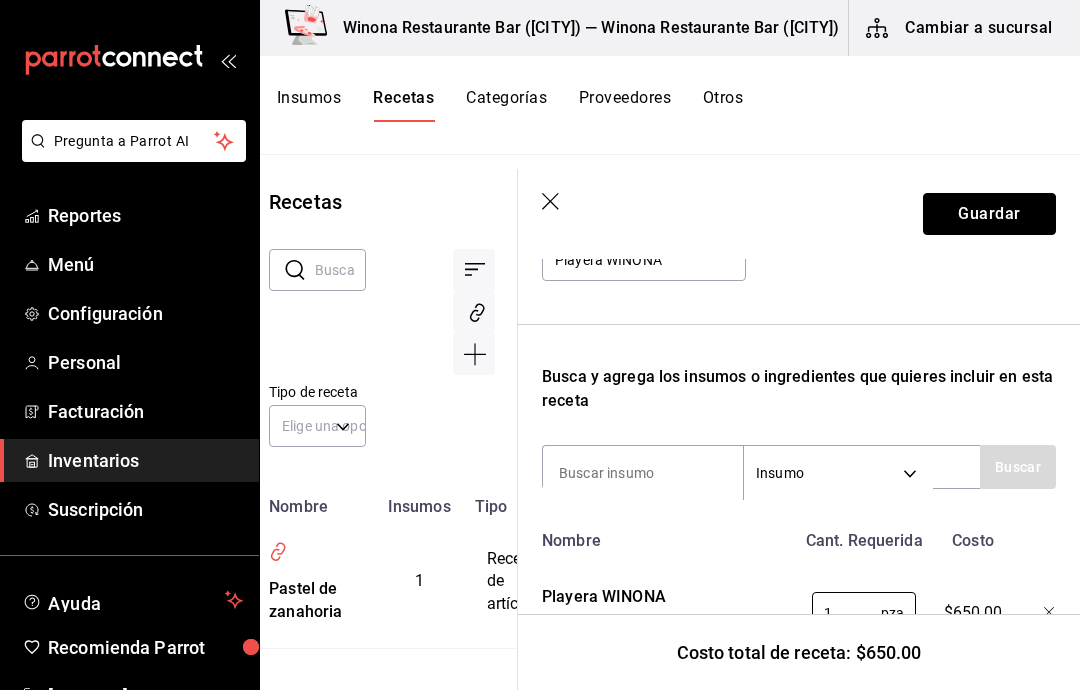 click on "Guardar" at bounding box center (989, 214) 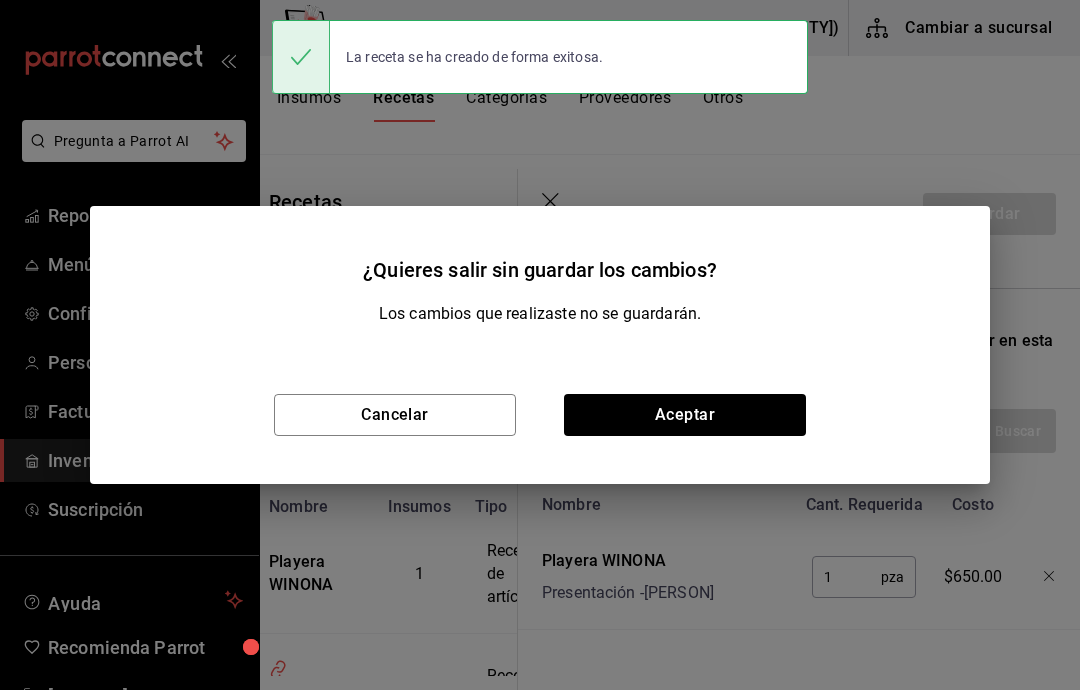 scroll, scrollTop: 218, scrollLeft: 0, axis: vertical 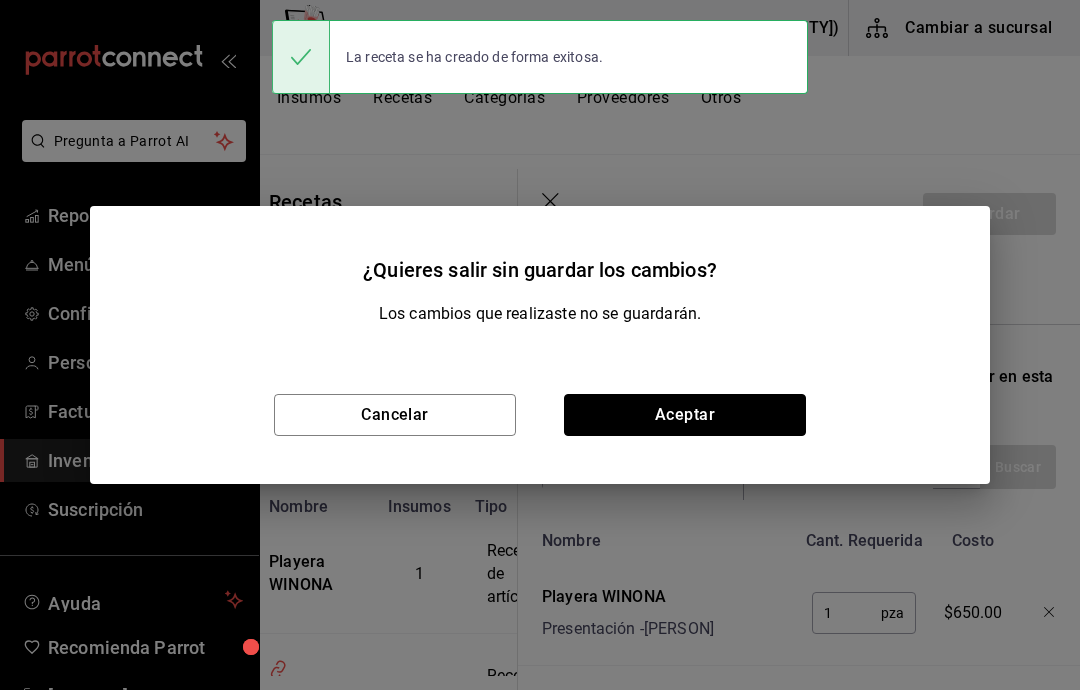 click on "Aceptar" at bounding box center [685, 415] 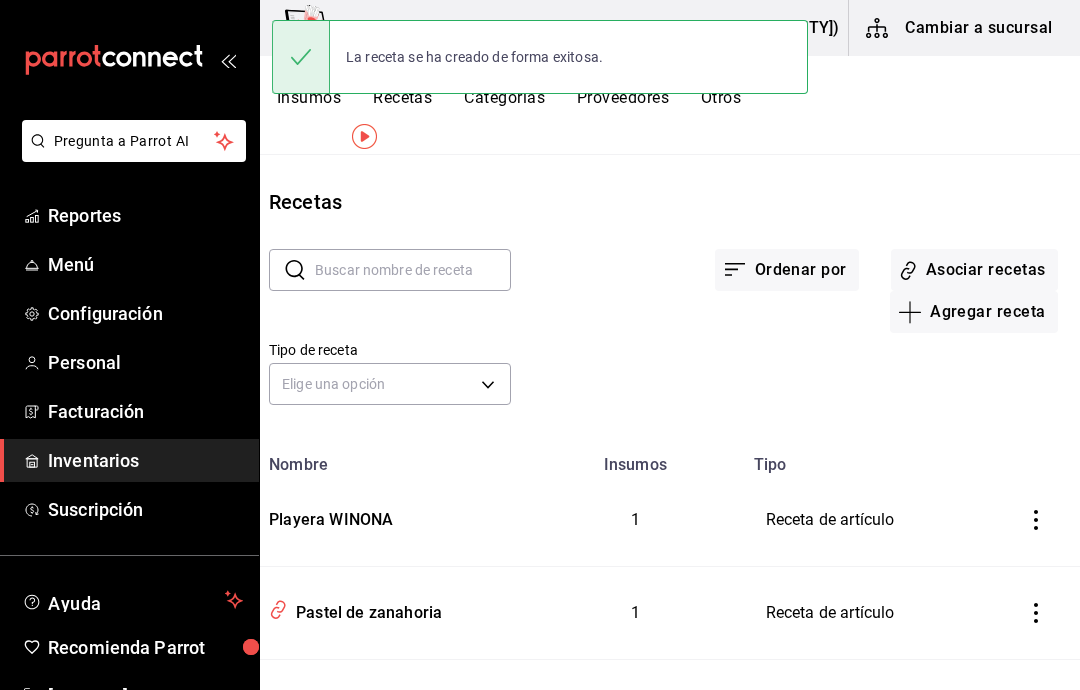 scroll, scrollTop: 0, scrollLeft: 0, axis: both 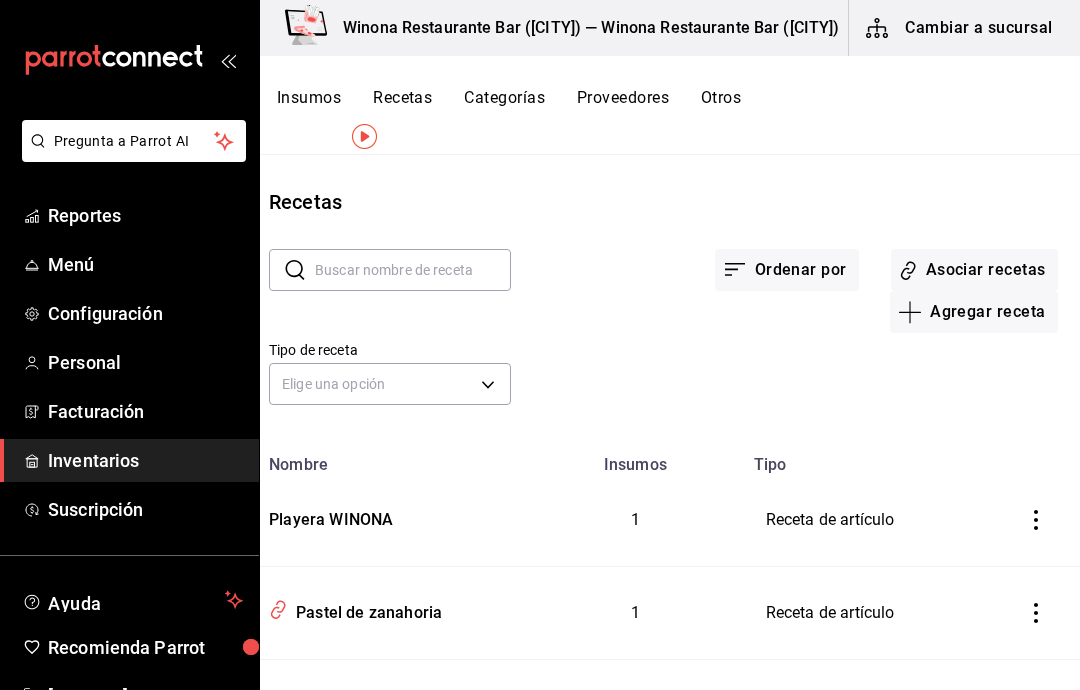 click on "Asociar recetas" at bounding box center [974, 270] 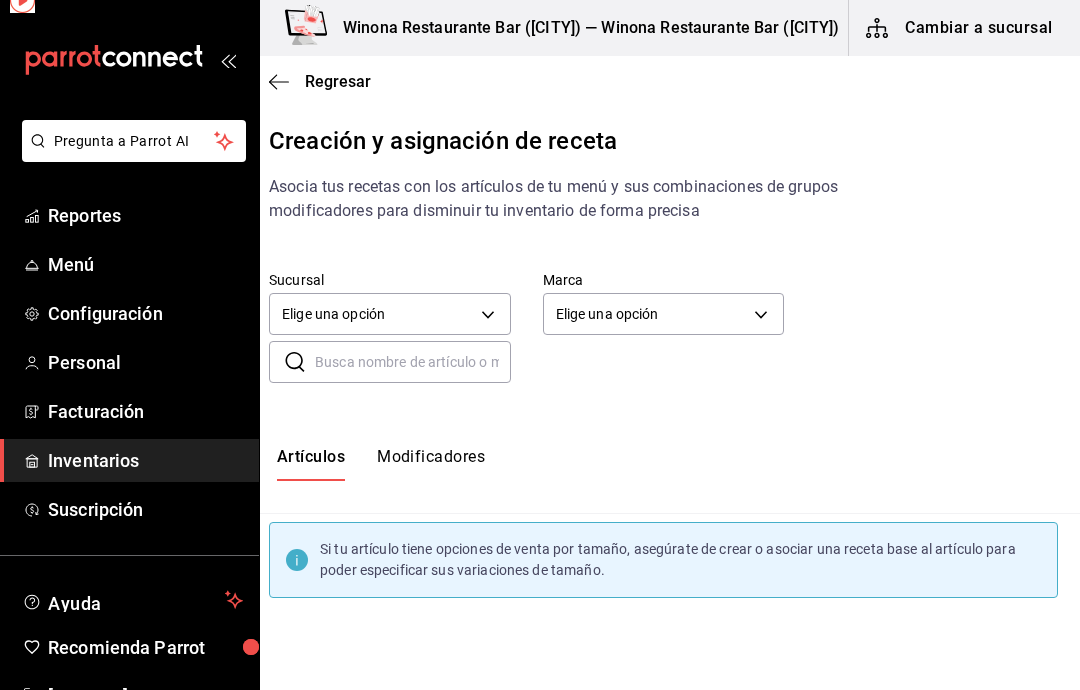 scroll, scrollTop: 46, scrollLeft: 23, axis: both 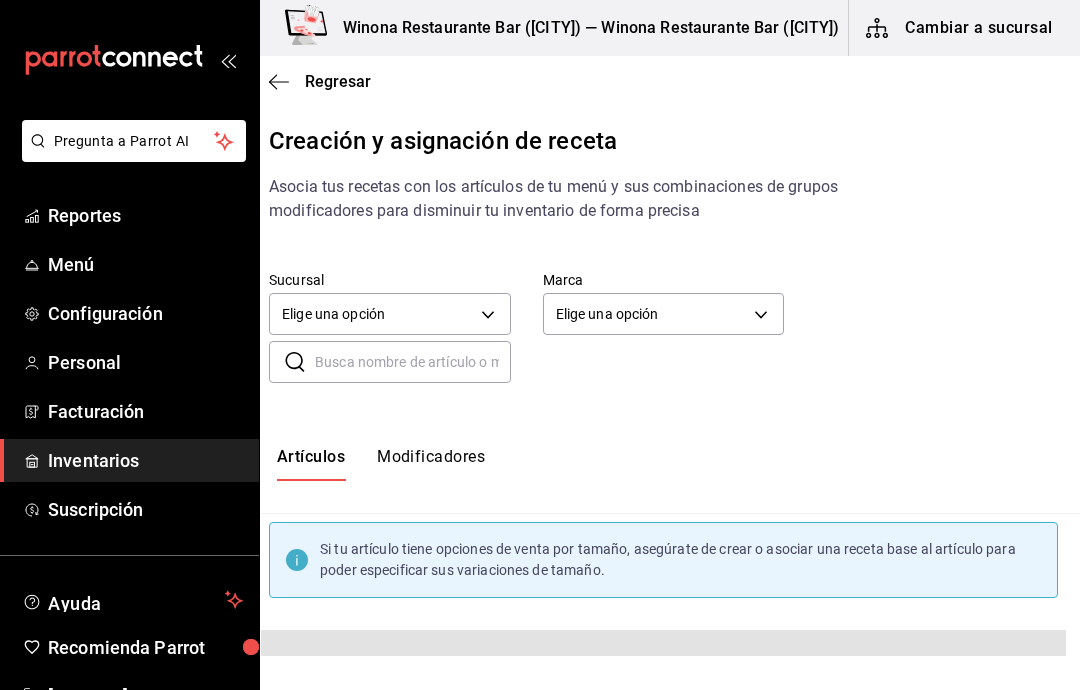 click at bounding box center [413, 362] 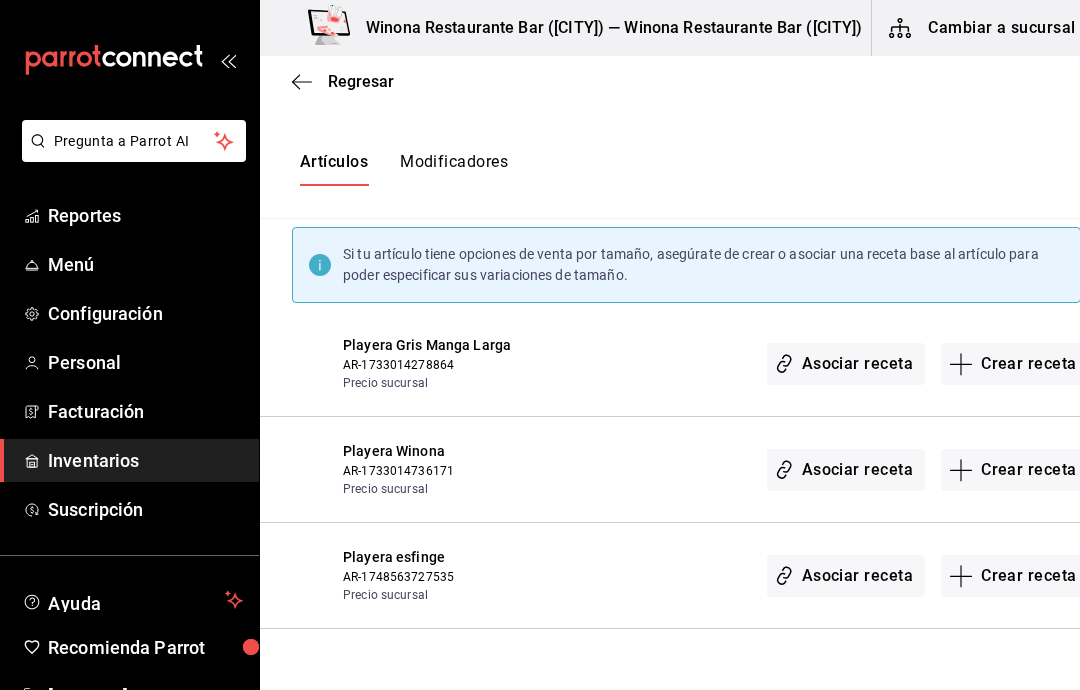 scroll, scrollTop: 294, scrollLeft: 0, axis: vertical 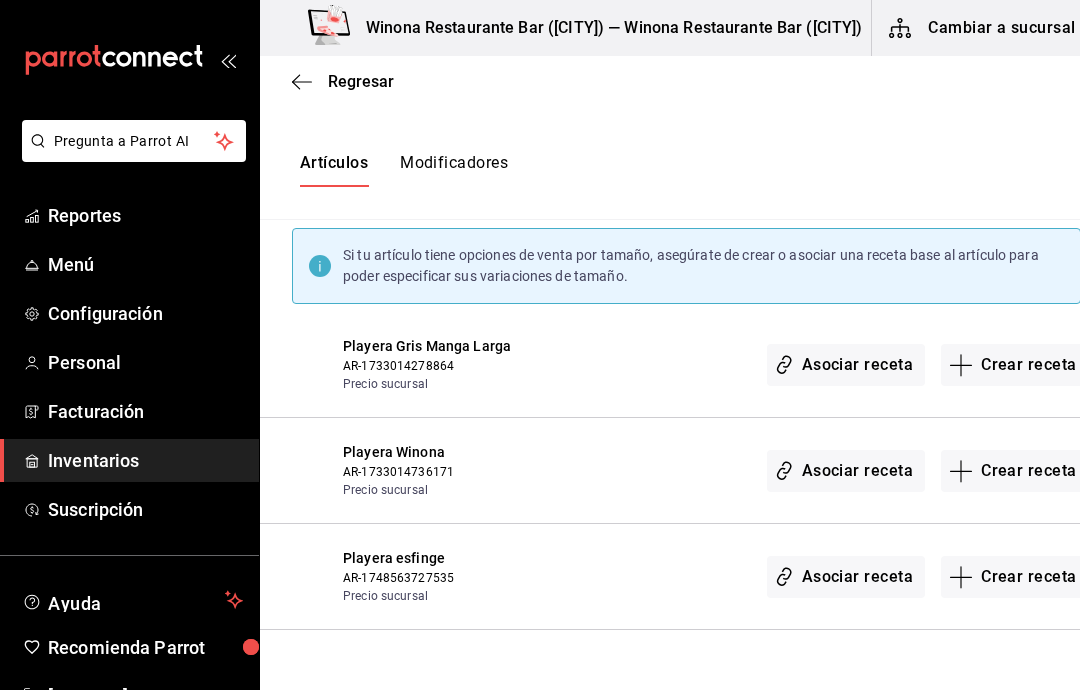 type on "Playera" 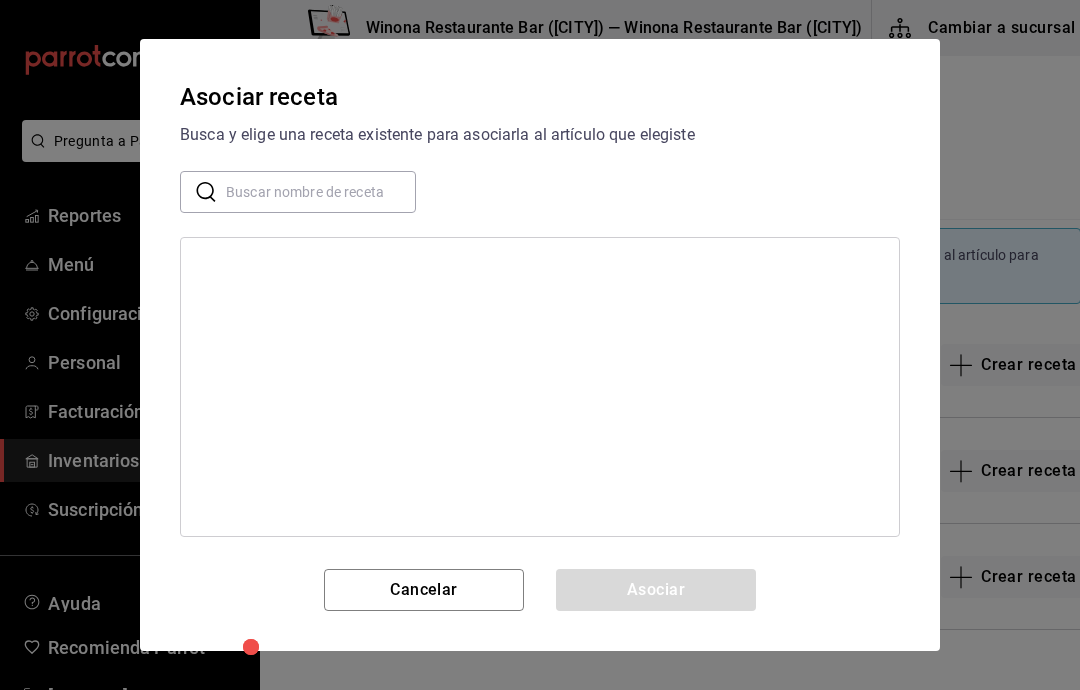 click at bounding box center (321, 192) 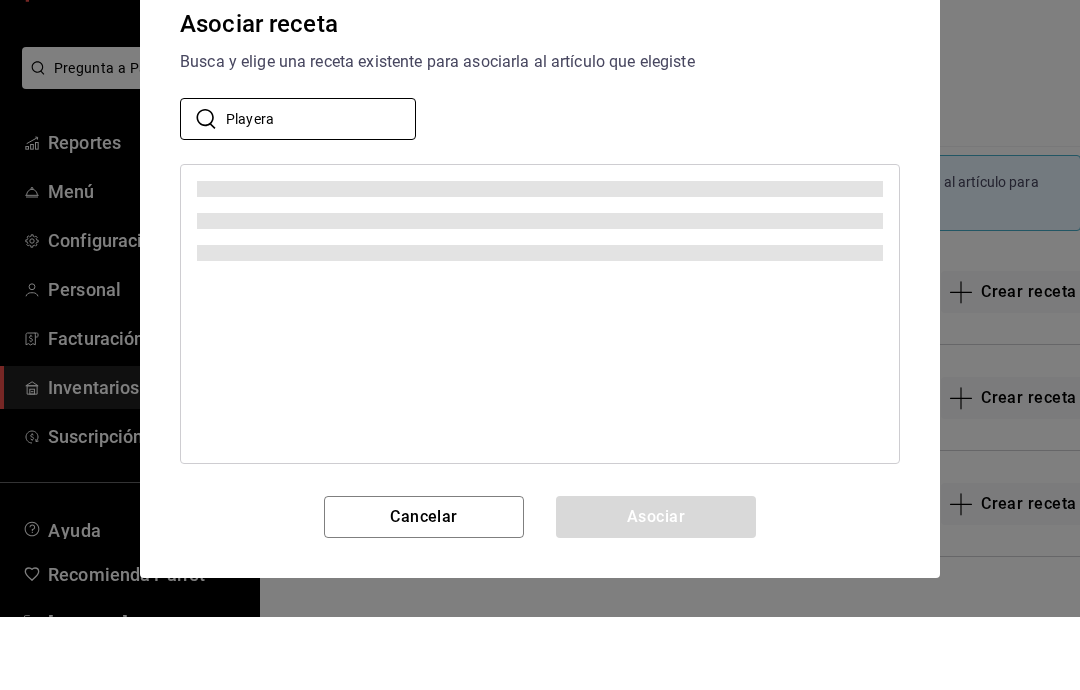 type on "Playera" 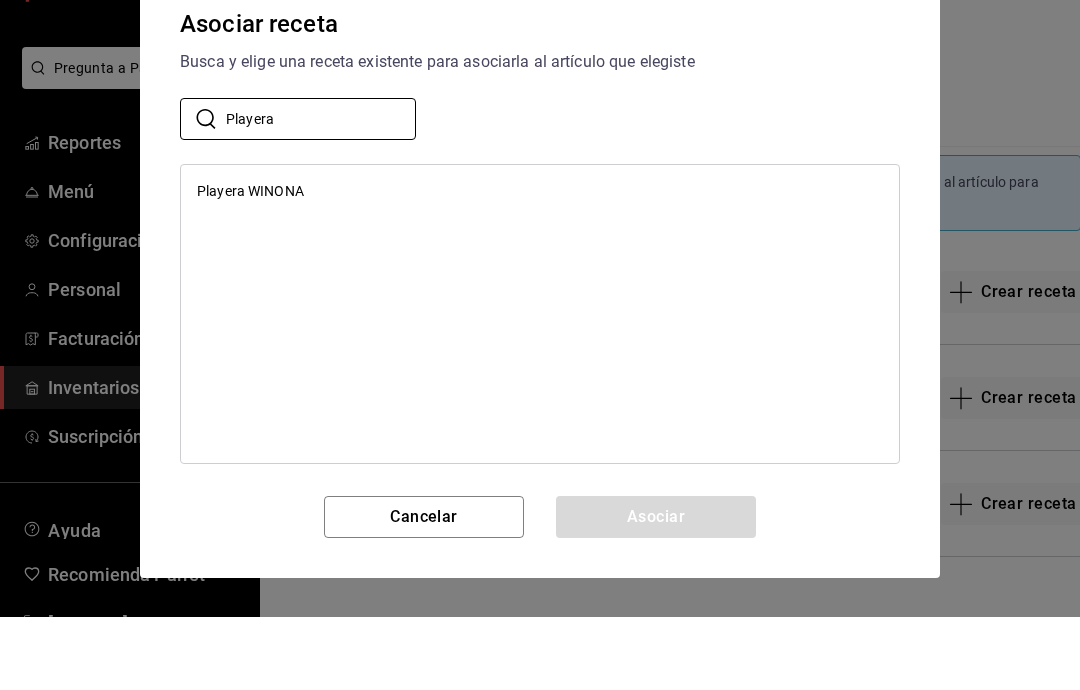 click on "Playera WINONA" at bounding box center [540, 264] 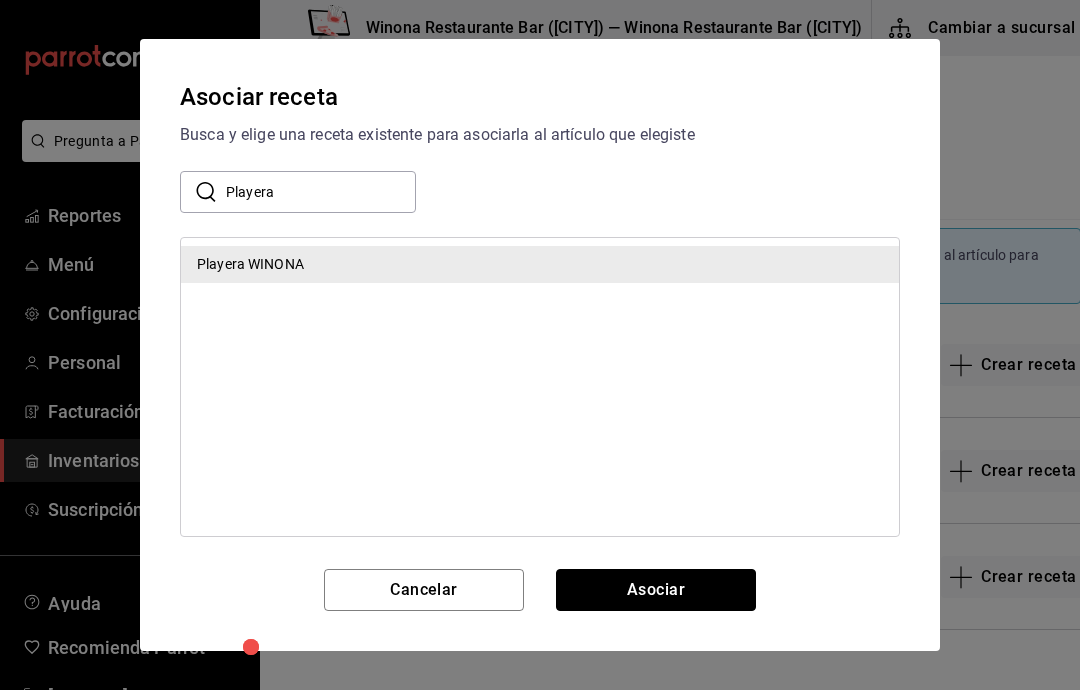 click on "Asociar" at bounding box center [656, 590] 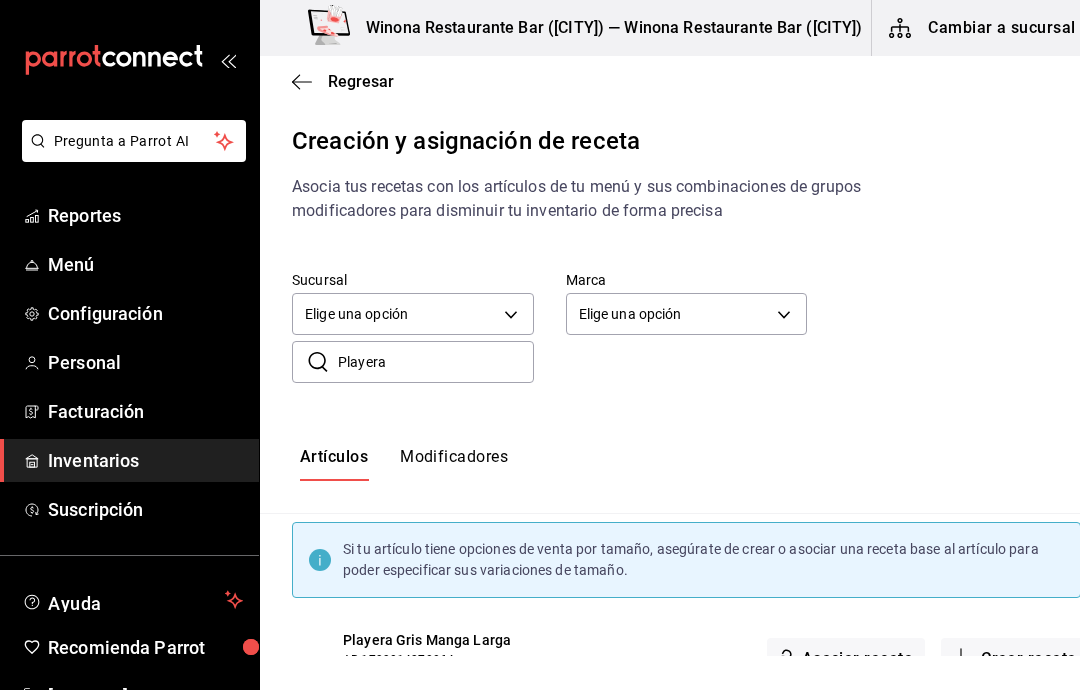 scroll, scrollTop: 0, scrollLeft: 0, axis: both 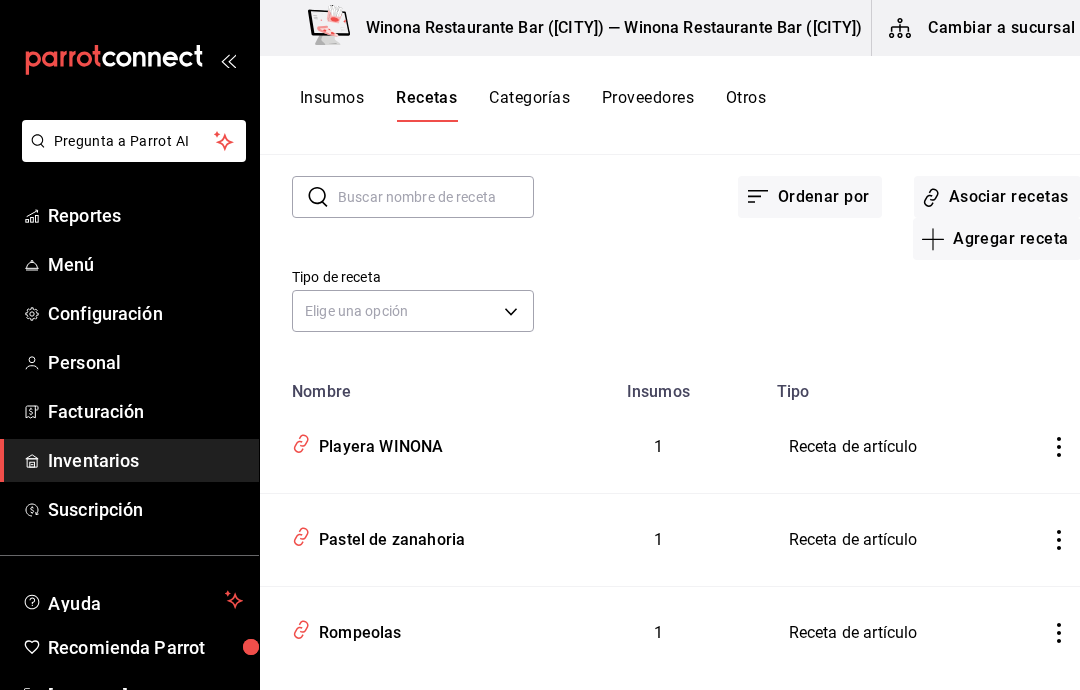 click on "Agregar receta" at bounding box center [996, 239] 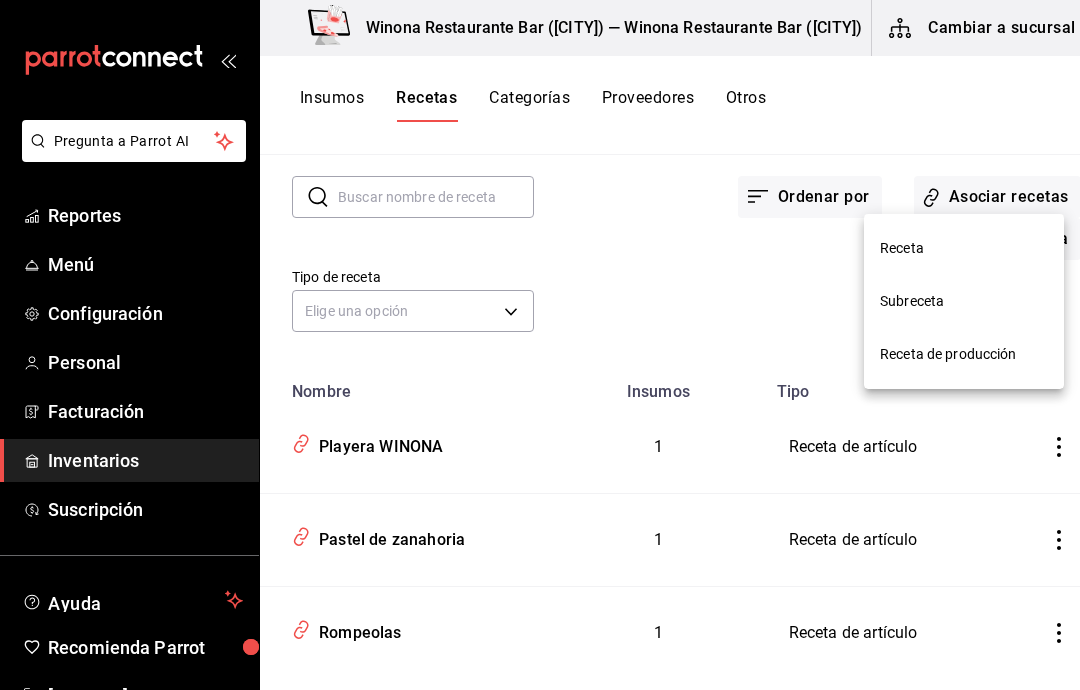 click on "Receta" at bounding box center [964, 248] 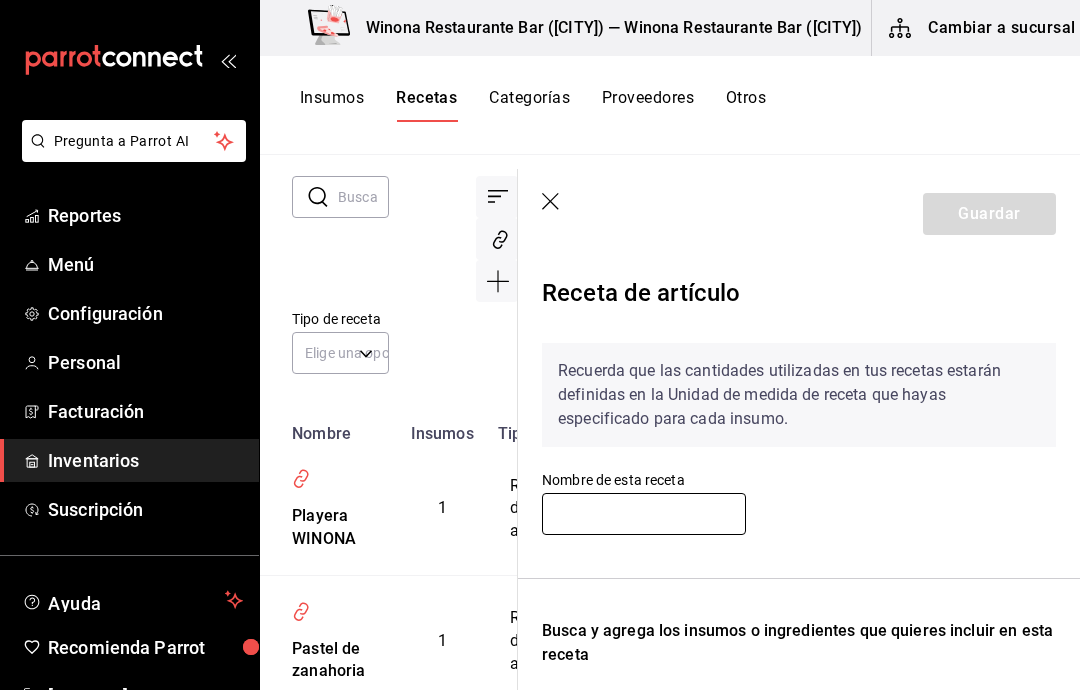 click at bounding box center [644, 514] 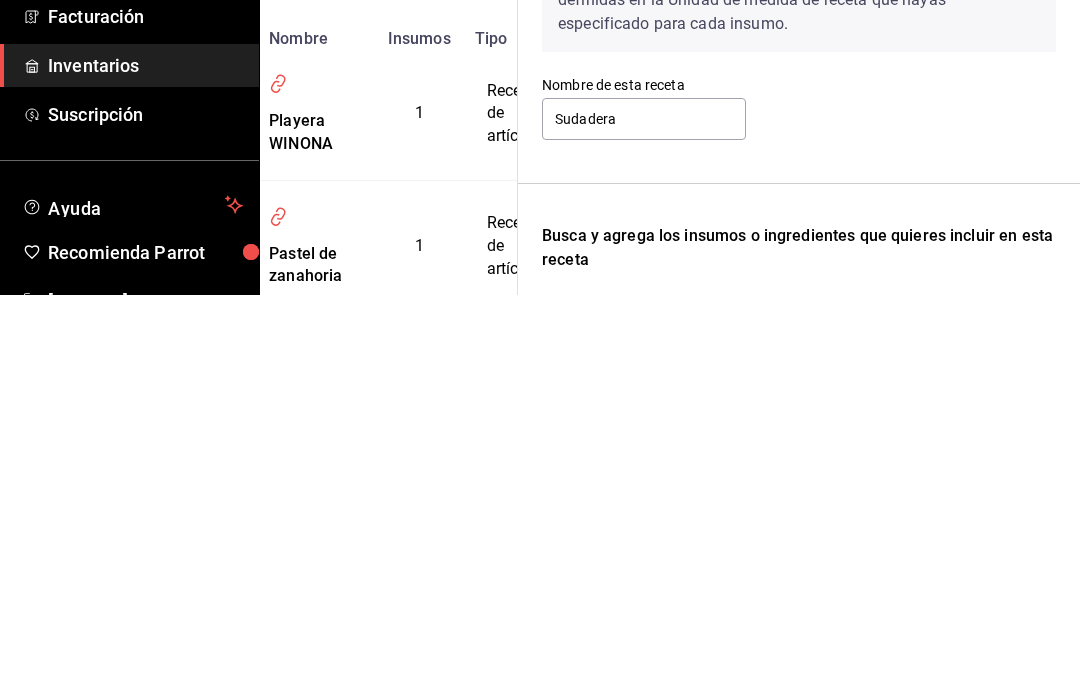 scroll, scrollTop: 66, scrollLeft: 23, axis: both 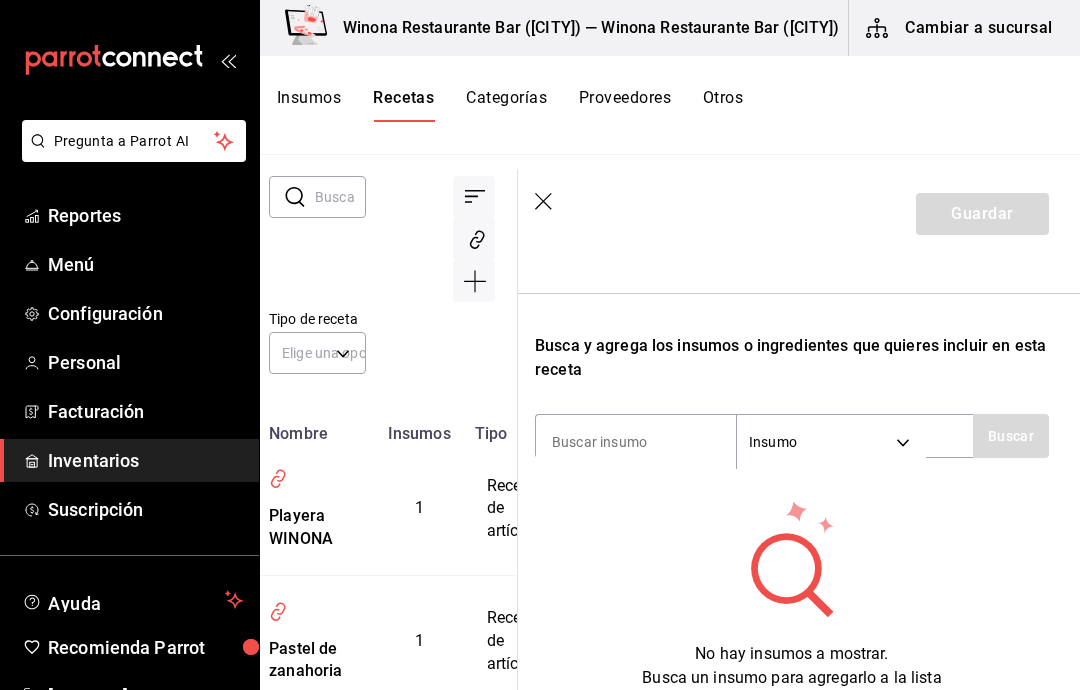 type on "Sudadera" 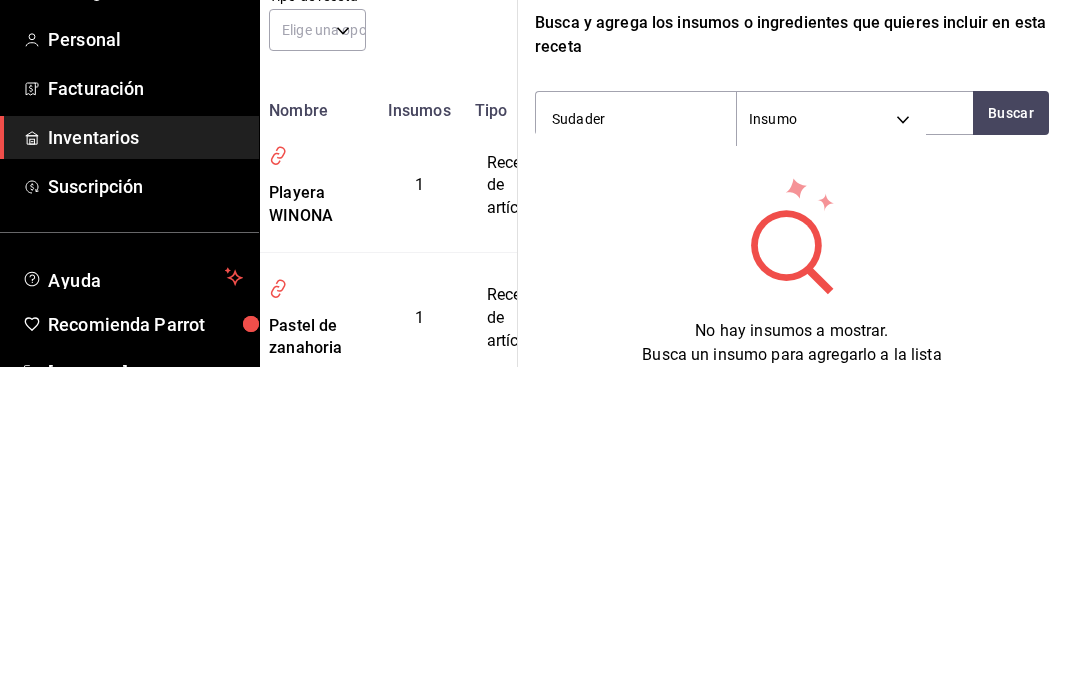 type on "Sudadera" 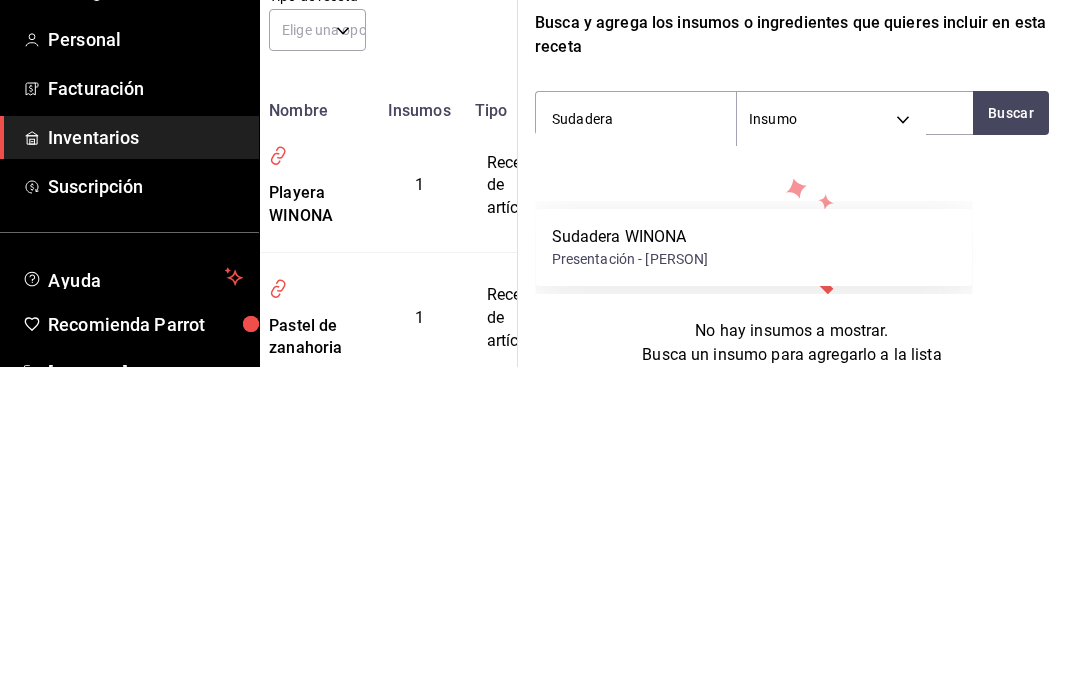 click on "Sudadera WINONA  Presentación - [PERSON]" at bounding box center (754, 570) 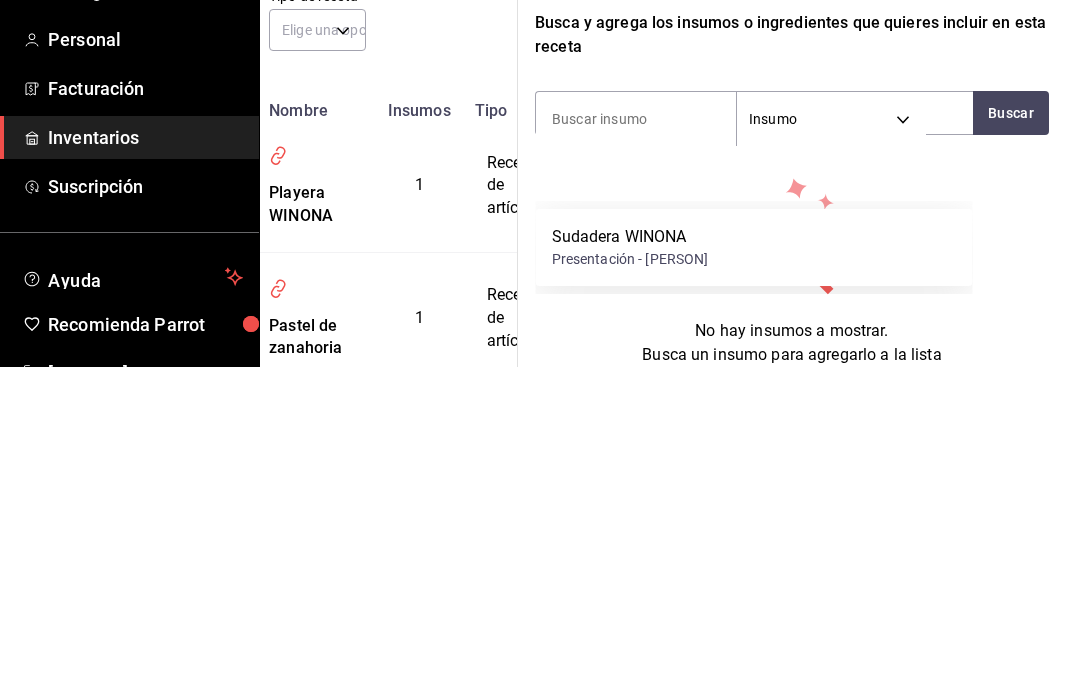 scroll, scrollTop: 254, scrollLeft: 7, axis: both 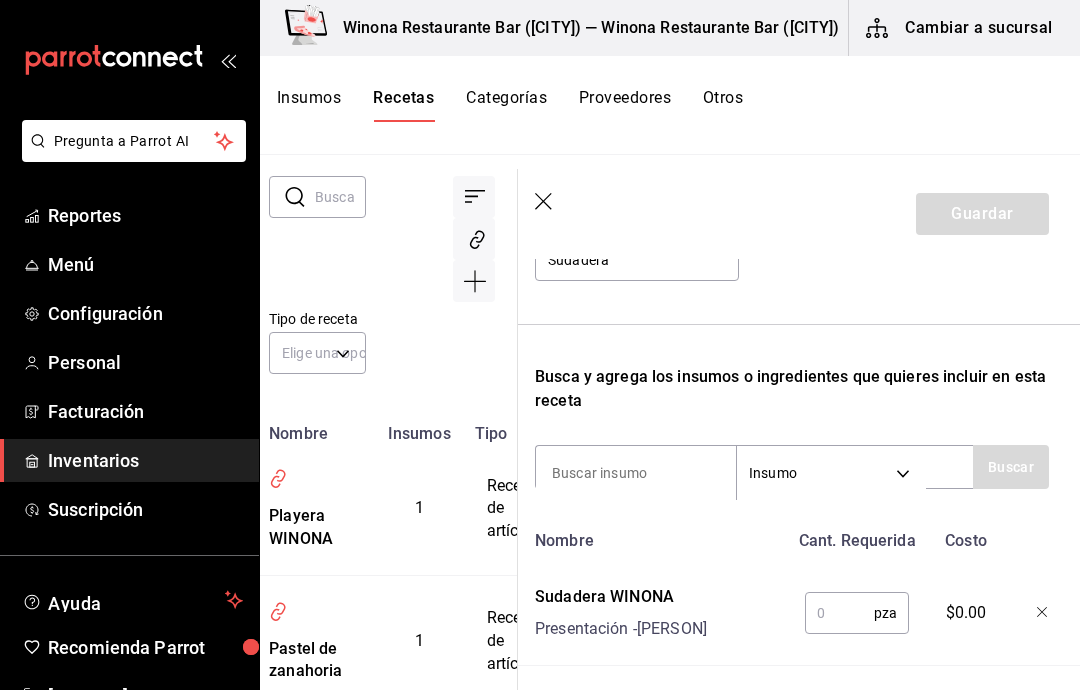 click at bounding box center [839, 613] 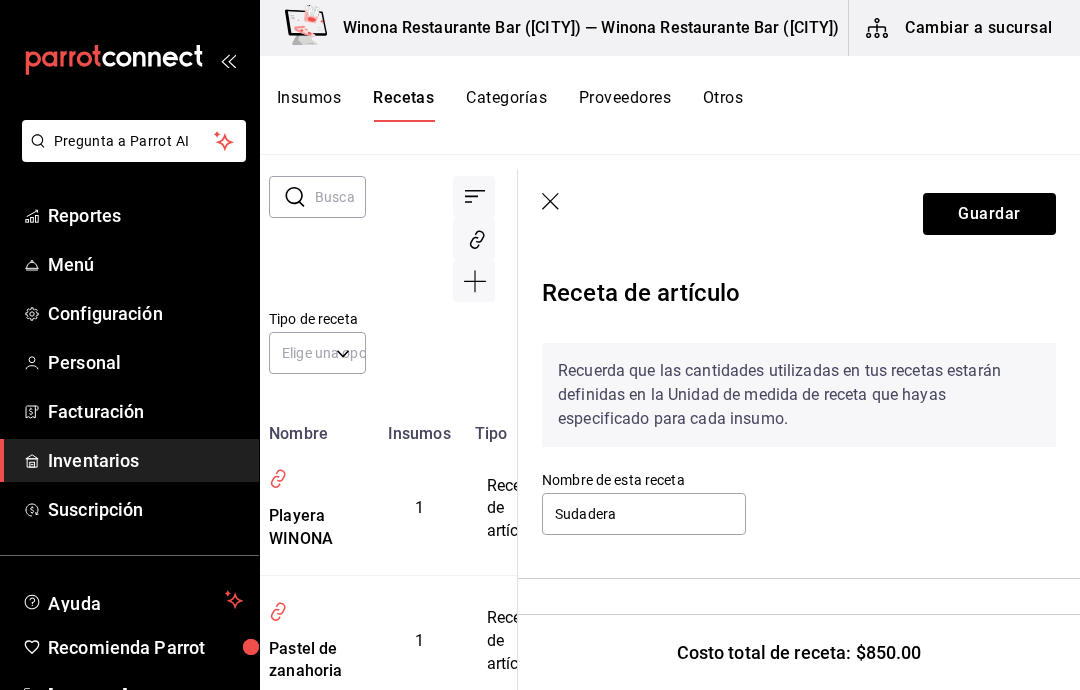 scroll, scrollTop: 0, scrollLeft: 0, axis: both 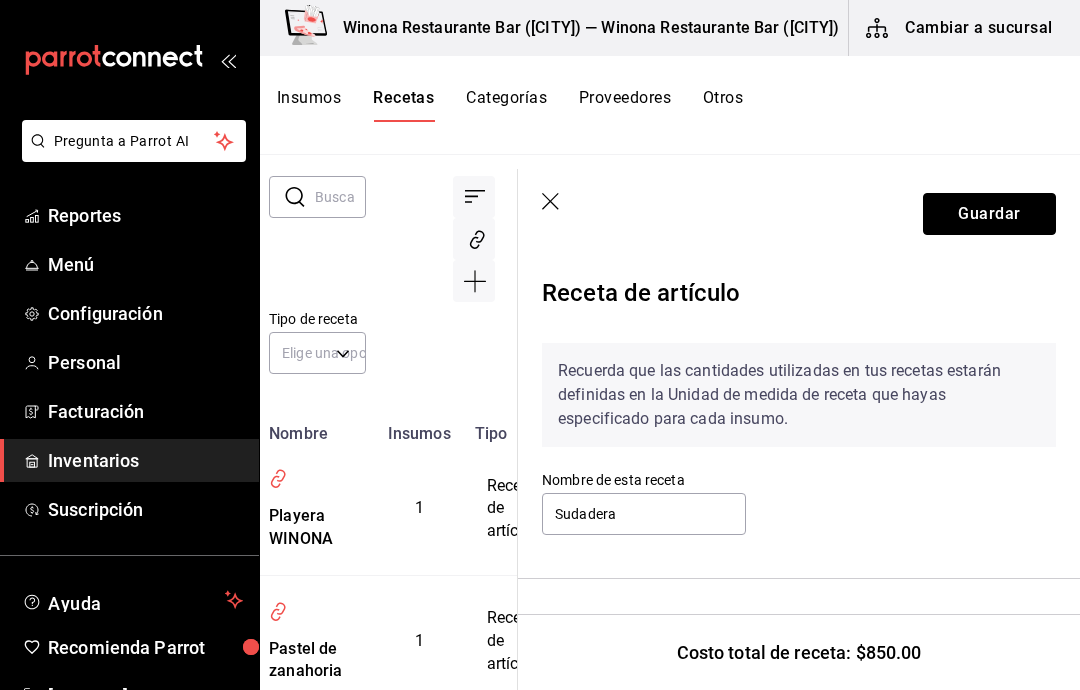 click on "Guardar" at bounding box center [989, 214] 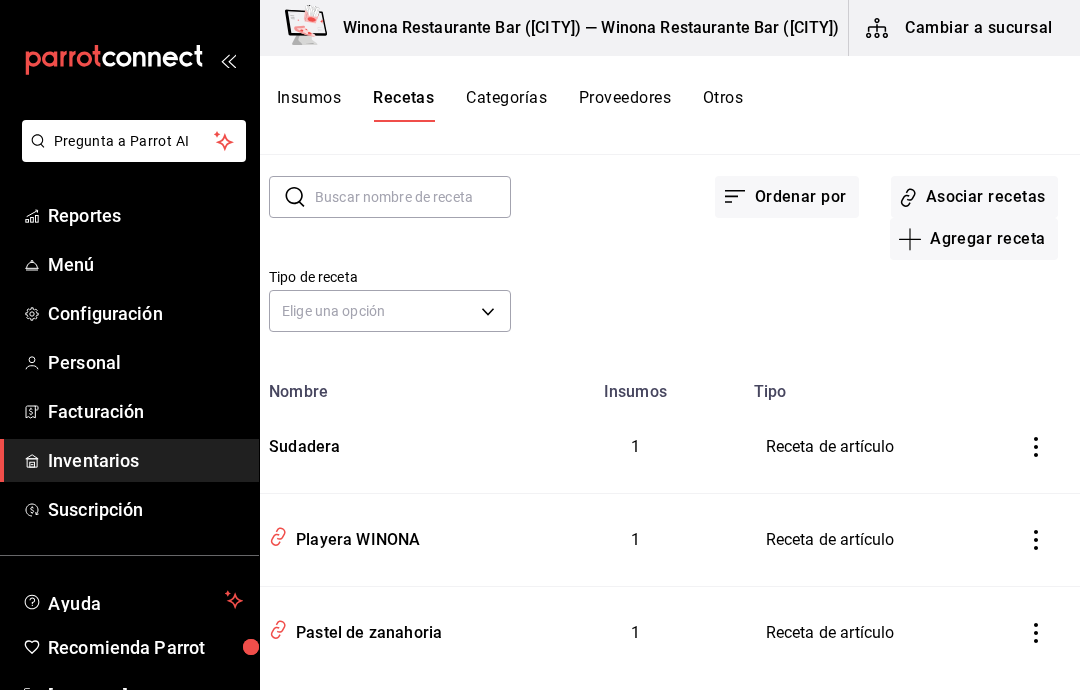 click on "Asociar recetas" at bounding box center (974, 197) 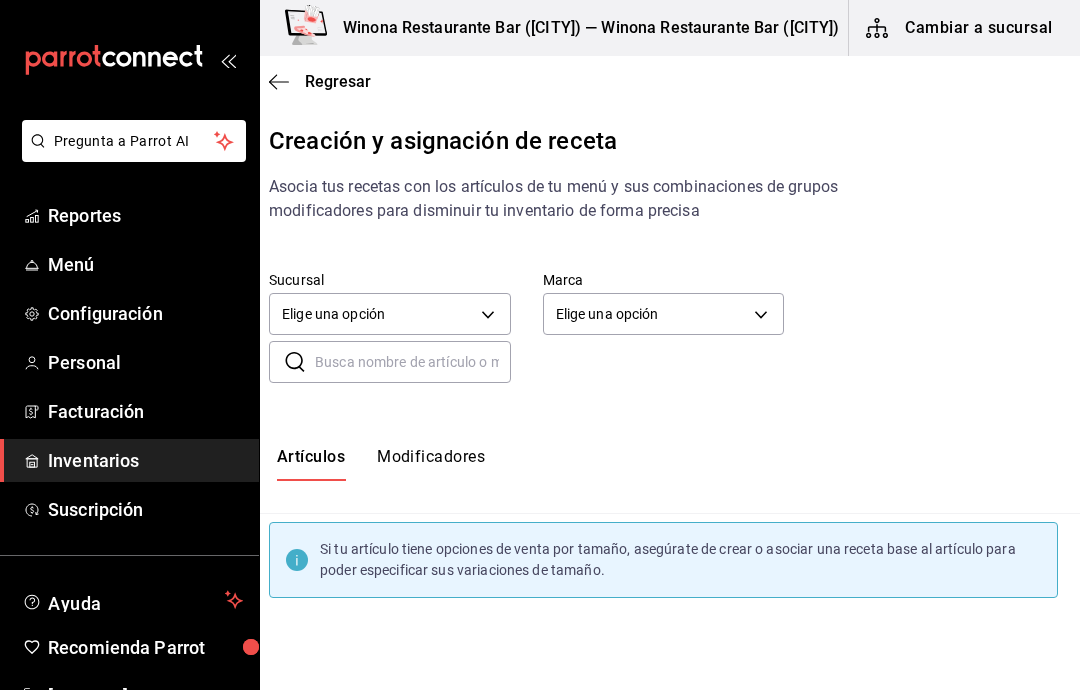scroll, scrollTop: 46, scrollLeft: 23, axis: both 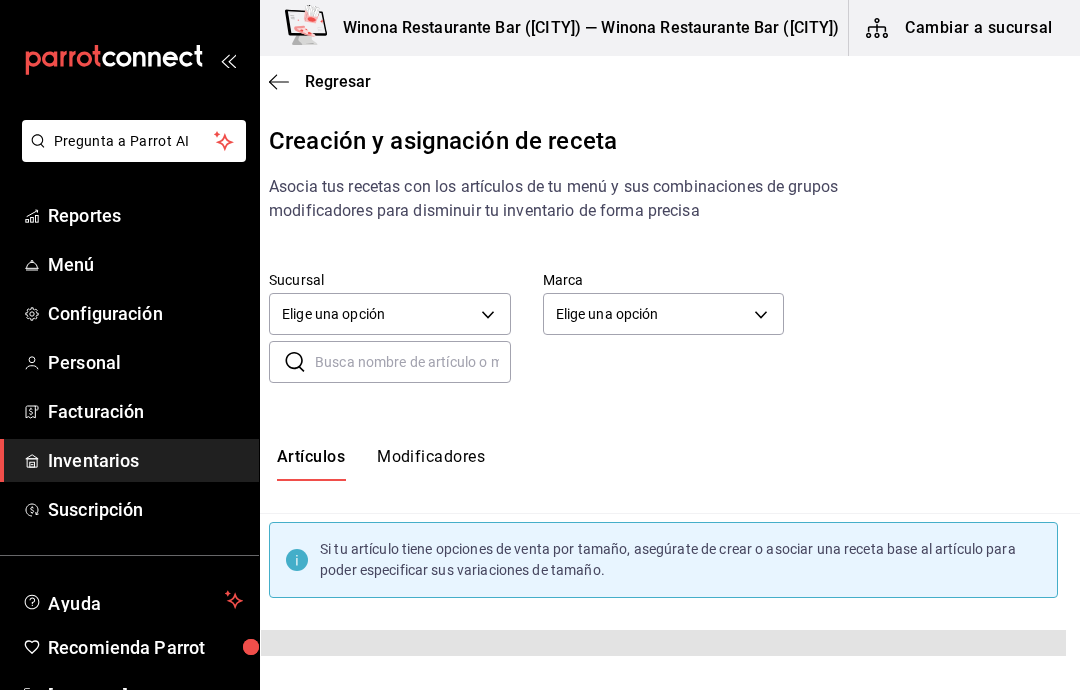 click at bounding box center [413, 362] 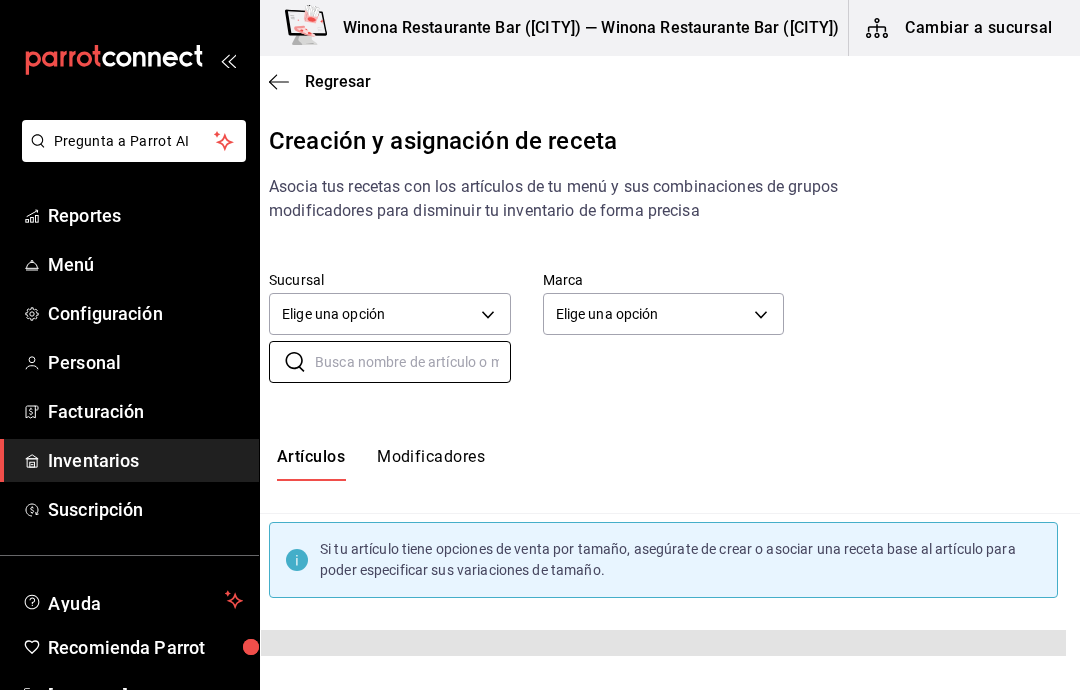 scroll, scrollTop: 46, scrollLeft: 0, axis: vertical 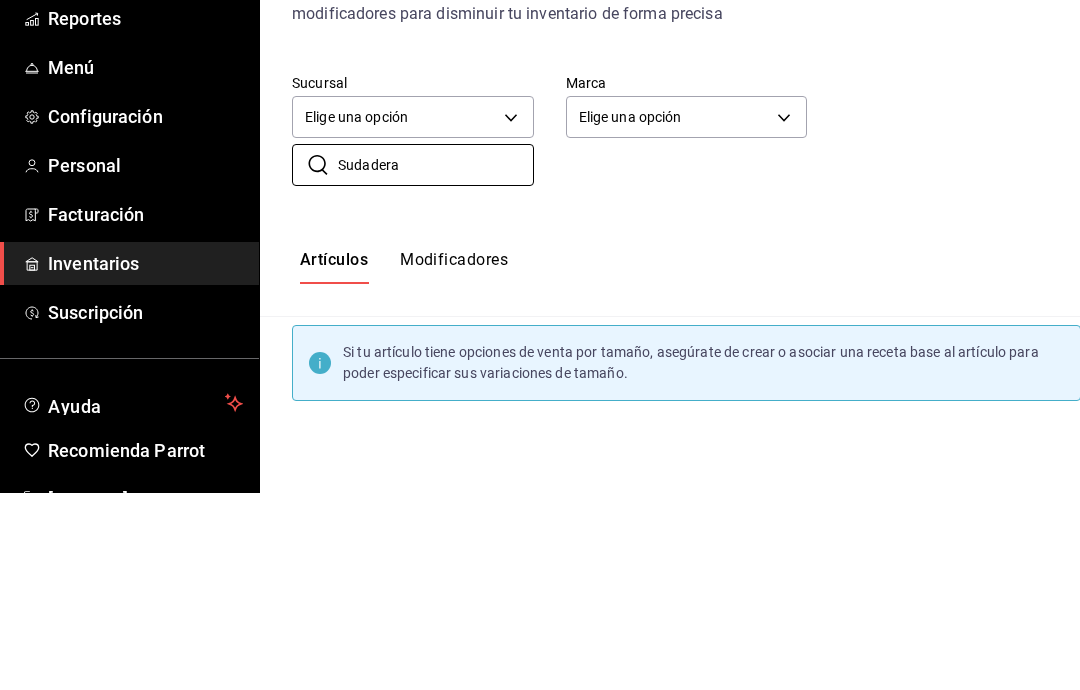 type on "Sudadera" 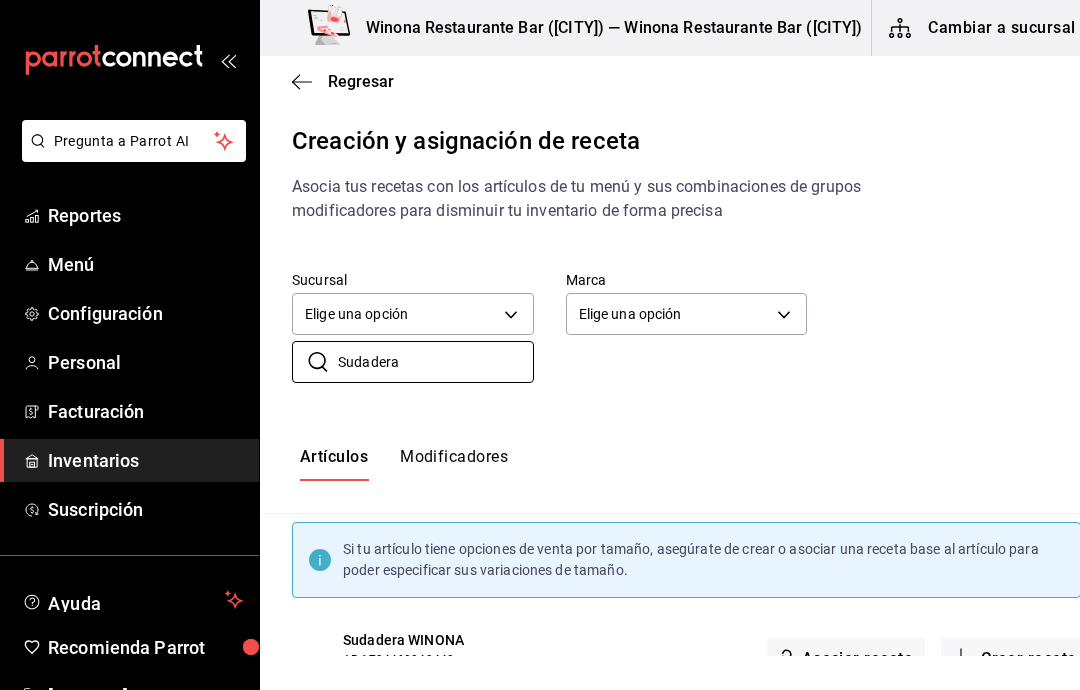 click on "Asociar receta" at bounding box center (846, 659) 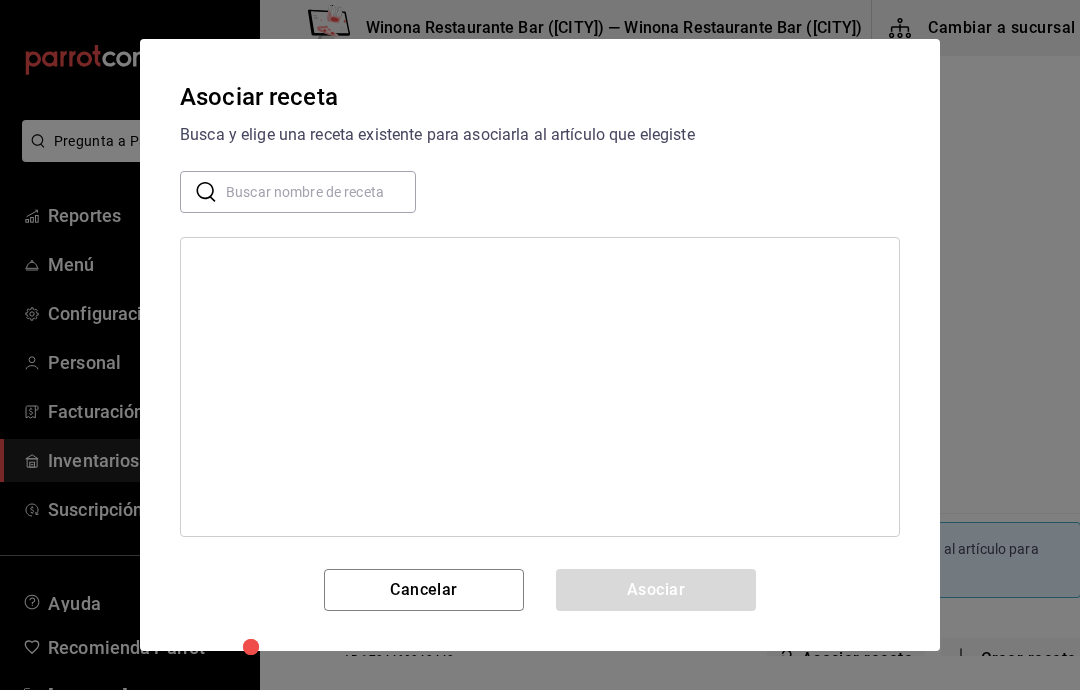 click at bounding box center [321, 192] 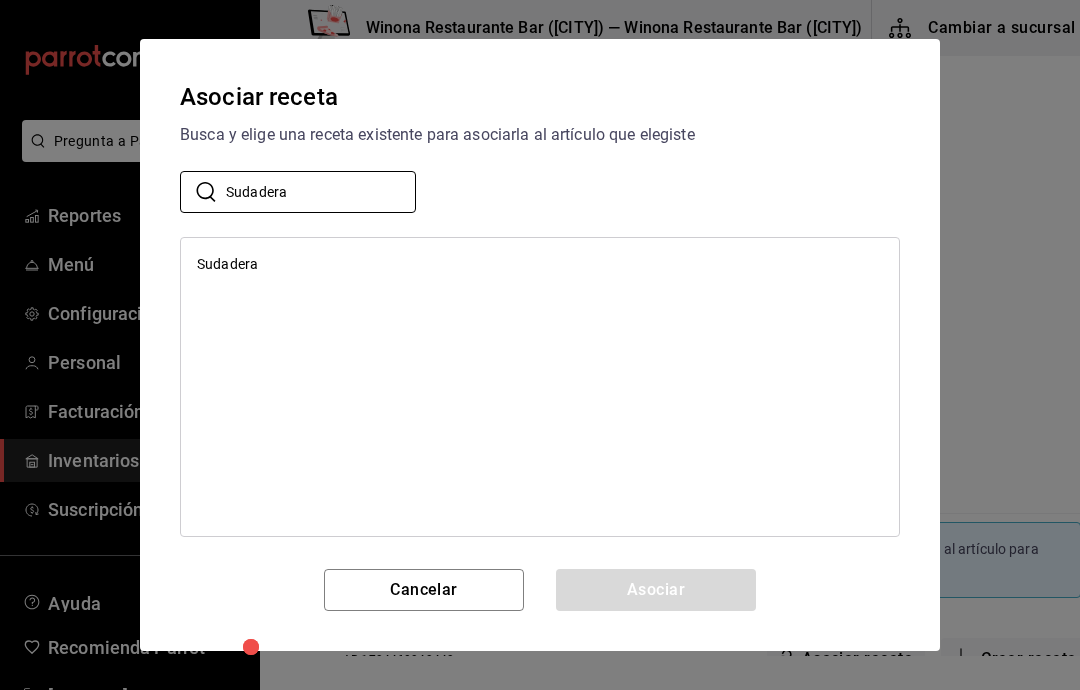 click on "Asociar receta Busca y elige una receta existente para asociarla al artículo que elegiste ​ Sudadera ​ Sudadera  Cancelar Asociar" at bounding box center [540, 345] 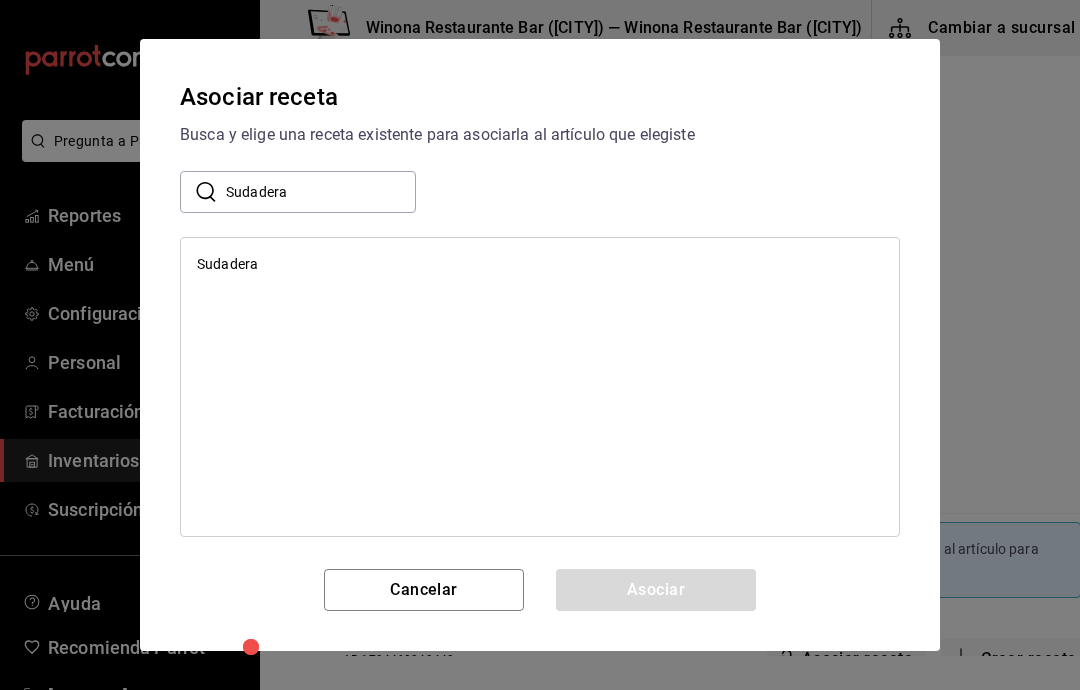 click on "Sudadera" at bounding box center [321, 192] 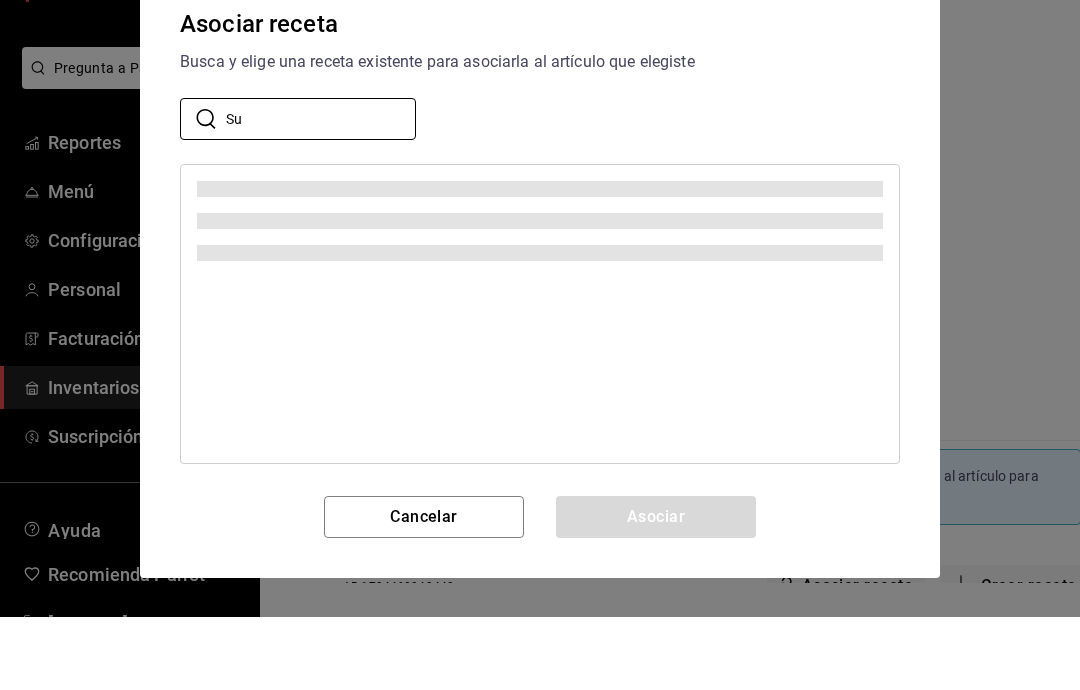 type on "S" 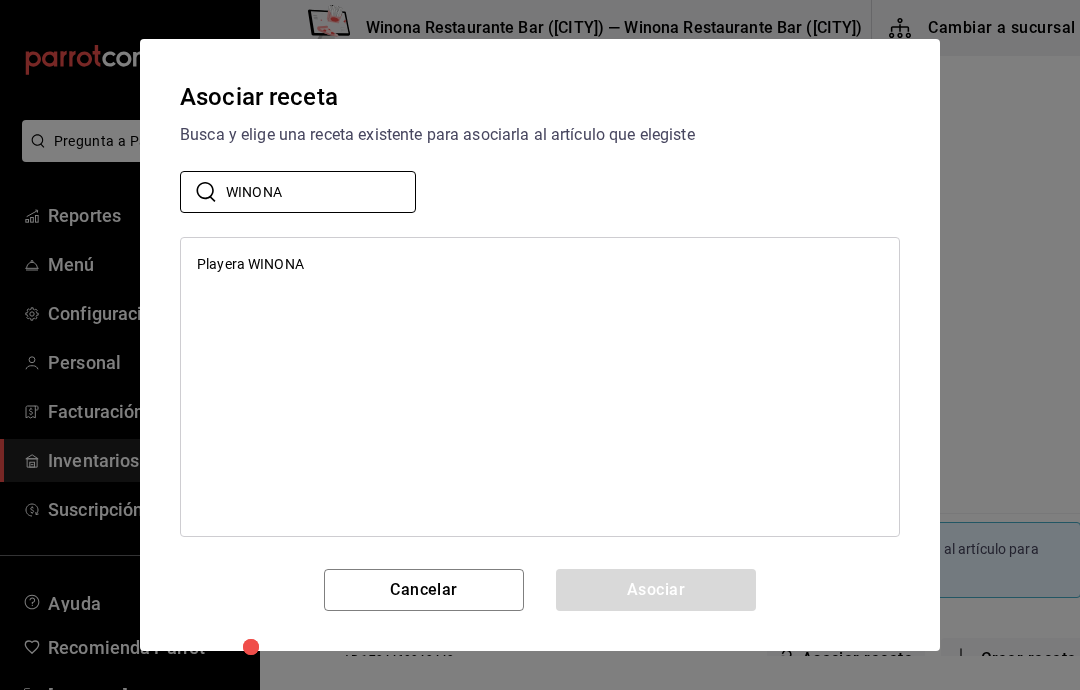 type on "WINONA" 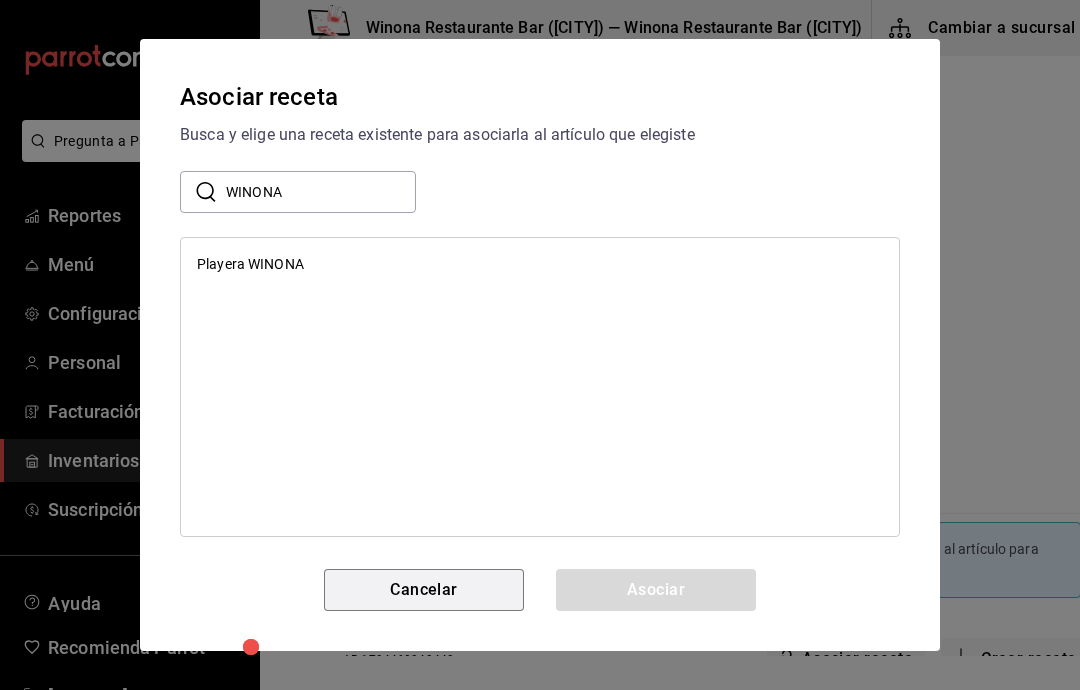 click on "Cancelar" at bounding box center (424, 590) 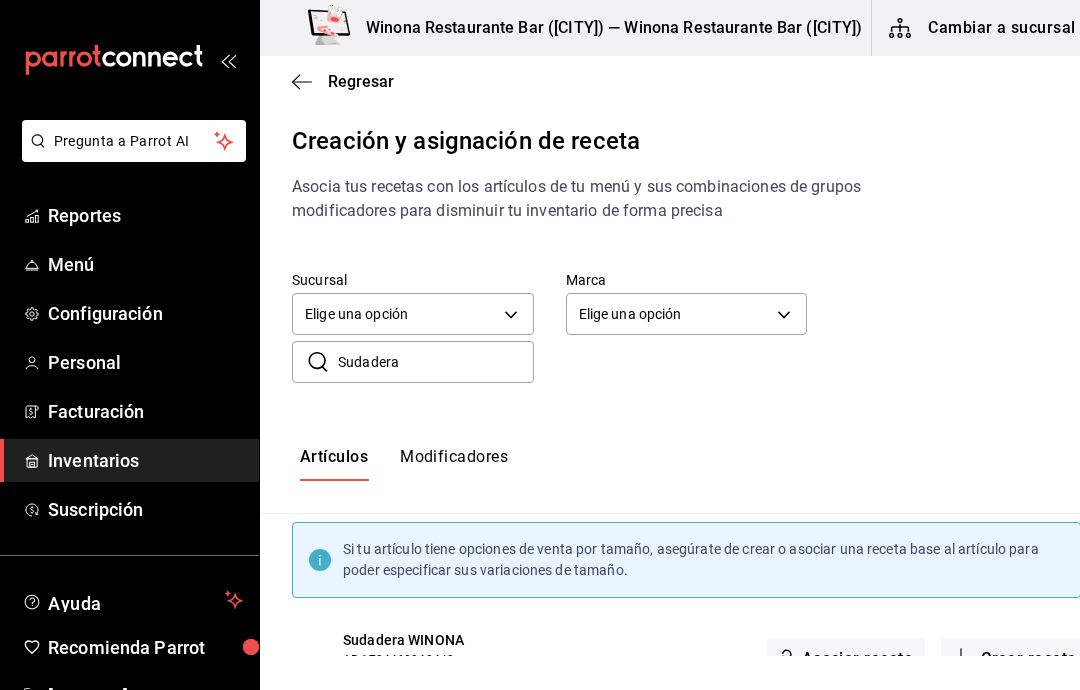 scroll, scrollTop: 0, scrollLeft: 0, axis: both 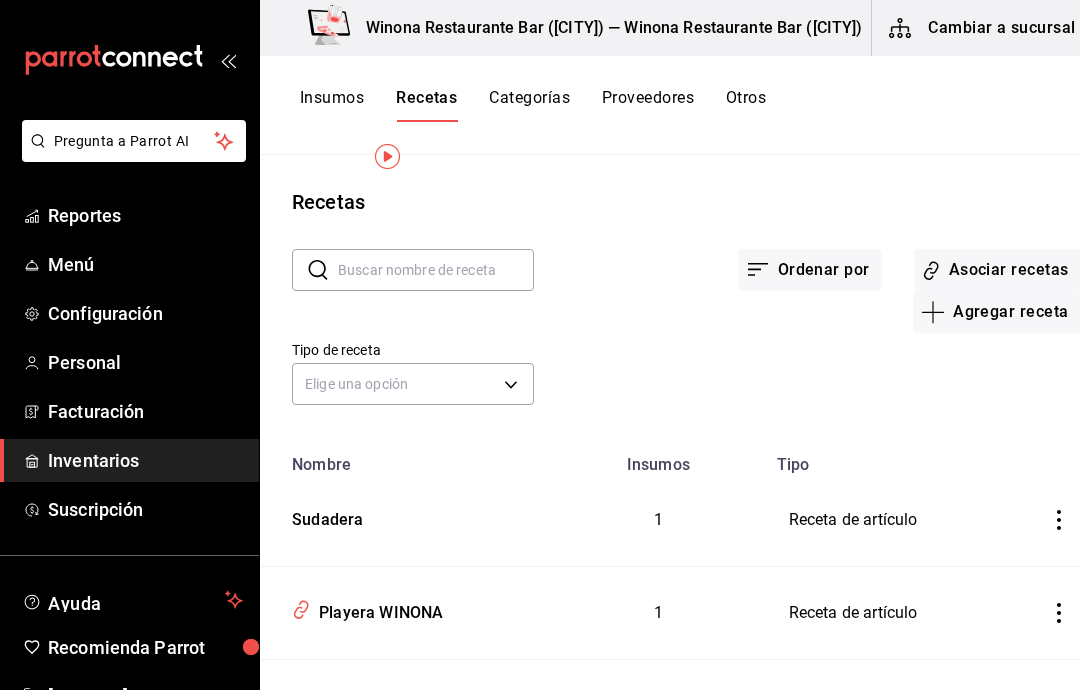 click 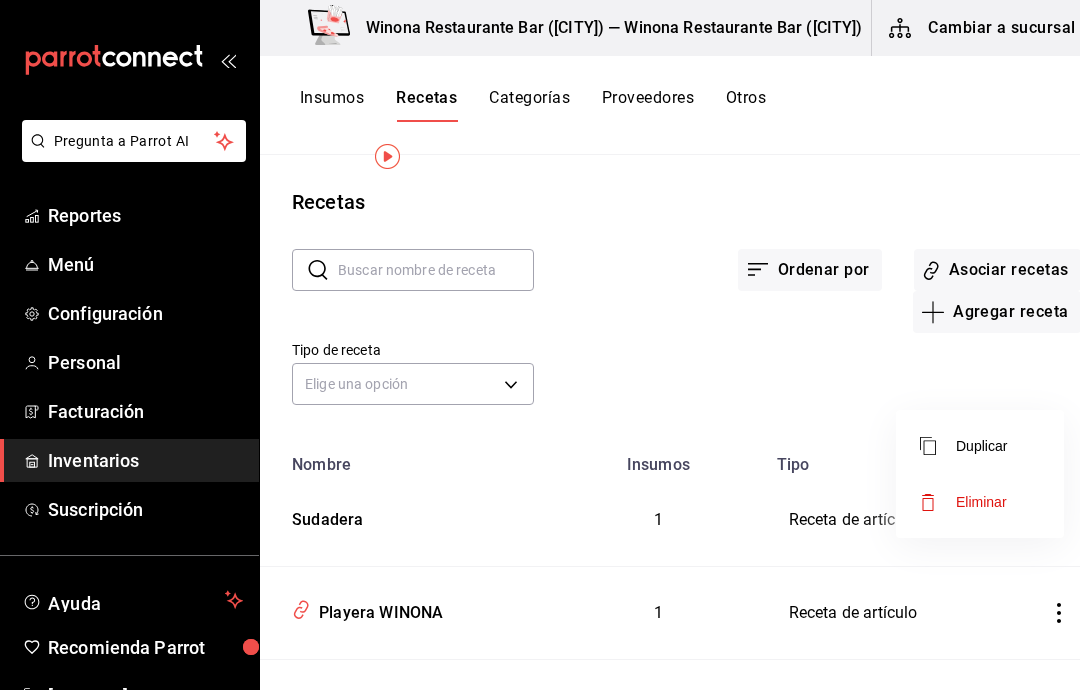 click at bounding box center [540, 345] 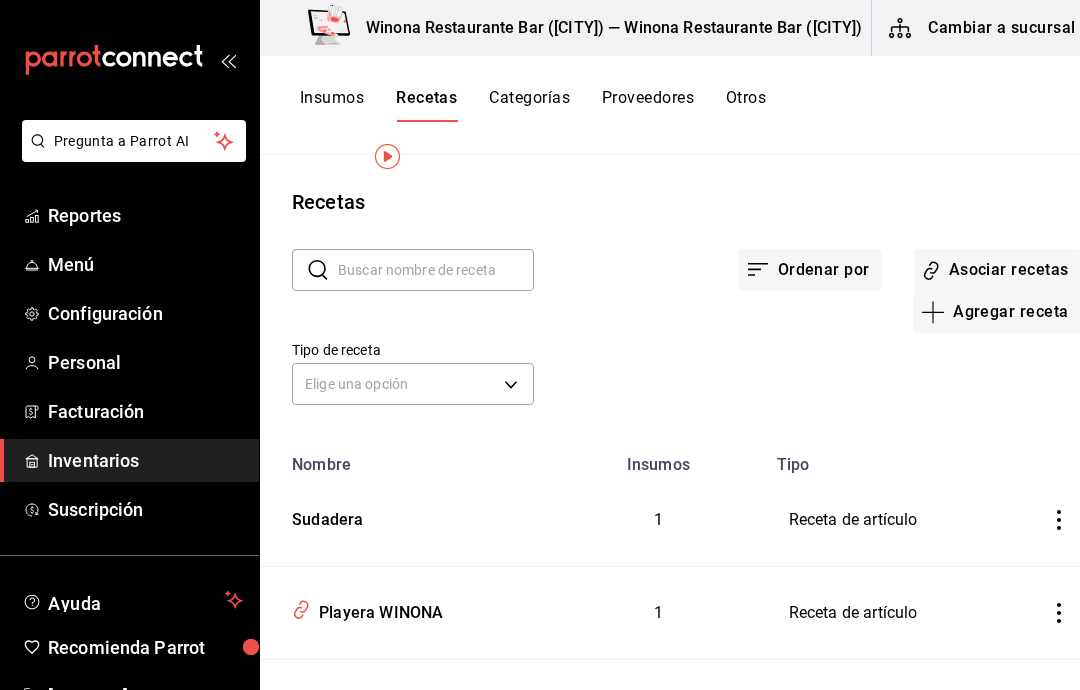 click on "Sudadera" at bounding box center (323, 516) 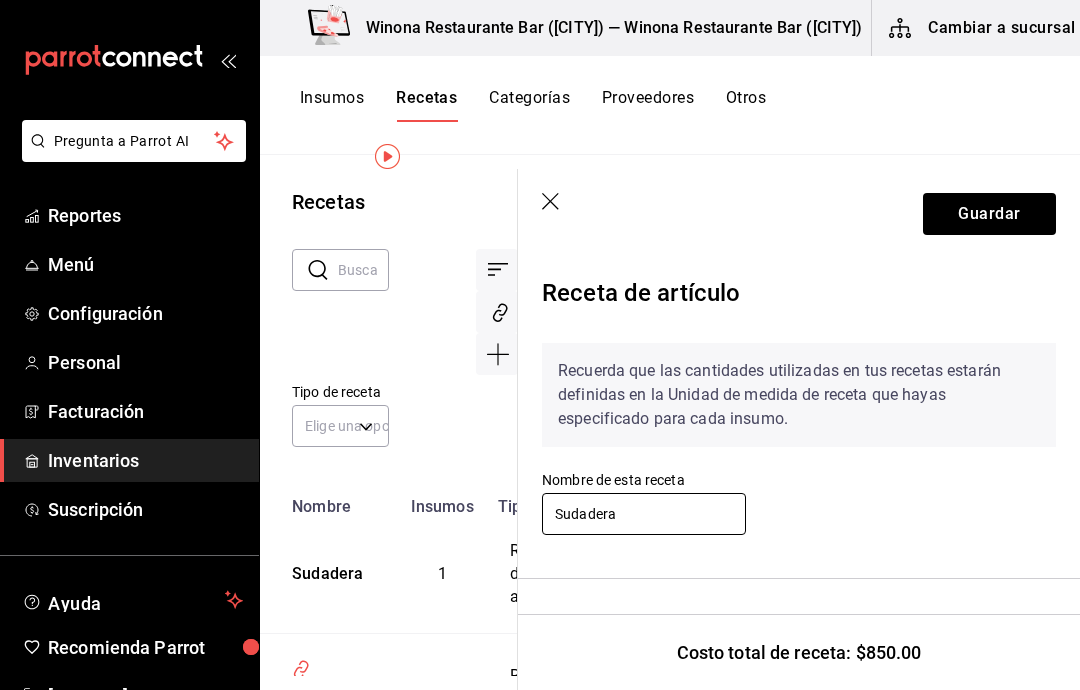 click on "Sudadera" at bounding box center (644, 514) 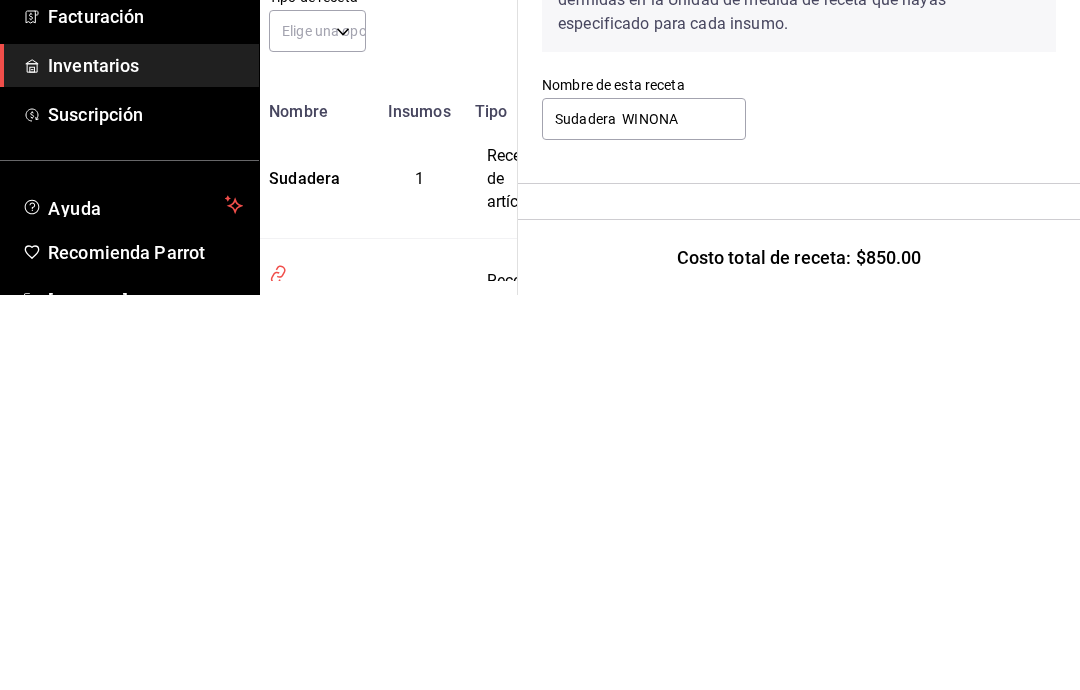 scroll, scrollTop: 66, scrollLeft: 23, axis: both 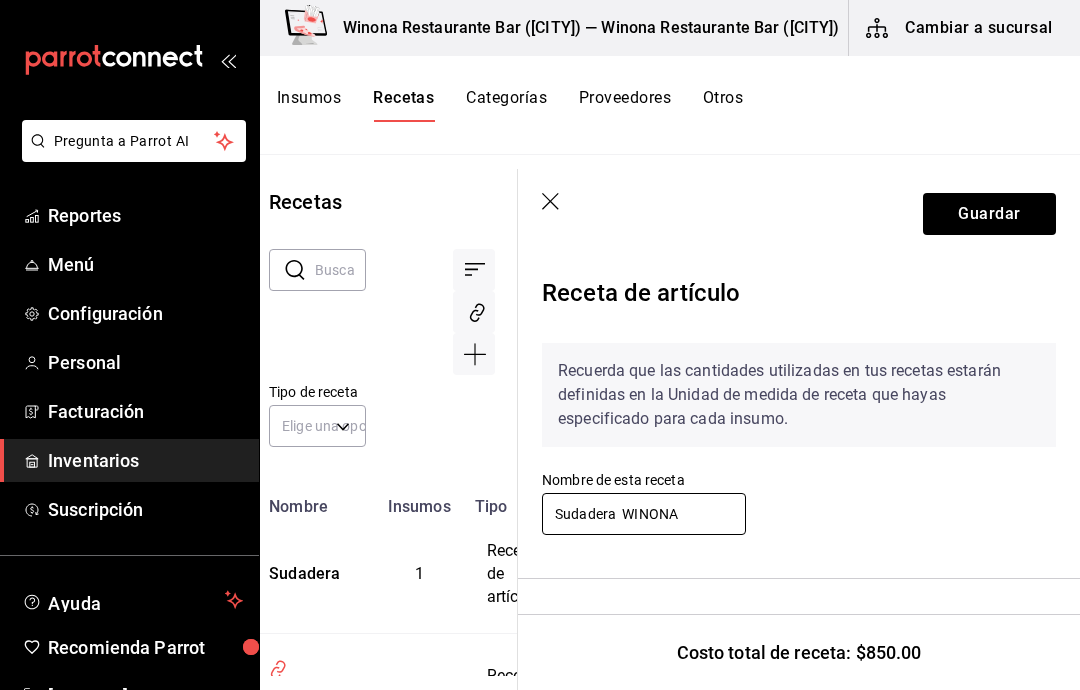 type on "Sudadera  WINONA" 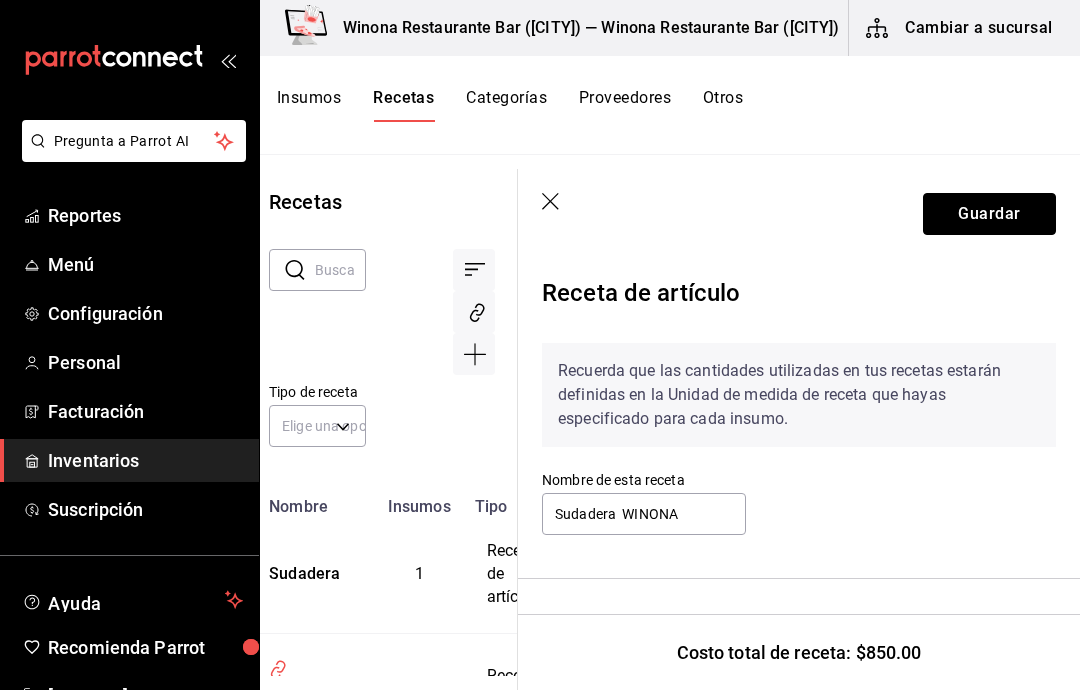 click on "Guardar" at bounding box center (989, 214) 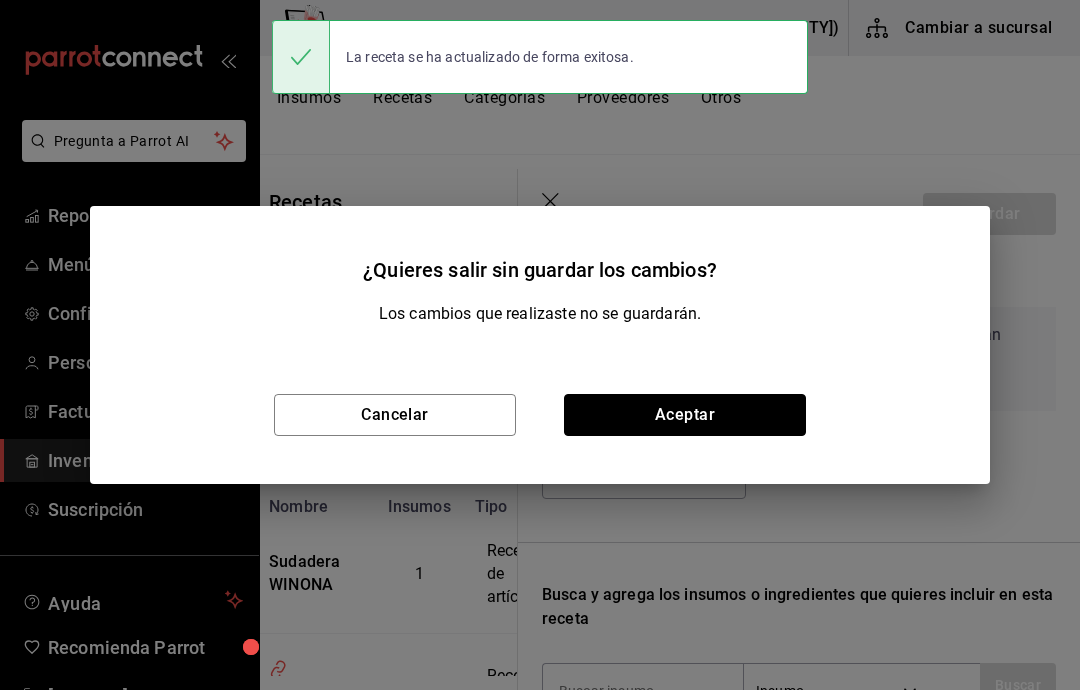 click on "Aceptar" at bounding box center [685, 415] 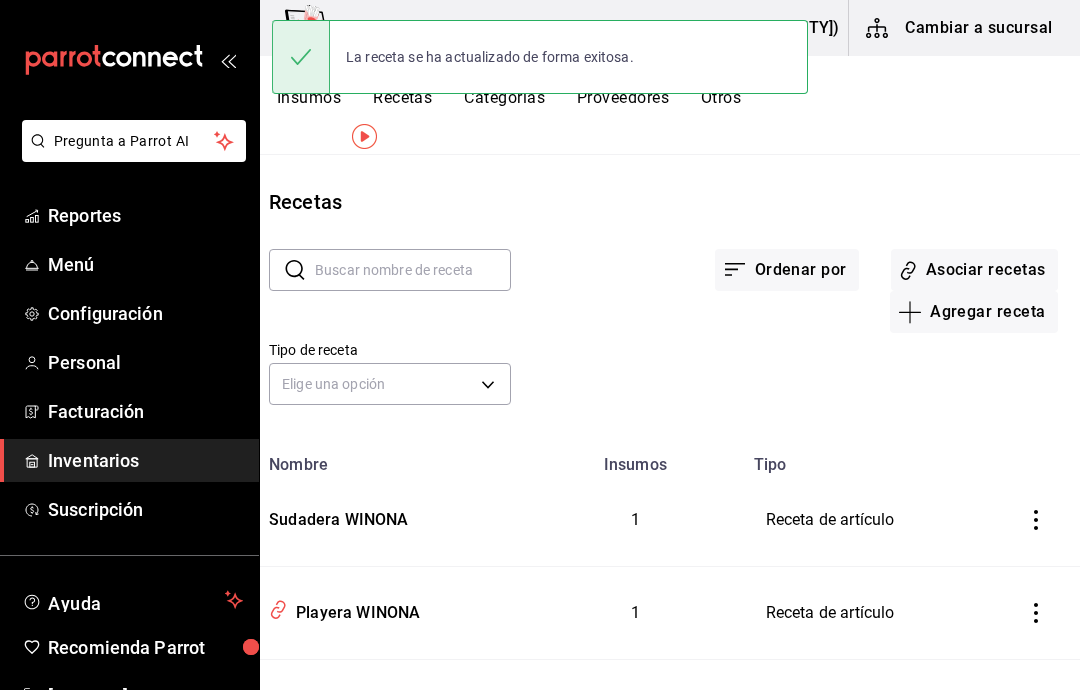 click on "Asociar recetas" at bounding box center [974, 270] 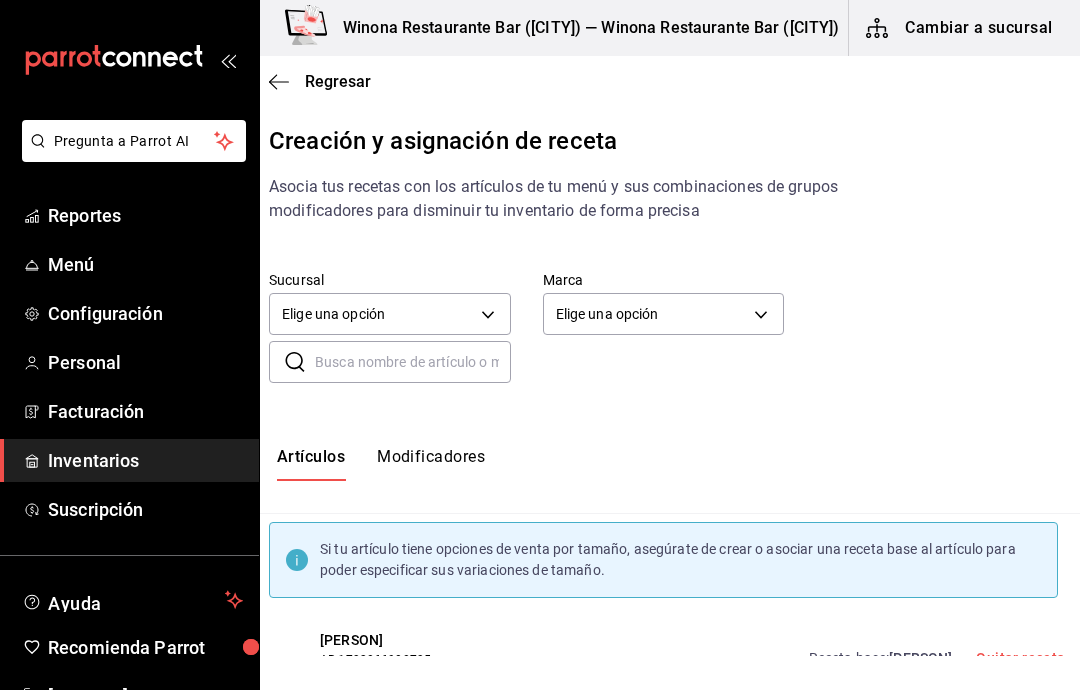 click at bounding box center [413, 362] 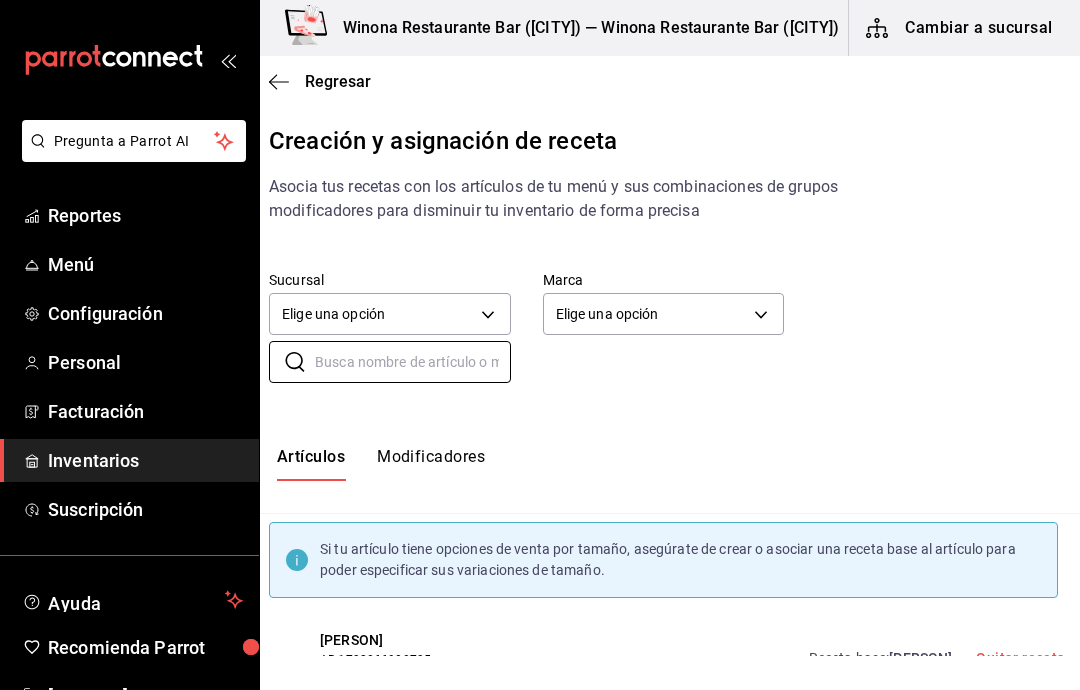 scroll, scrollTop: 46, scrollLeft: 0, axis: vertical 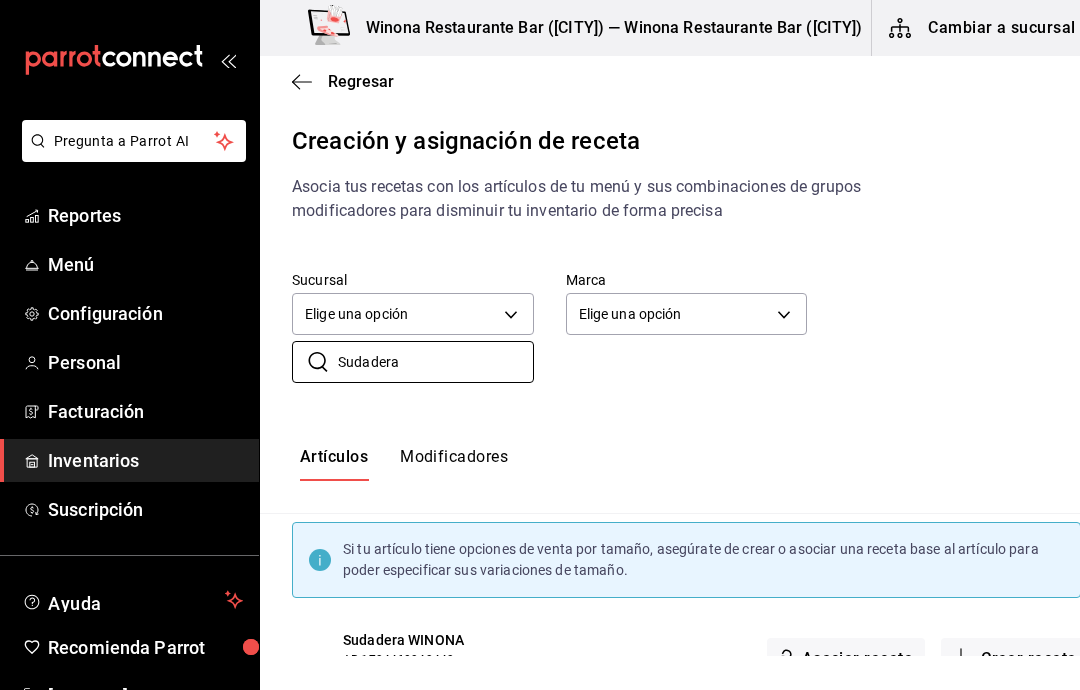 type on "Sudadera" 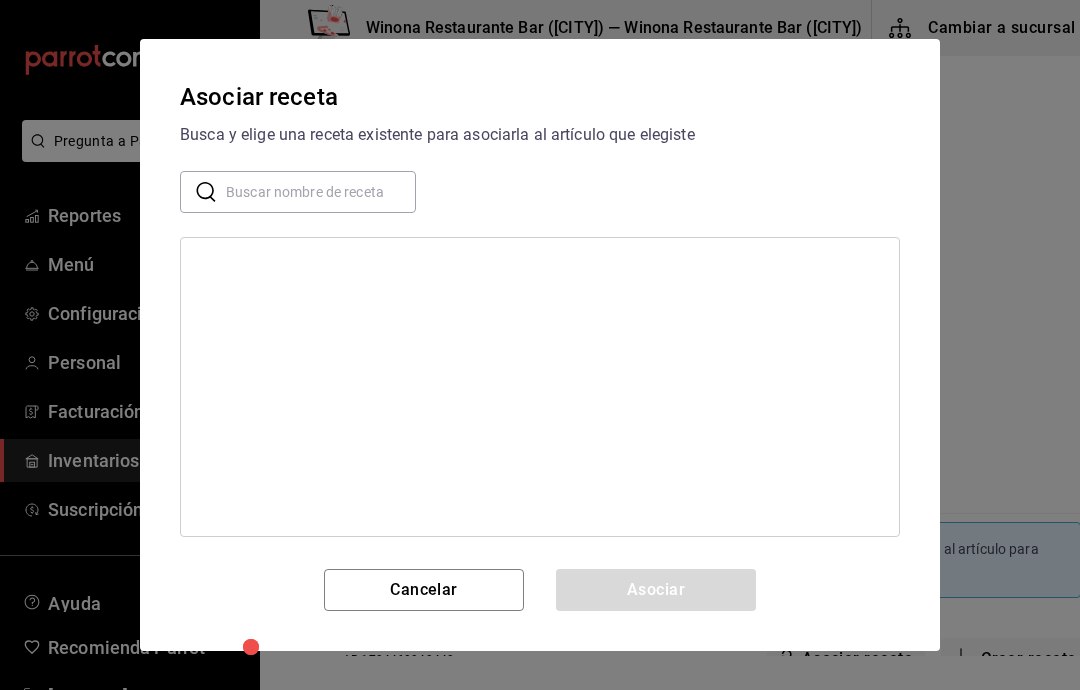 click on "Asociar receta Busca y elige una receta existente para asociarla al artículo que elegiste ​ ​ Cancelar Asociar" at bounding box center [540, 345] 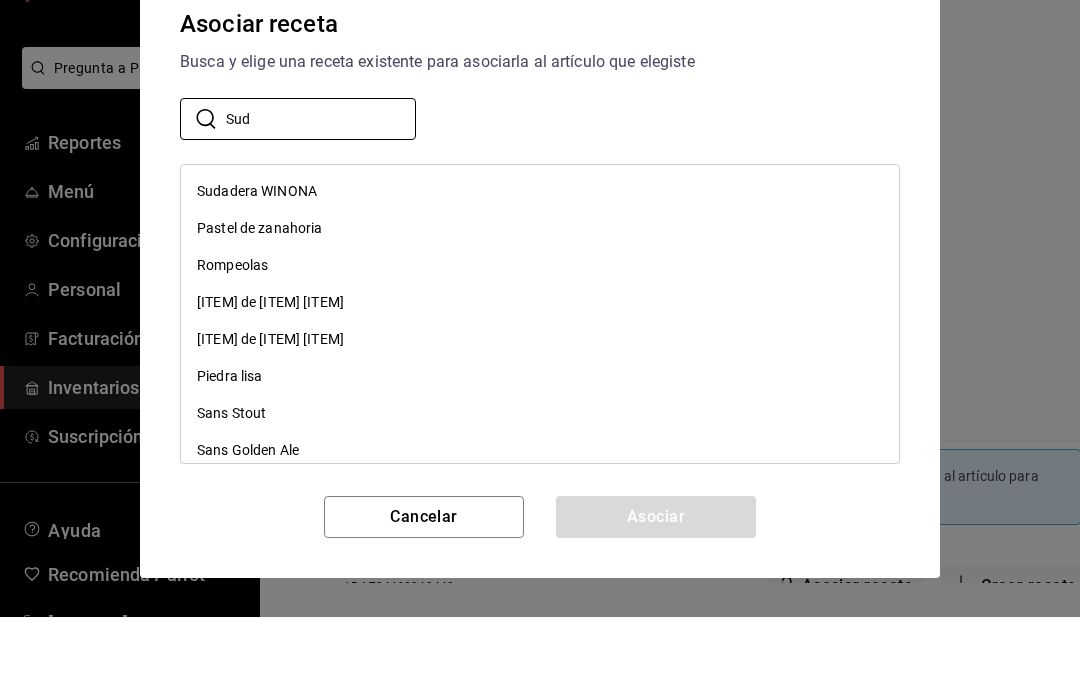 type on "Suda" 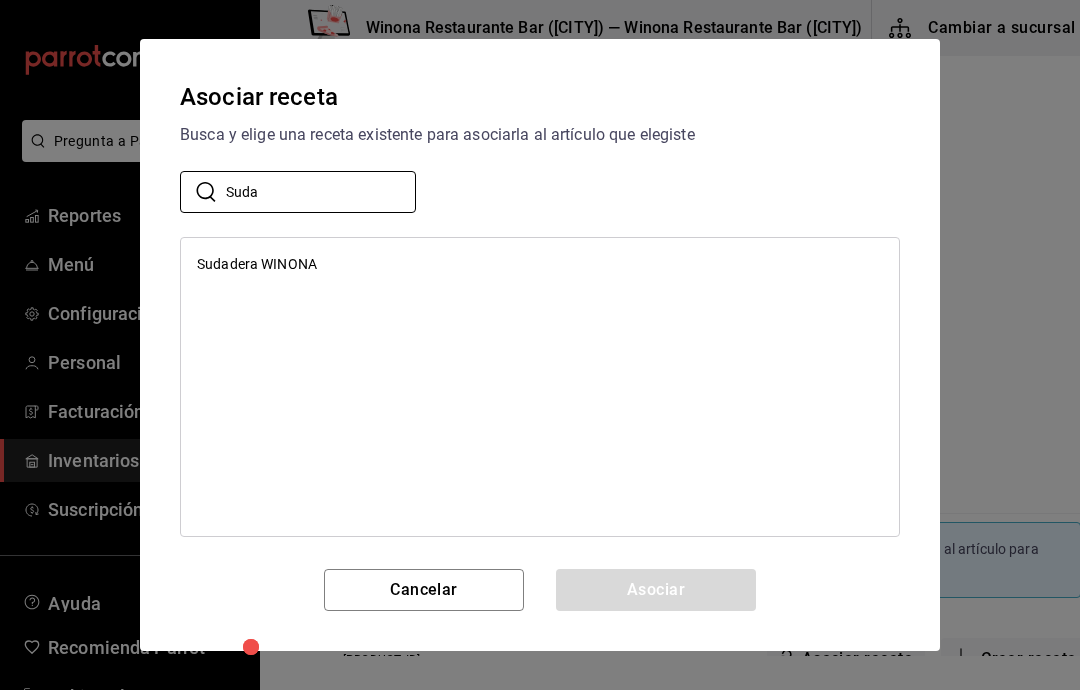 type on "Suda" 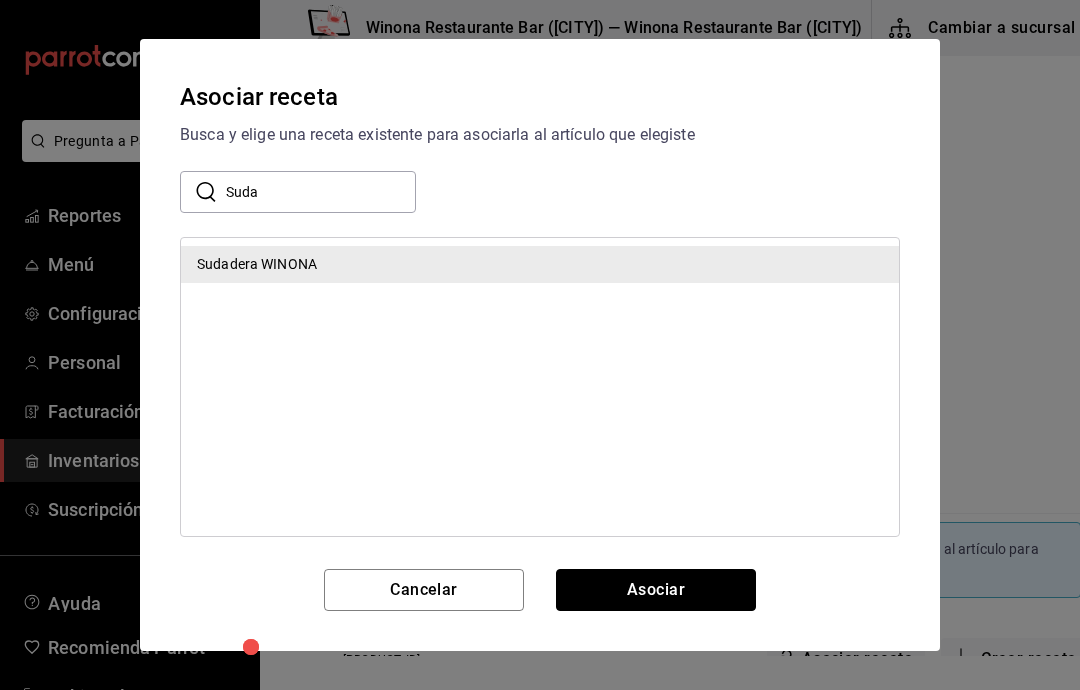 click on "Asociar" at bounding box center (656, 590) 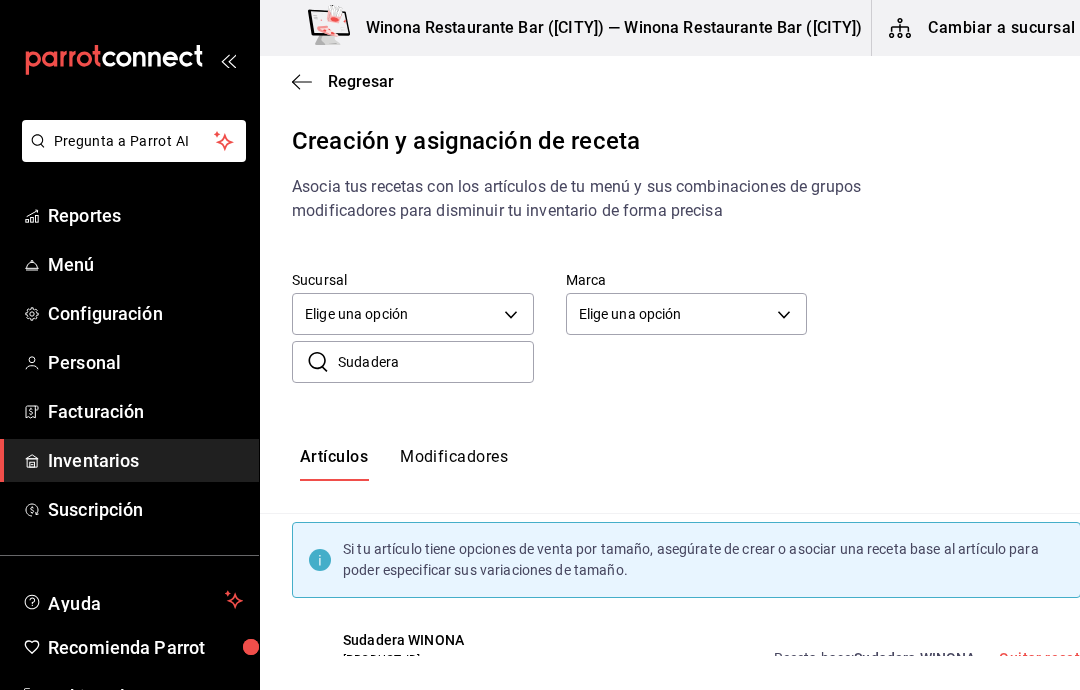 scroll, scrollTop: 0, scrollLeft: 0, axis: both 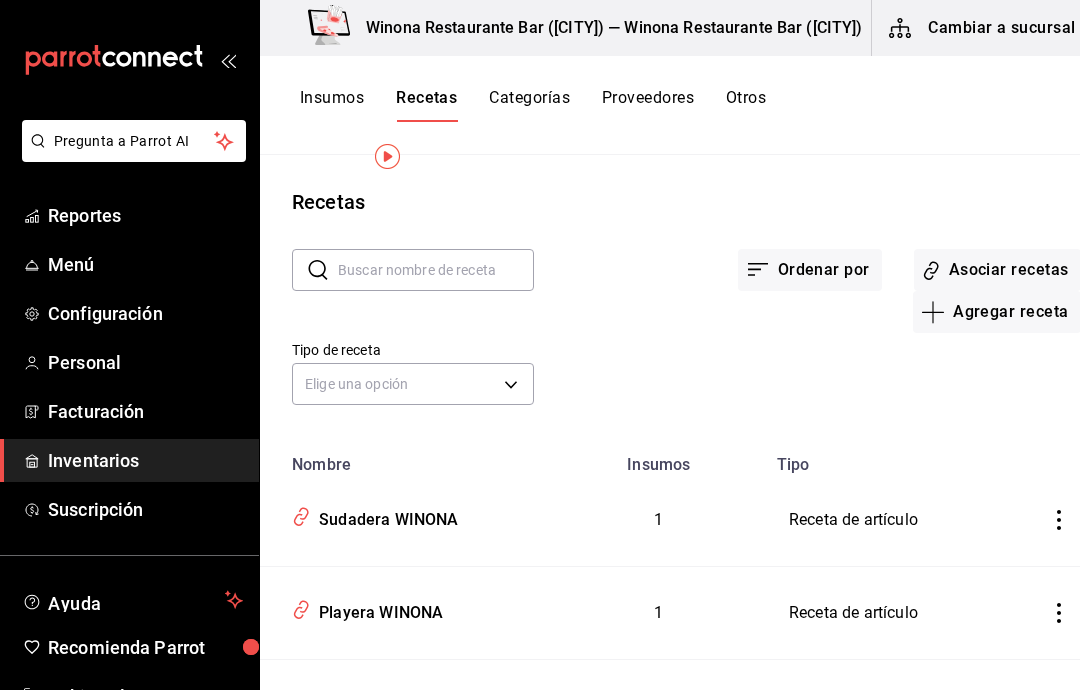 click on "Insumos" at bounding box center [332, 105] 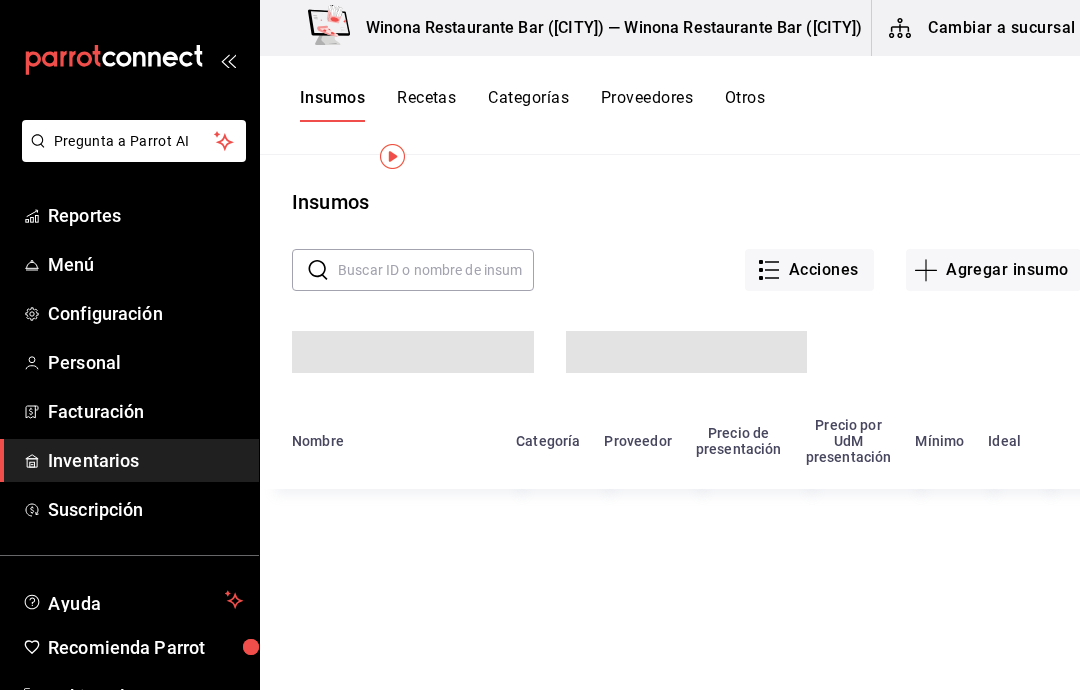 click on "Agregar insumo" at bounding box center (993, 270) 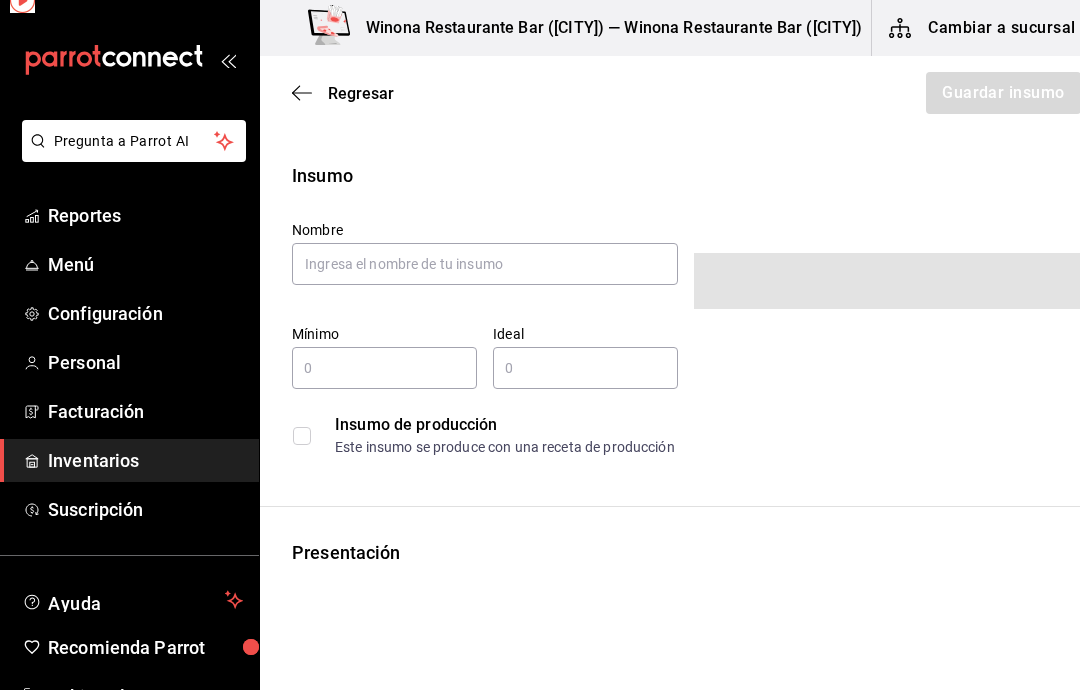 scroll, scrollTop: 0, scrollLeft: 0, axis: both 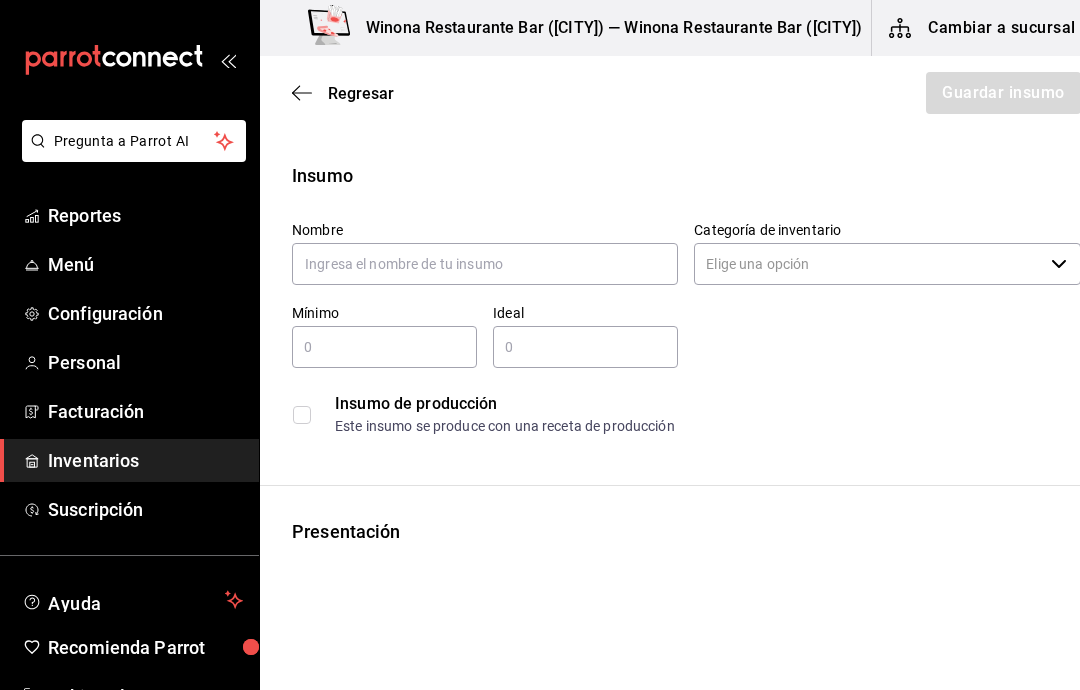 click on "Regresar Guardar insumo" at bounding box center [686, 93] 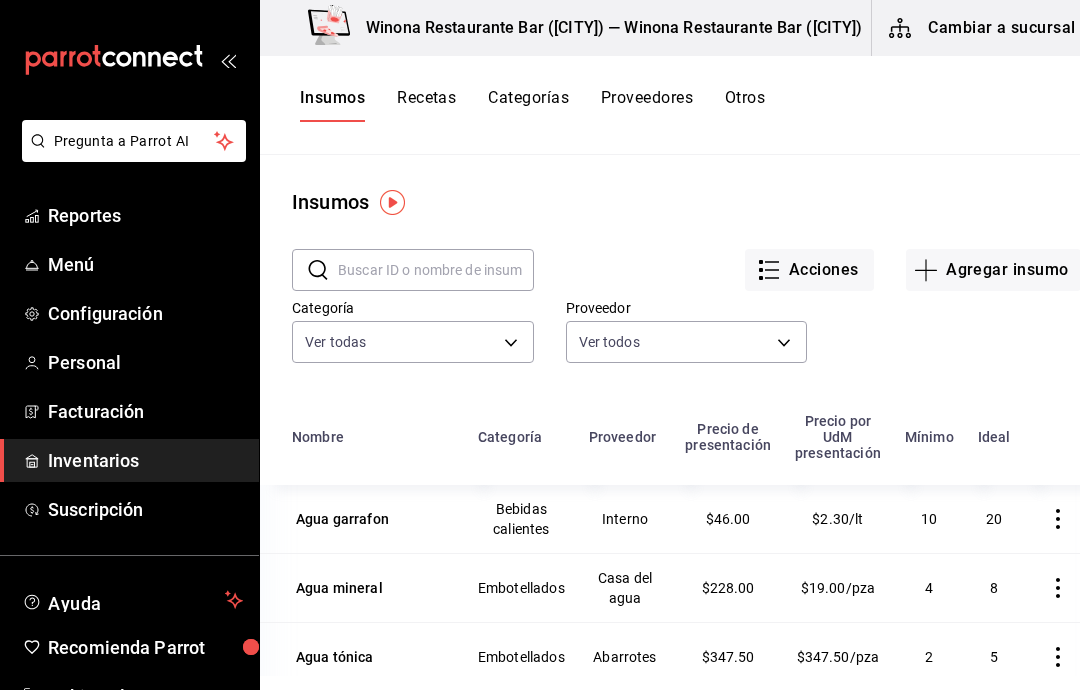 click on "Acciones" at bounding box center [809, 270] 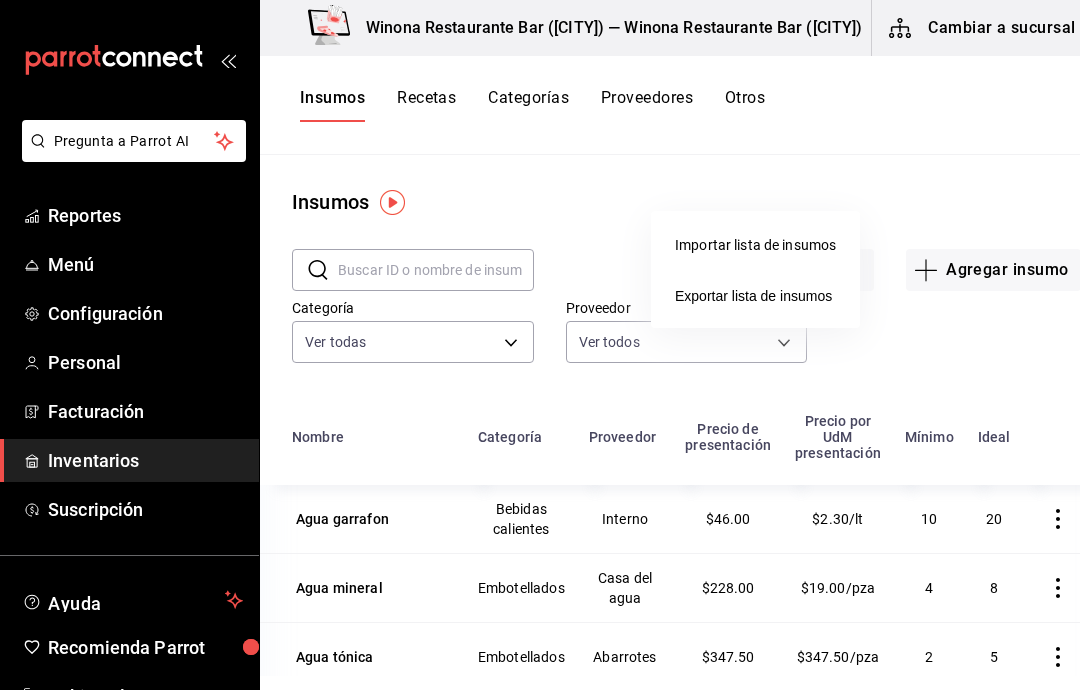 click at bounding box center (540, 345) 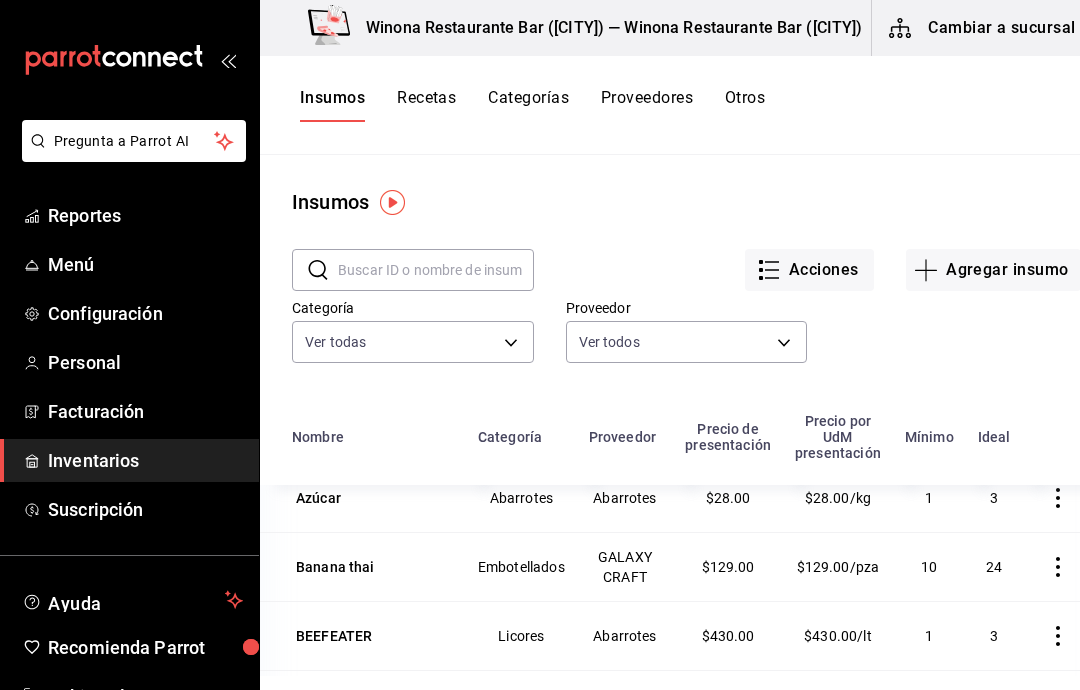 scroll, scrollTop: 298, scrollLeft: 0, axis: vertical 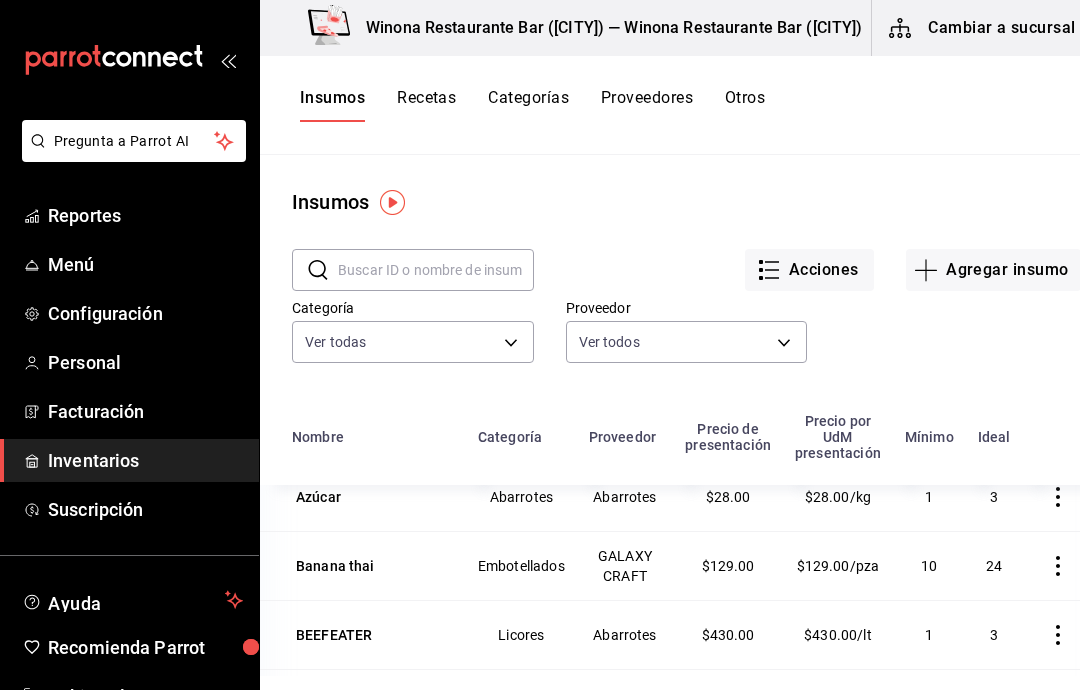 click on "Acciones" at bounding box center (809, 270) 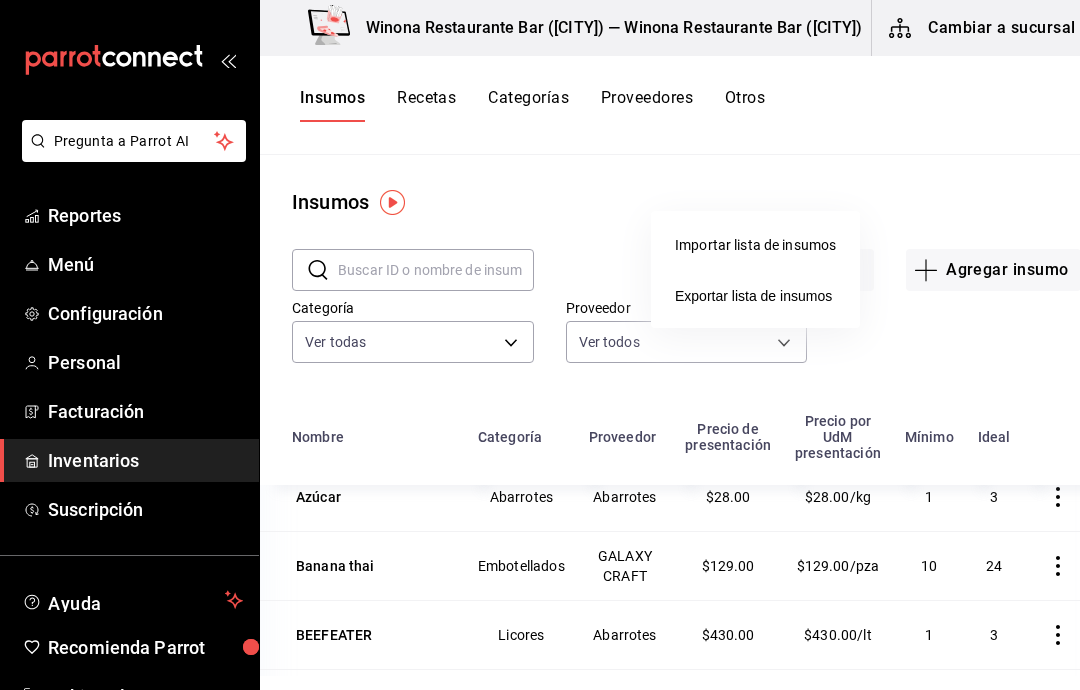click at bounding box center (540, 345) 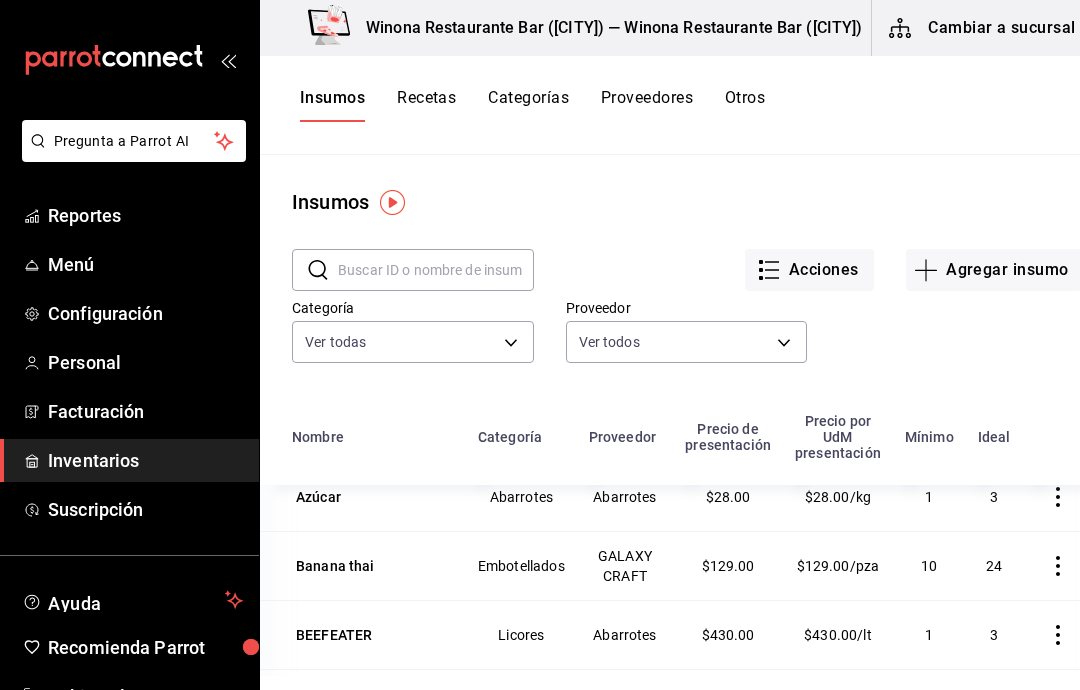 click on "Cambiar a sucursal" at bounding box center (984, 28) 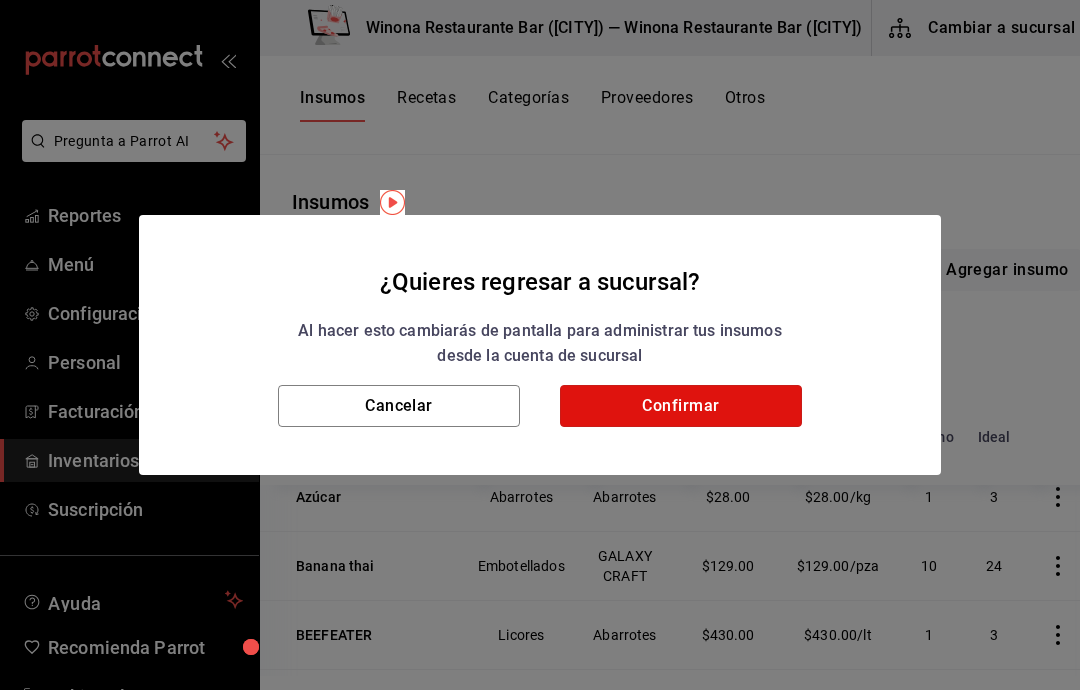 click on "Confirmar" at bounding box center (681, 406) 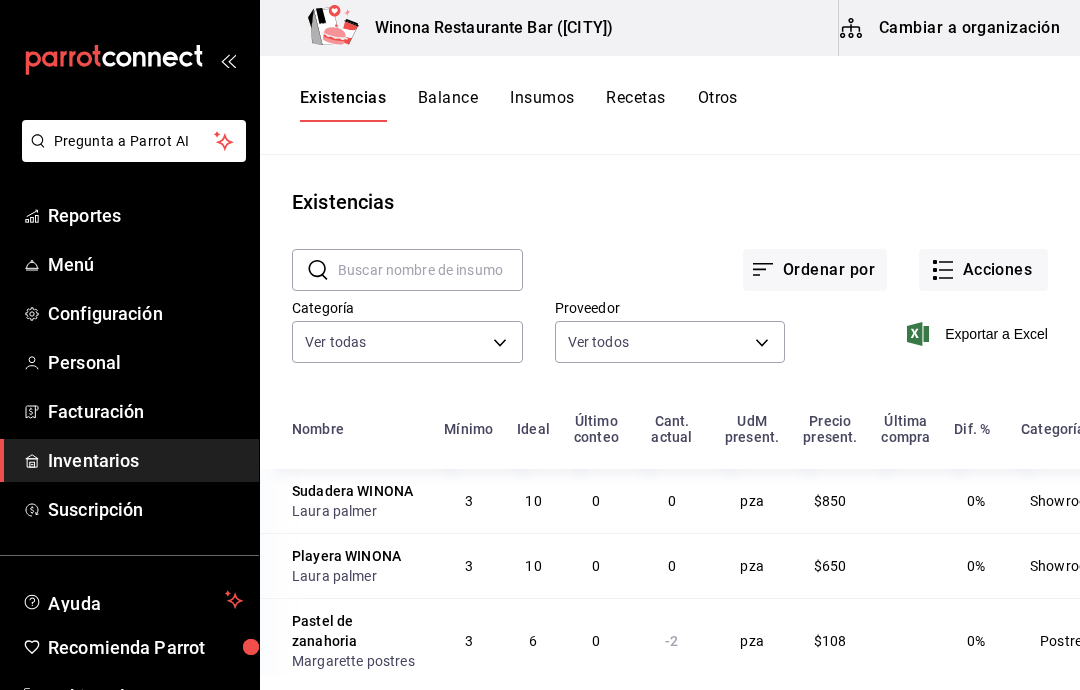 click on "Insumos" at bounding box center [542, 105] 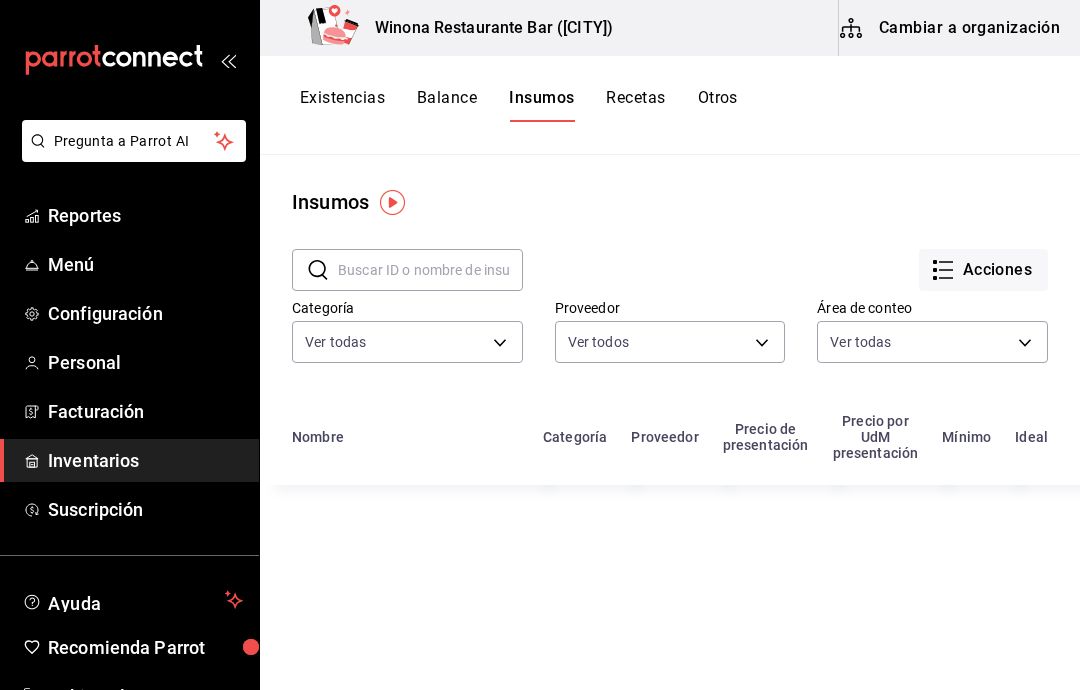 click on "Acciones" at bounding box center (983, 270) 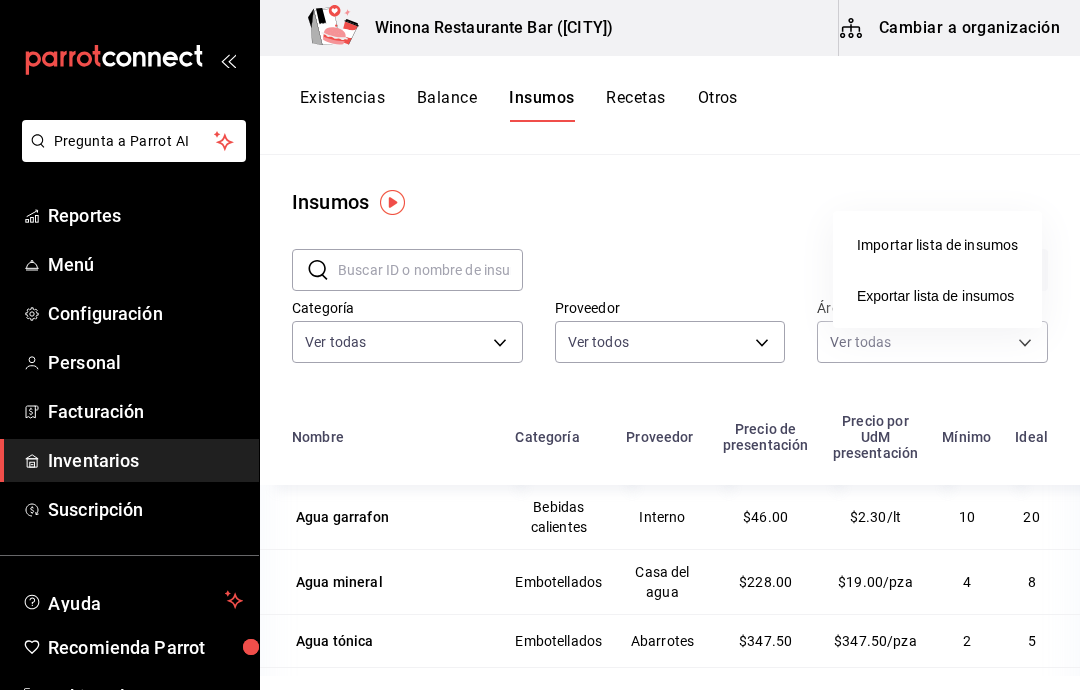 click at bounding box center [540, 345] 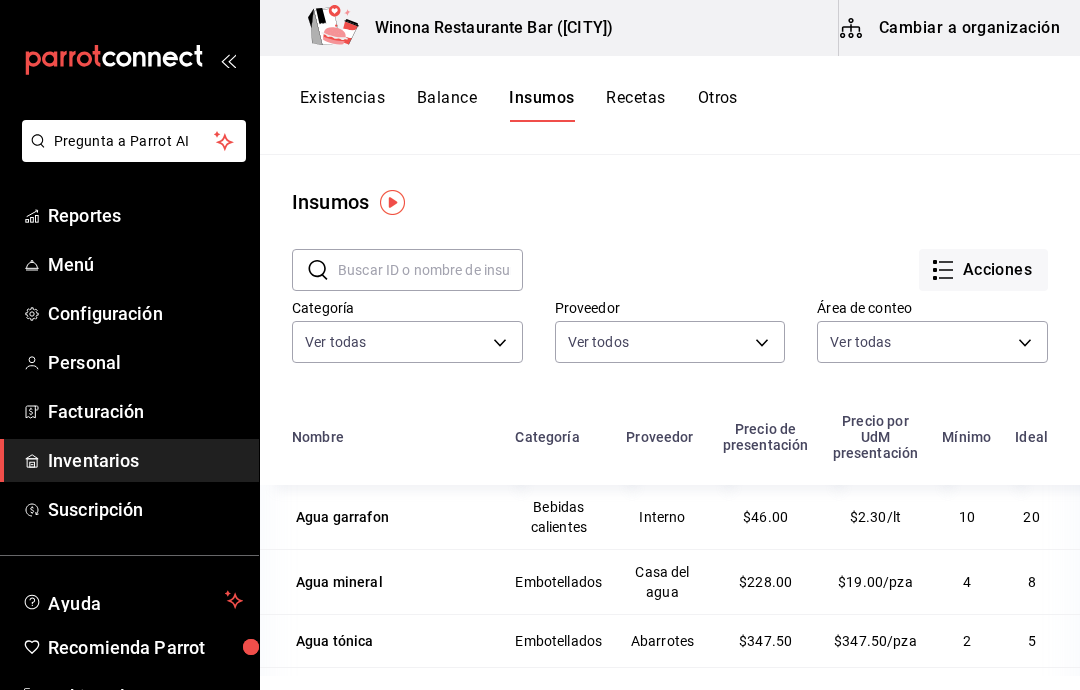 click on "Cambiar a organización" at bounding box center (951, 28) 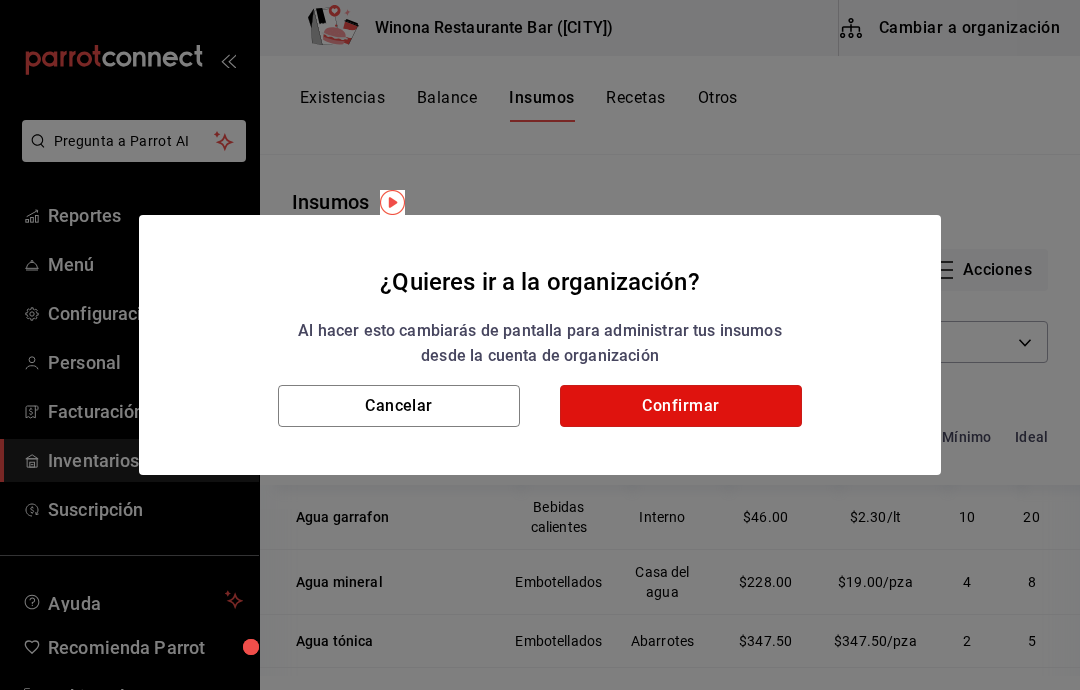click on "Confirmar" at bounding box center [681, 406] 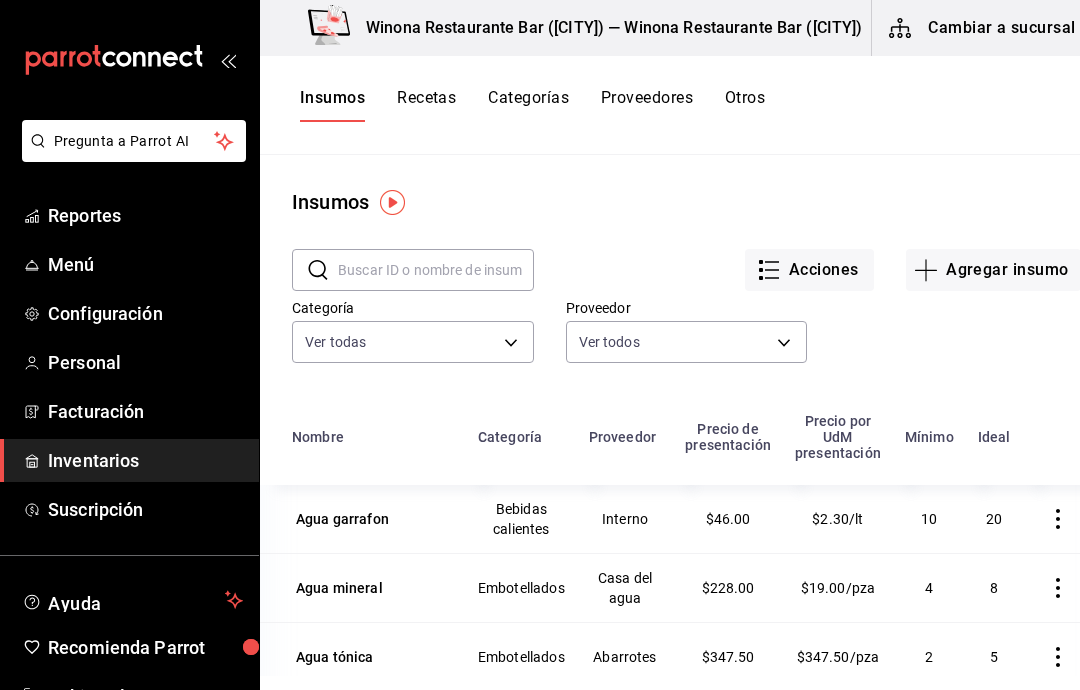 click on "Otros" at bounding box center [745, 105] 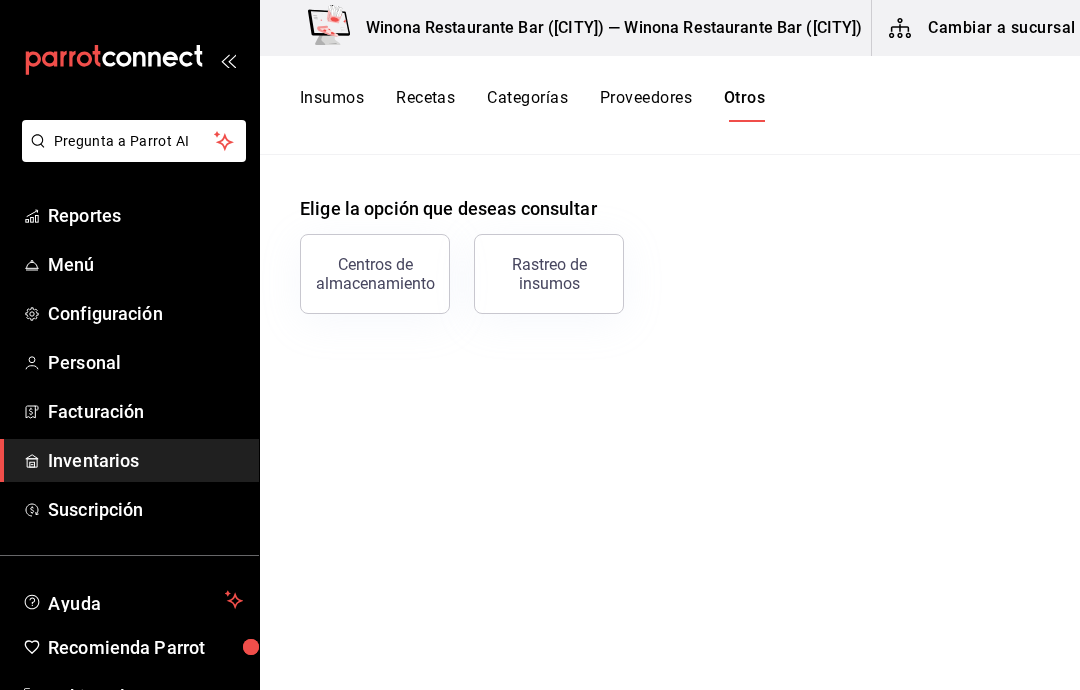 click on "Insumos Recetas Categorías Proveedores Otros" at bounding box center (686, 105) 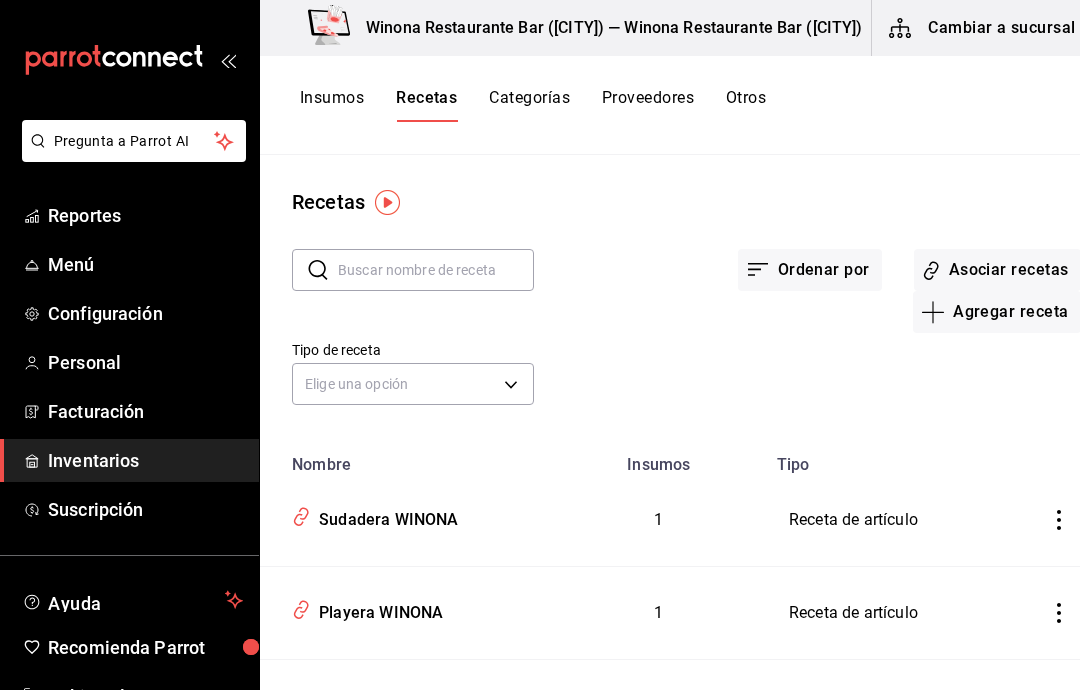 scroll, scrollTop: 0, scrollLeft: 23, axis: horizontal 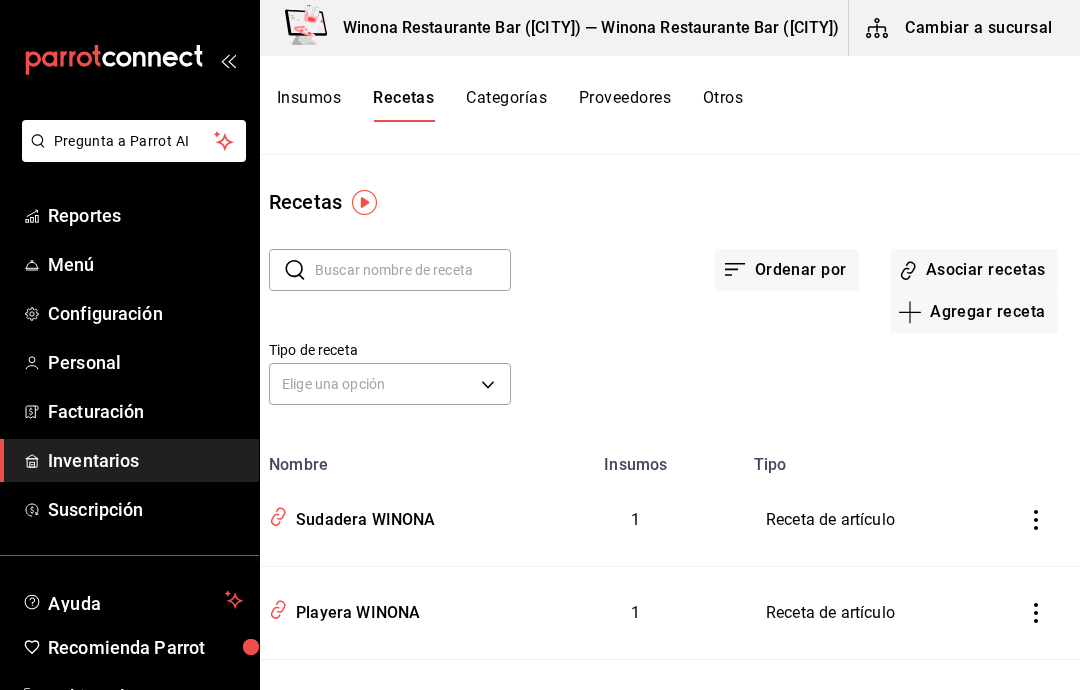 click on "Insumos" at bounding box center [309, 105] 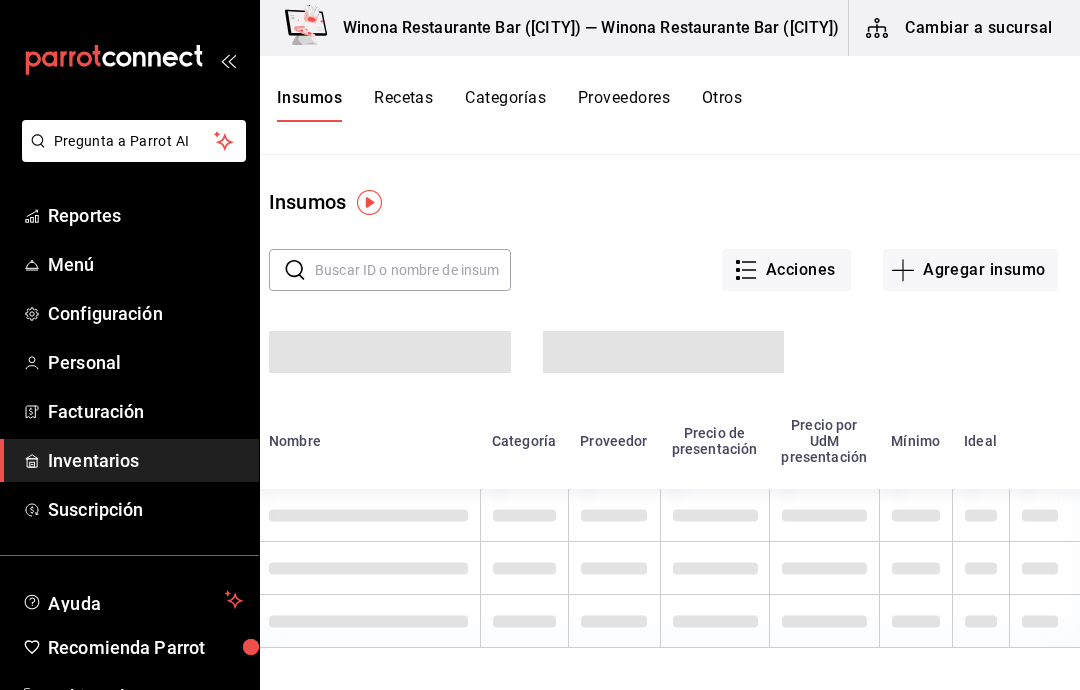 click on "Acciones" at bounding box center (786, 270) 